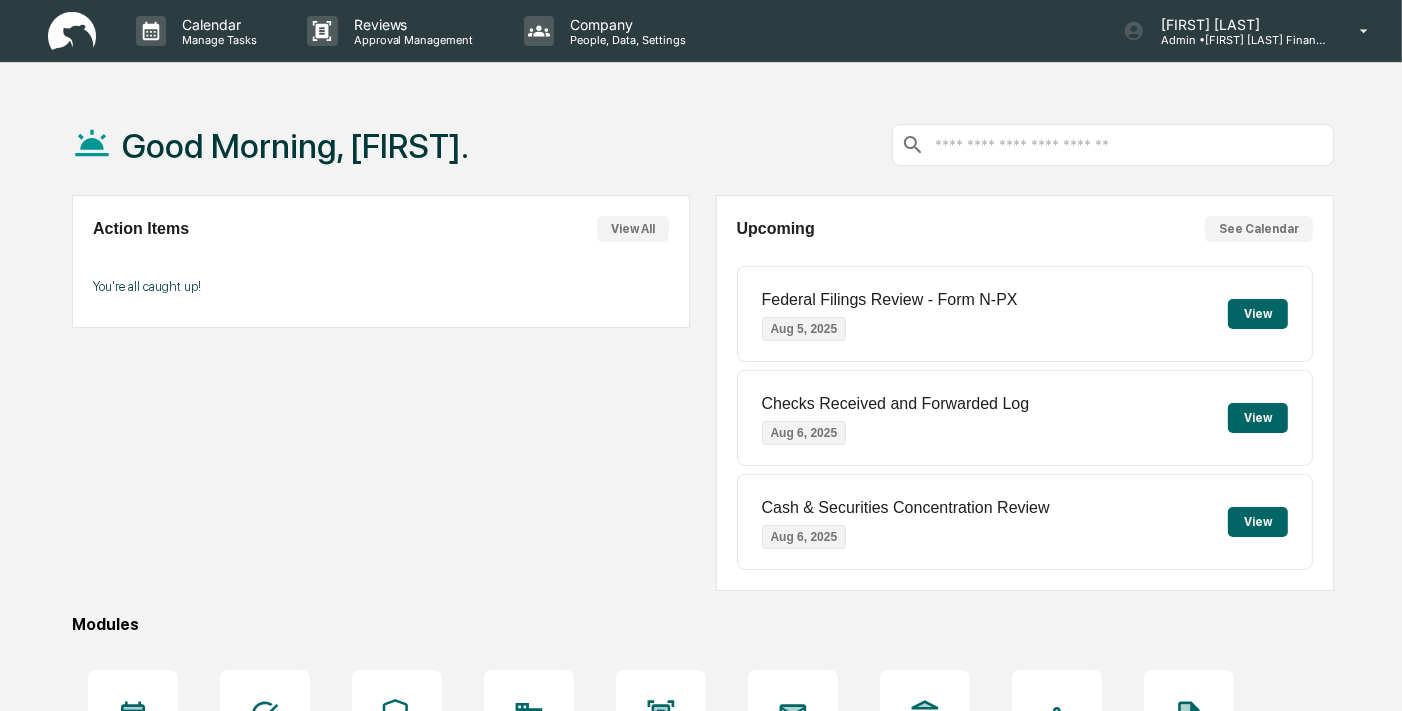 scroll, scrollTop: 0, scrollLeft: 0, axis: both 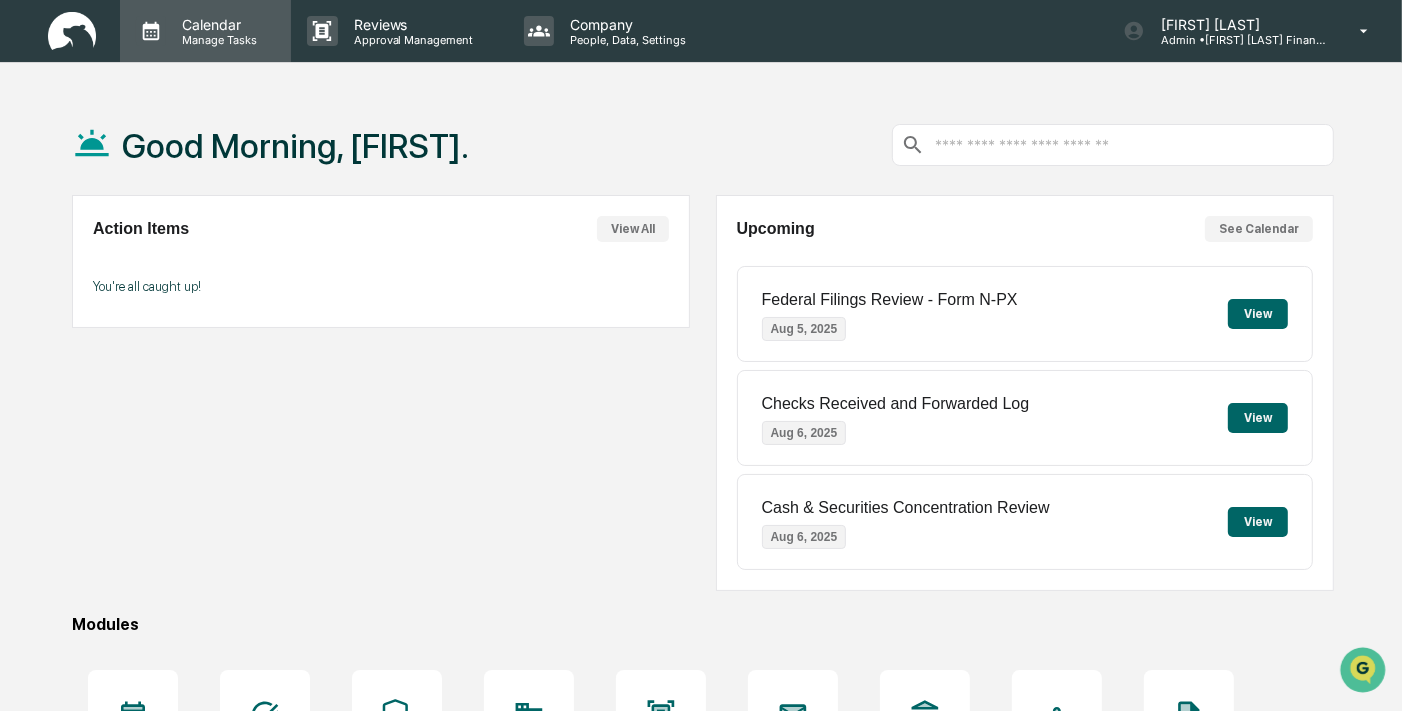 click on "Calendar Manage Tasks" at bounding box center (205, 31) 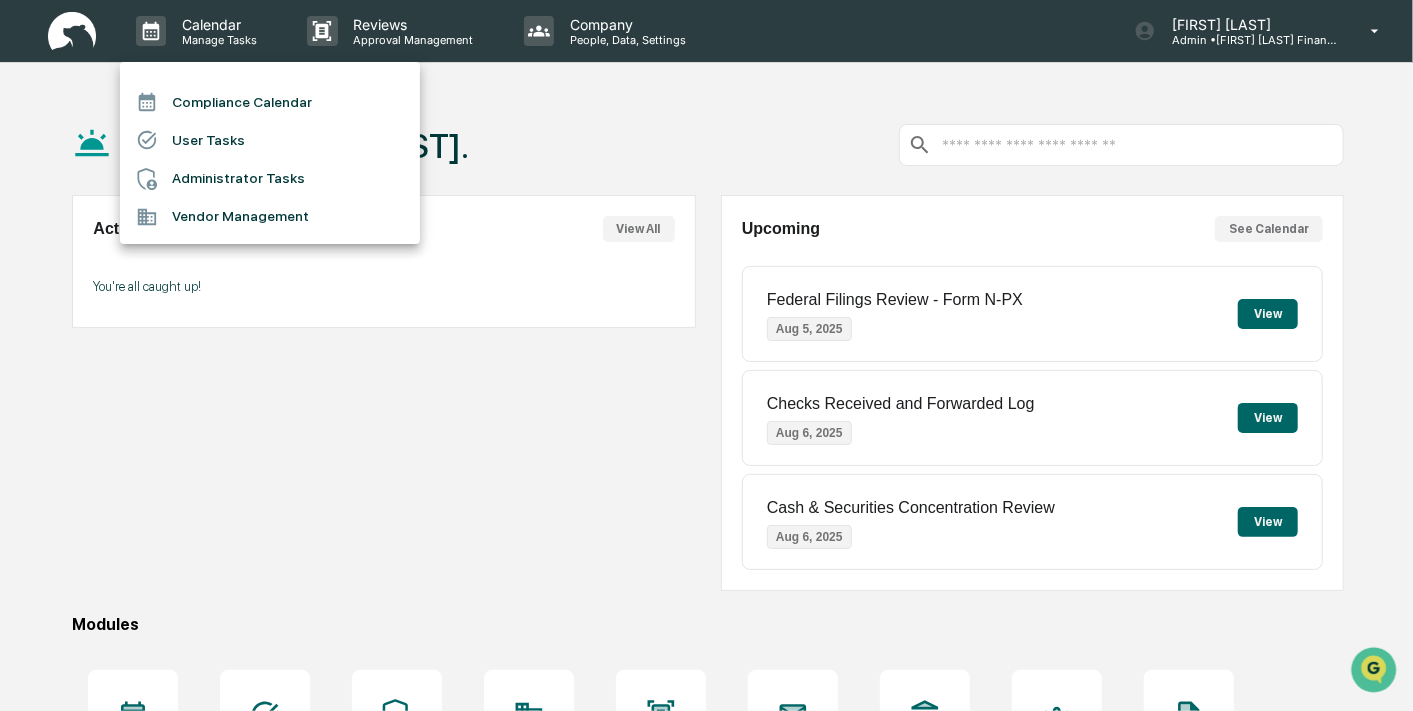 click on "Compliance Calendar" at bounding box center [270, 102] 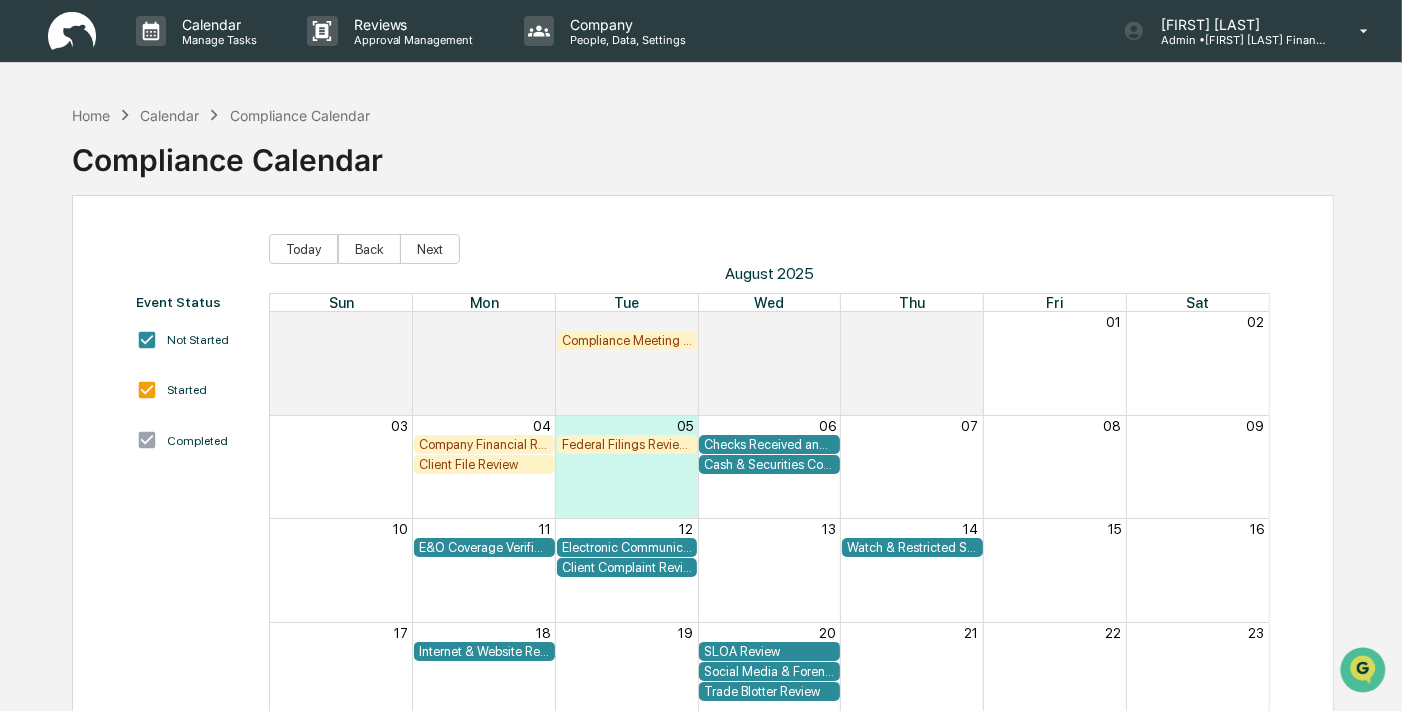 click on "Company Financial Review" at bounding box center (484, 444) 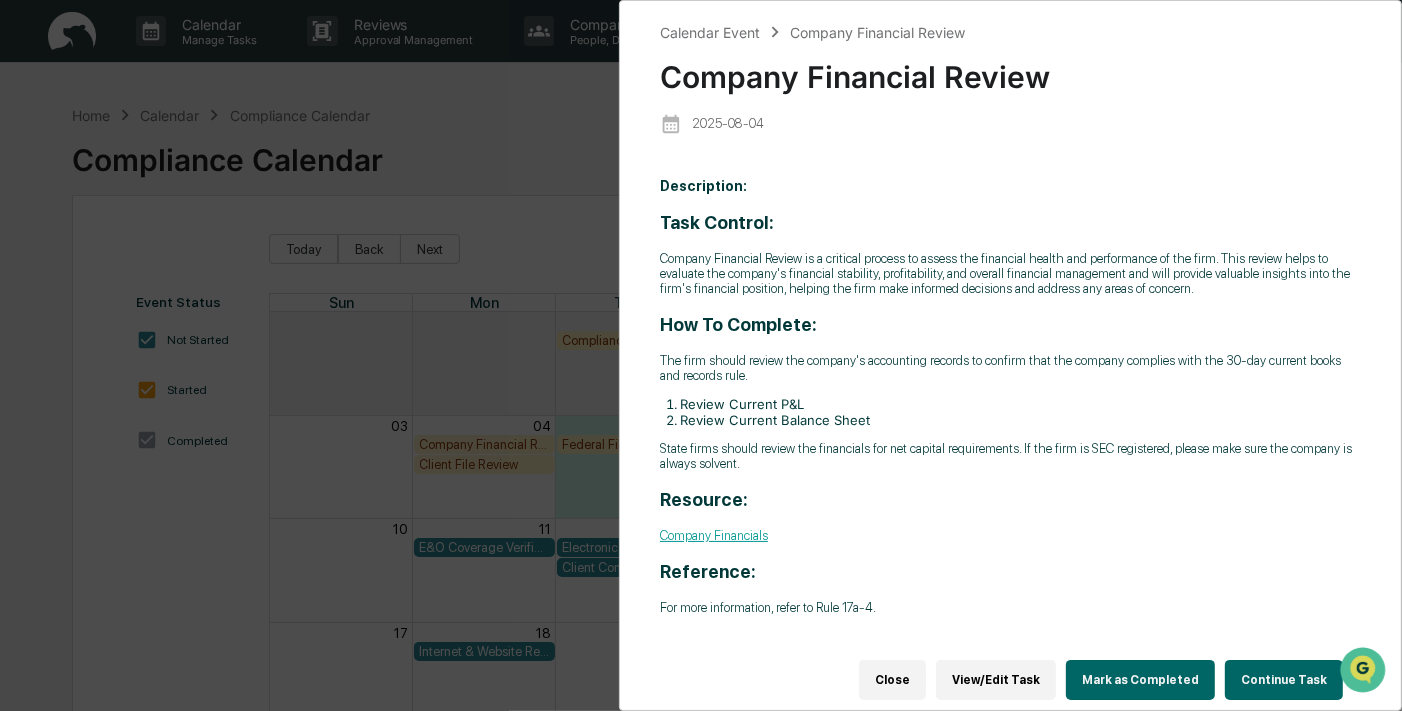 click on "Mark as Completed" at bounding box center (1140, 680) 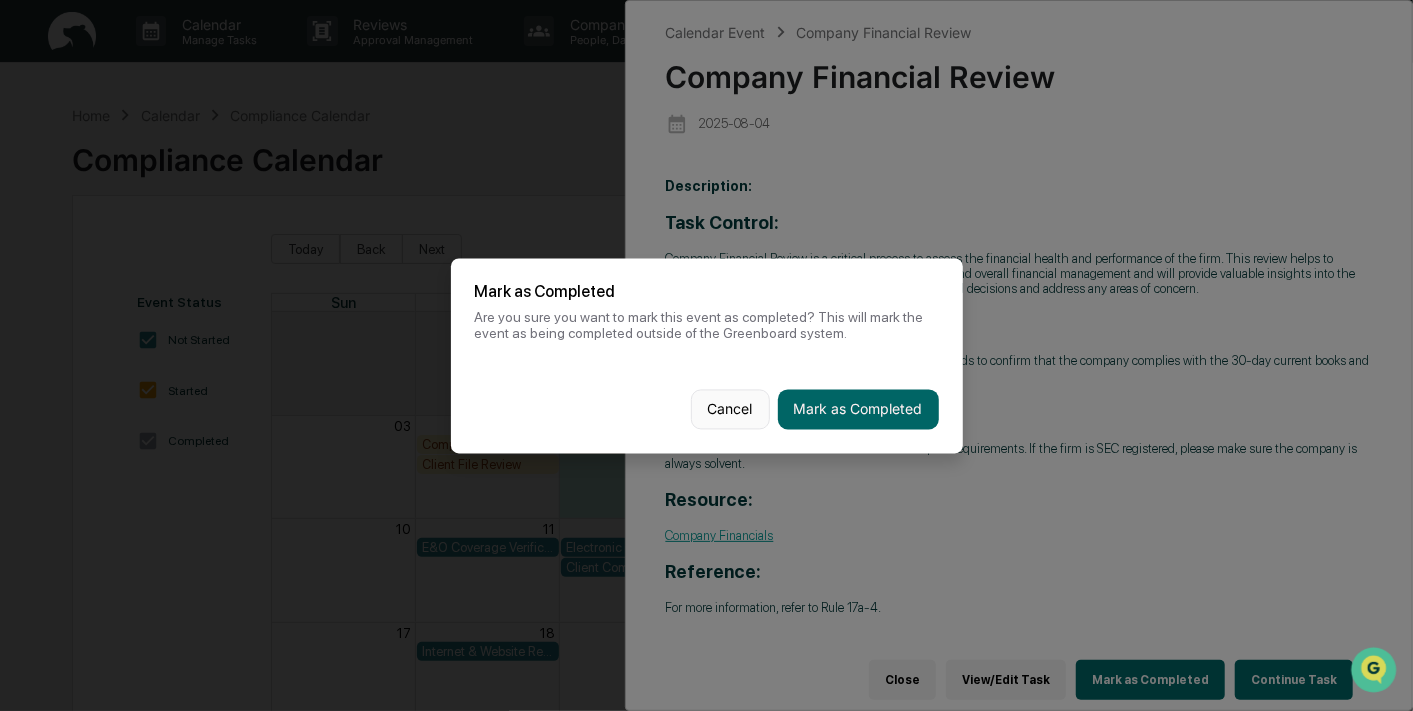 click on "Cancel" at bounding box center (730, 409) 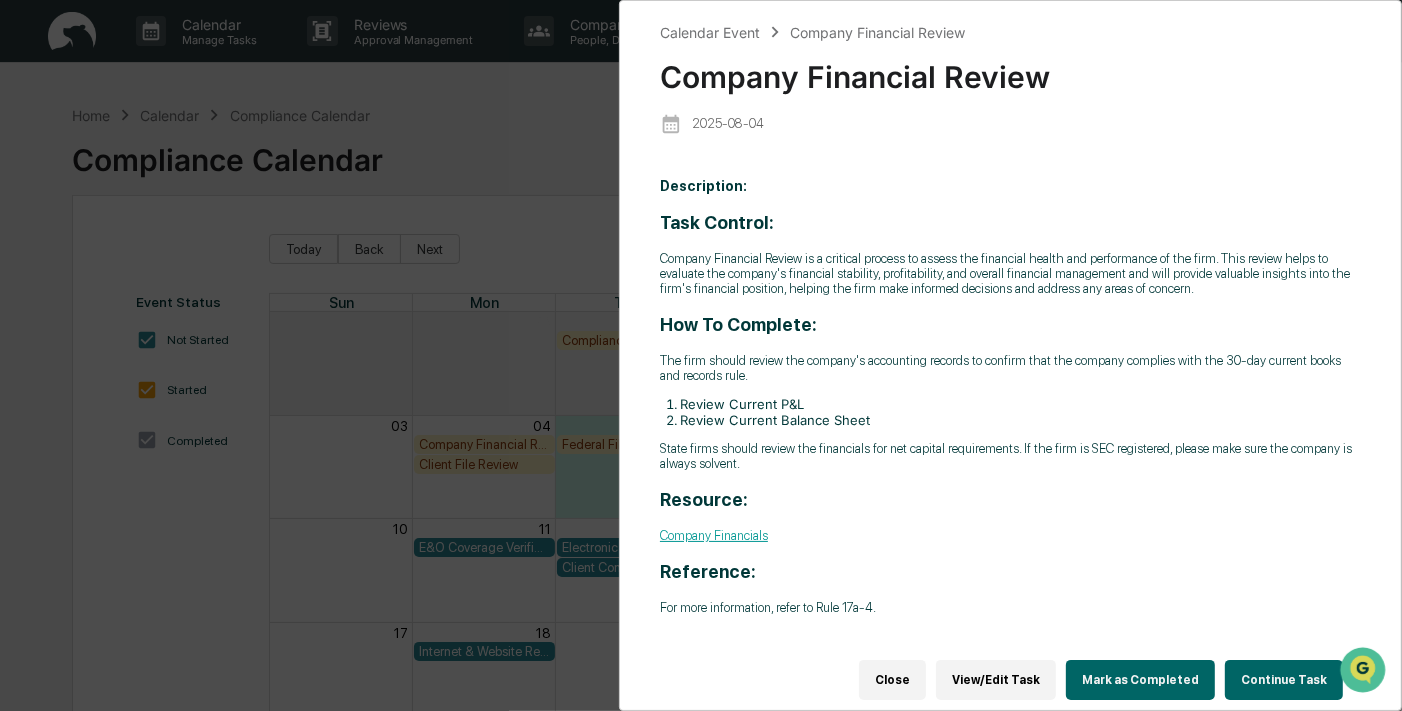 click on "Continue Task" at bounding box center [1284, 680] 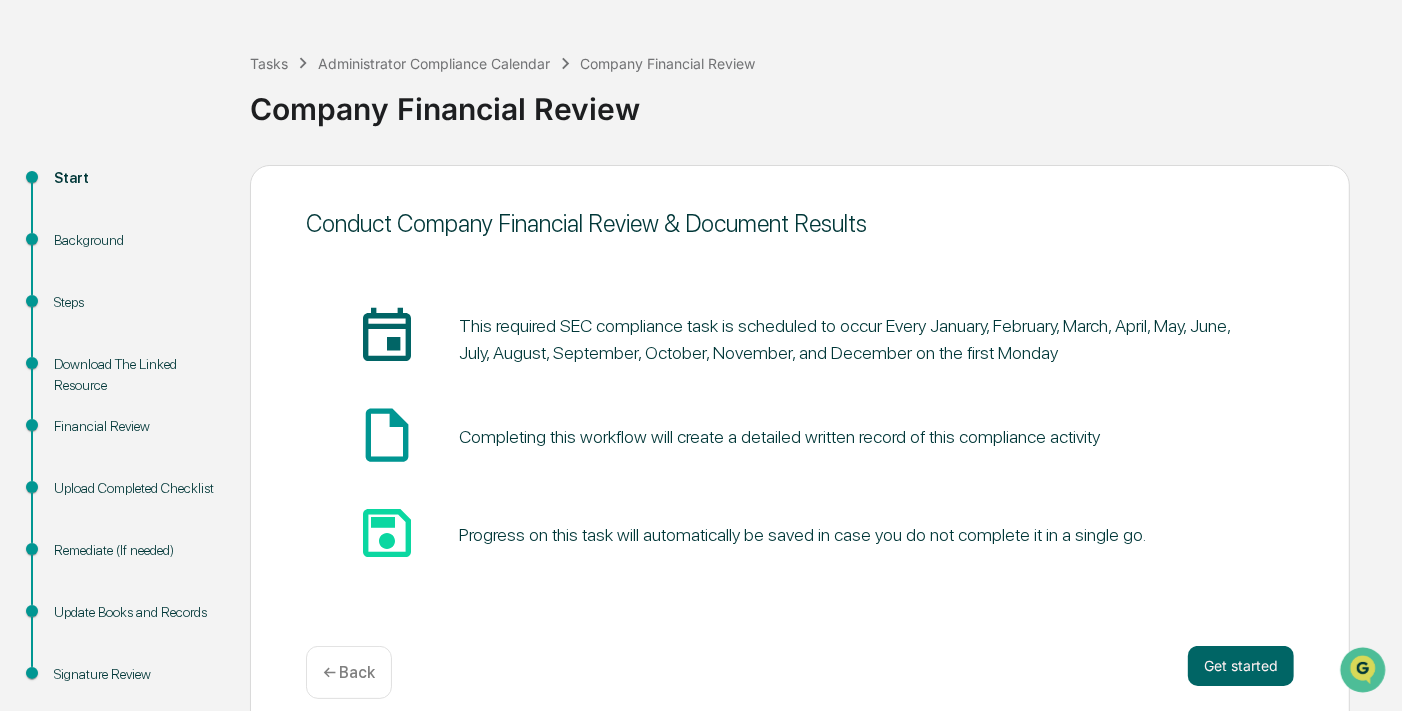 scroll, scrollTop: 107, scrollLeft: 0, axis: vertical 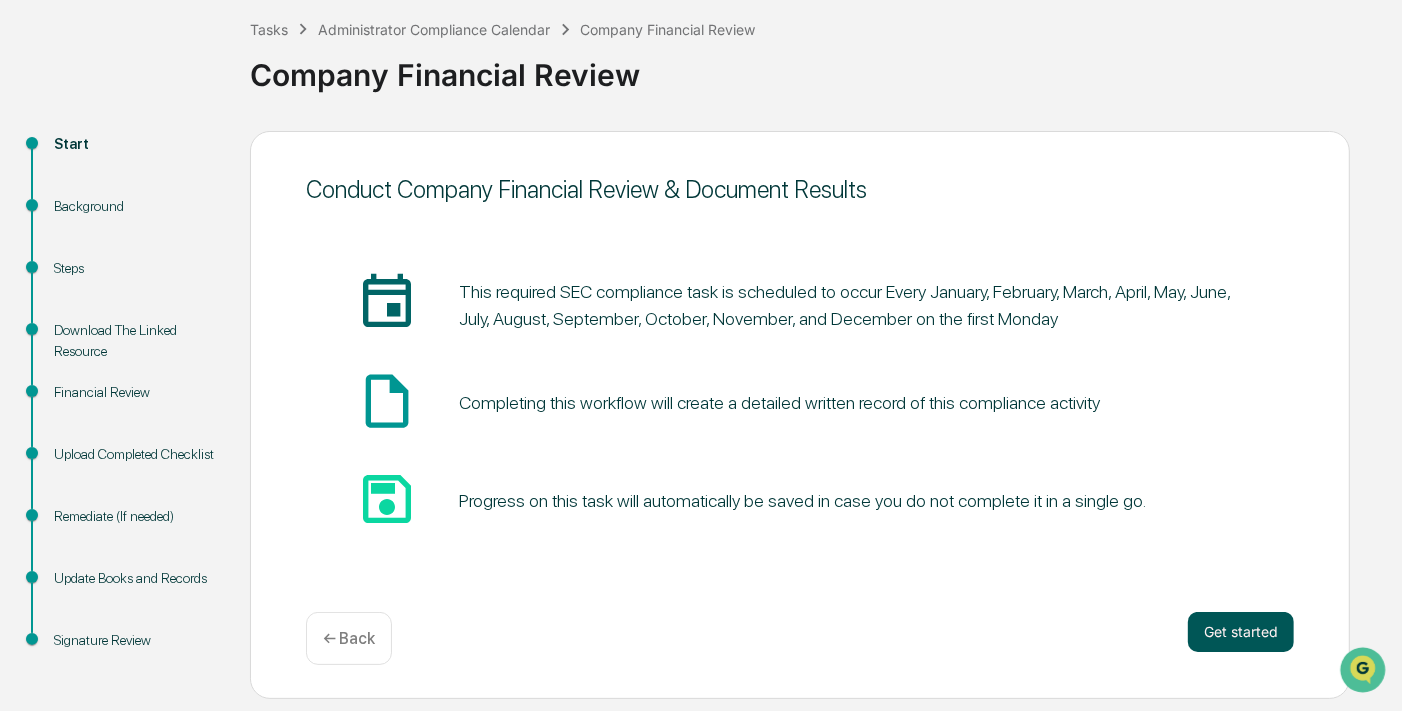 click on "Get started" at bounding box center (1241, 632) 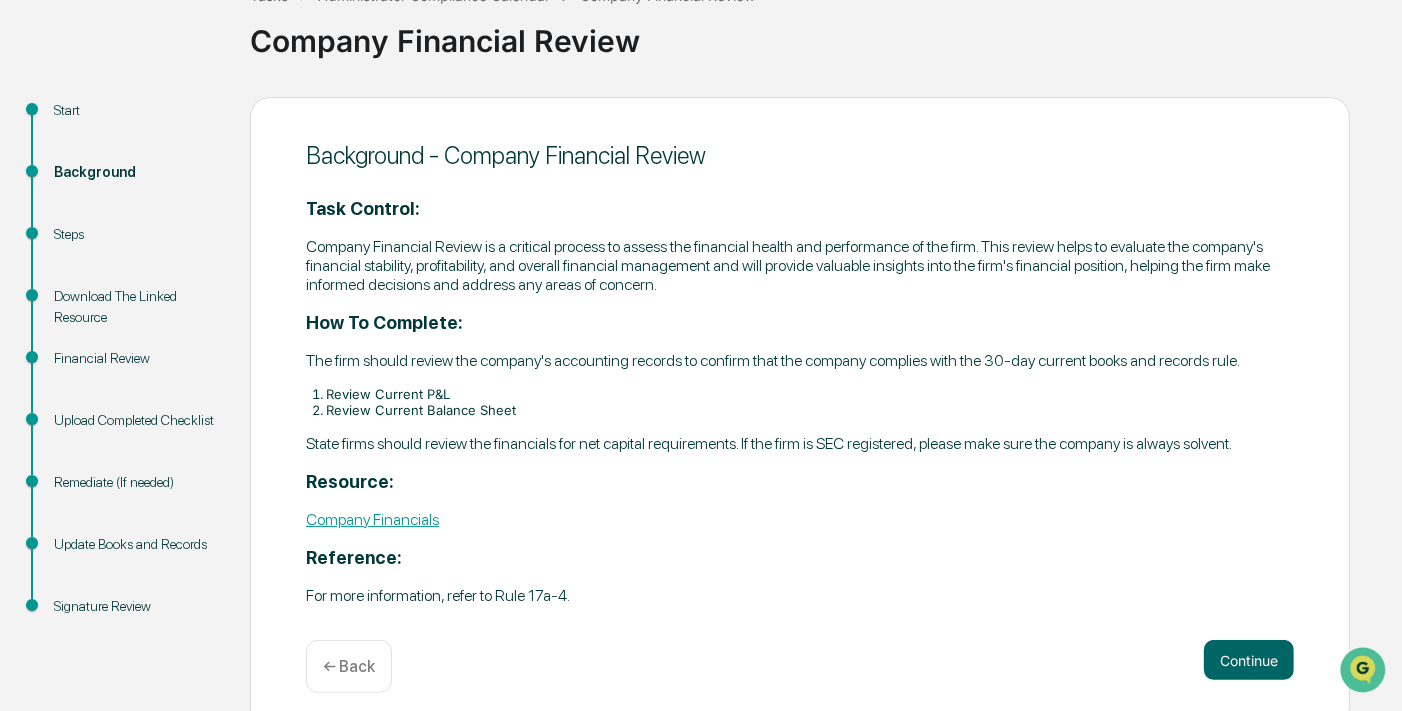 scroll, scrollTop: 160, scrollLeft: 0, axis: vertical 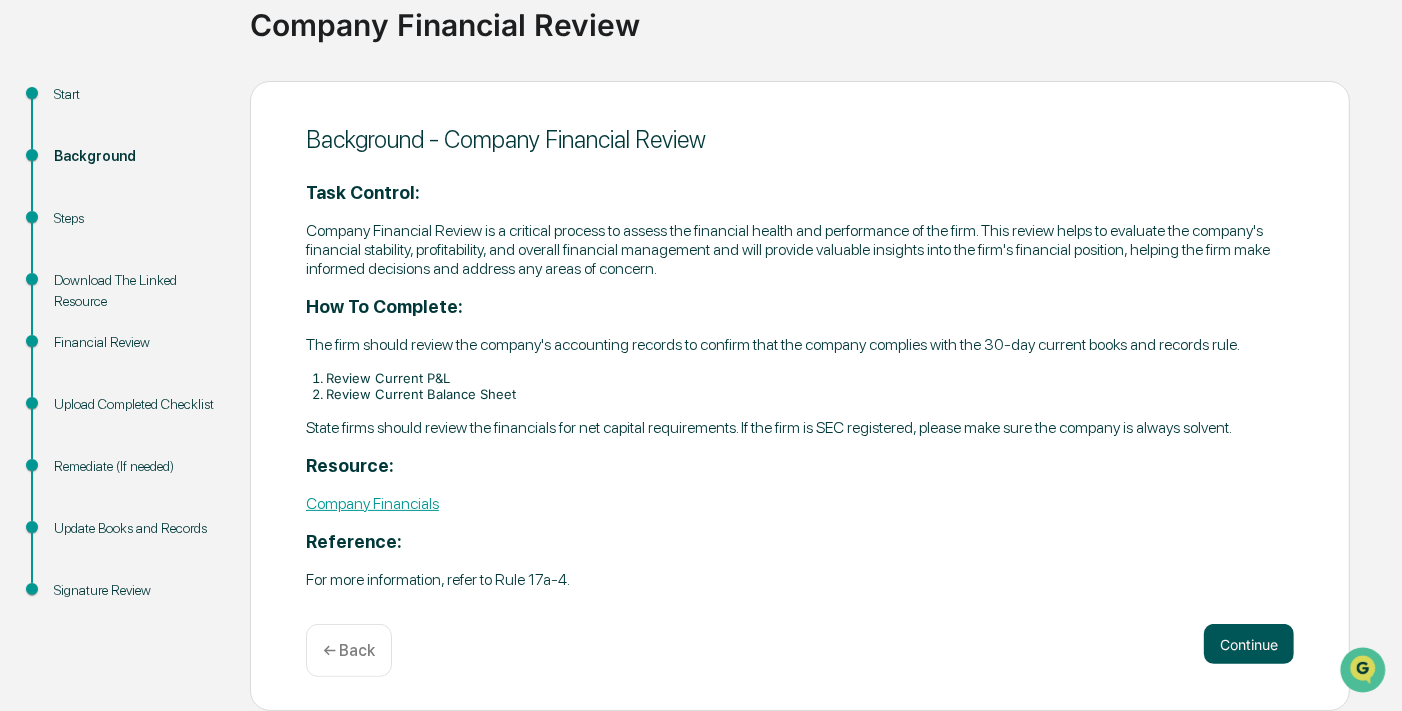 click on "Continue" at bounding box center [1249, 644] 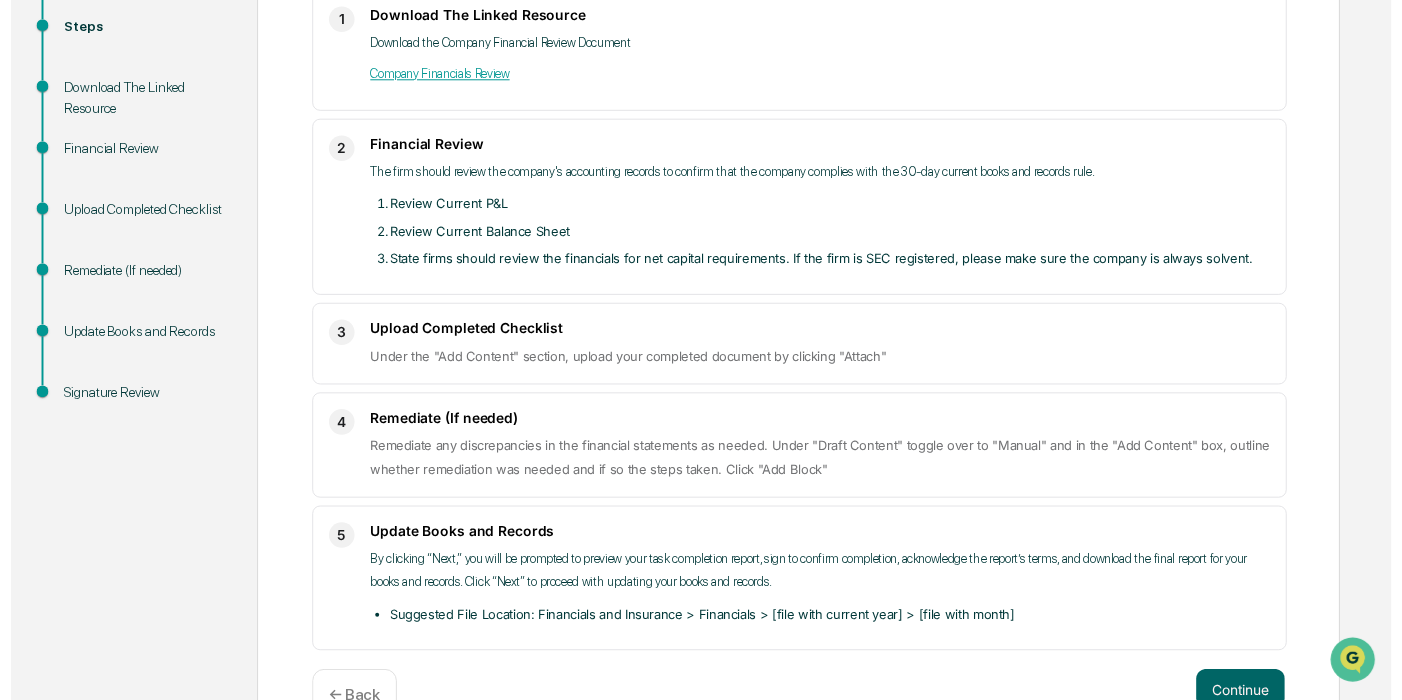 scroll, scrollTop: 382, scrollLeft: 0, axis: vertical 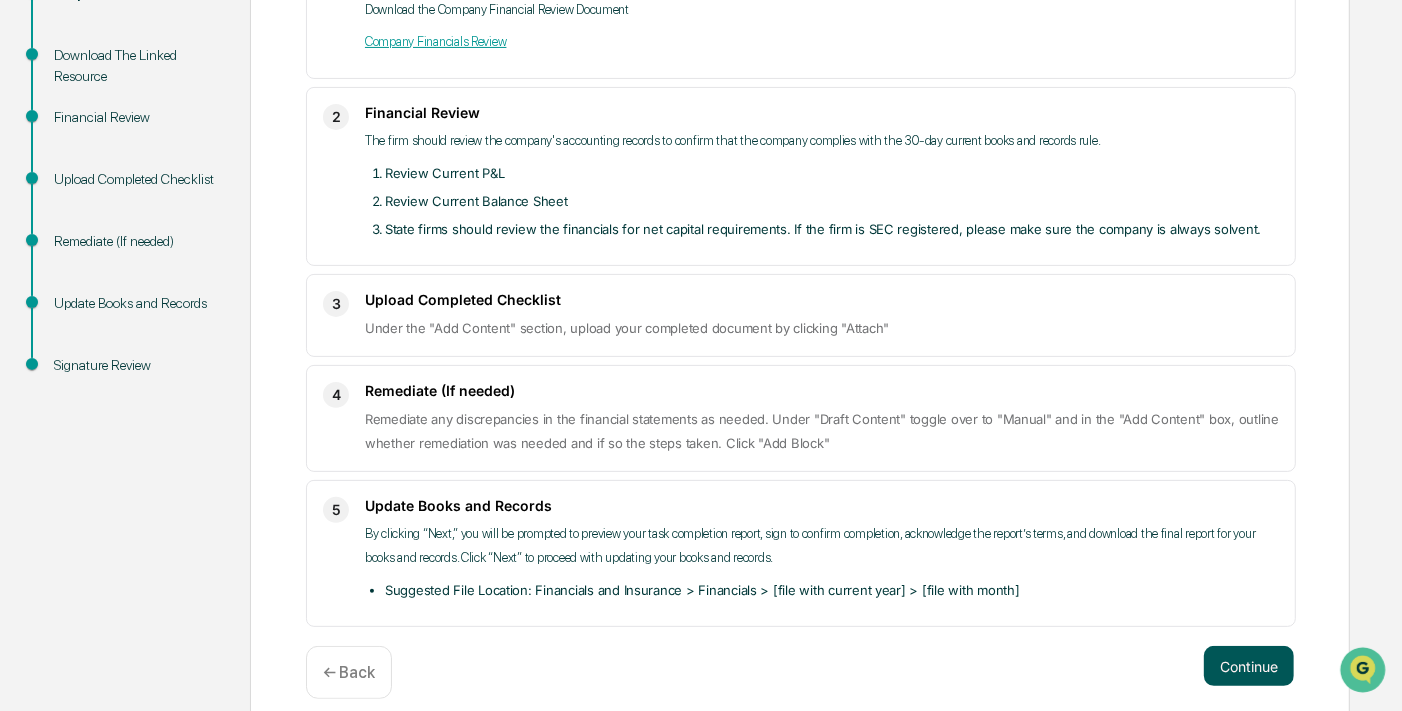 click on "Continue" at bounding box center (1249, 666) 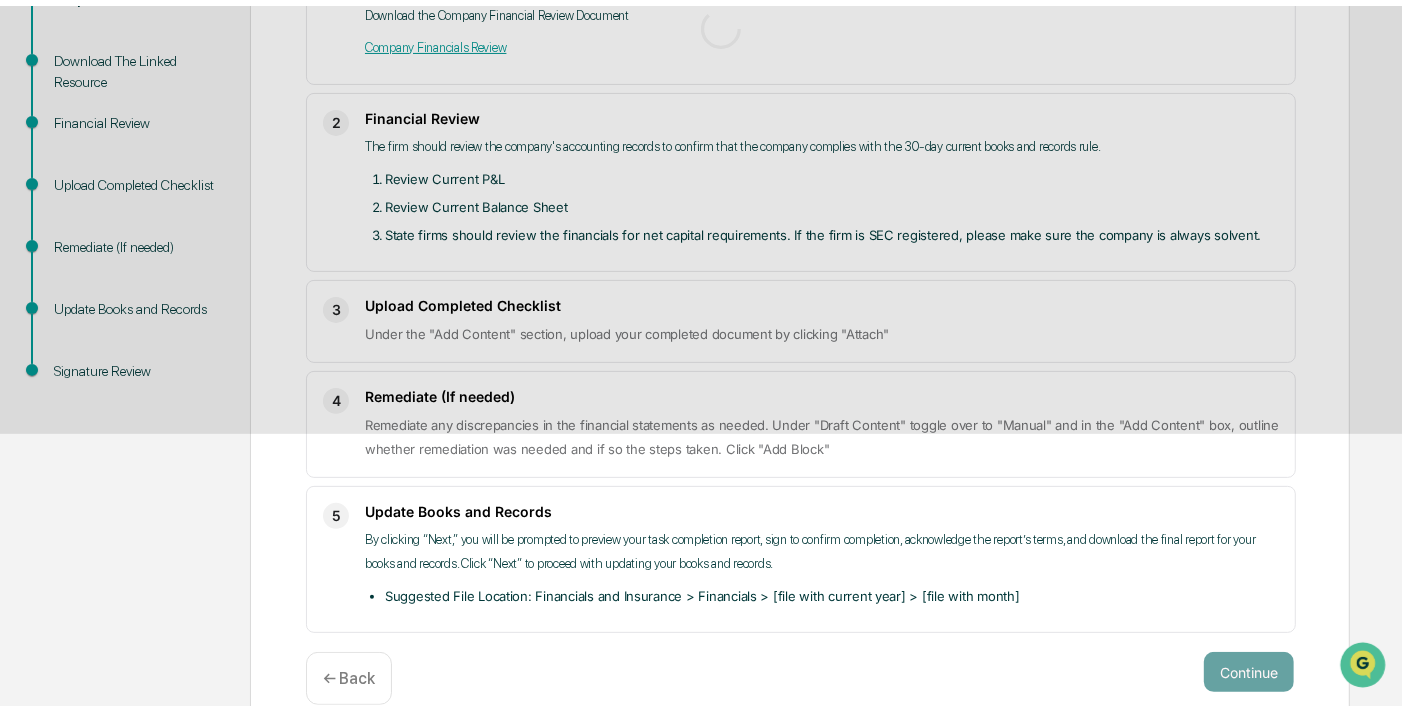 scroll, scrollTop: 107, scrollLeft: 0, axis: vertical 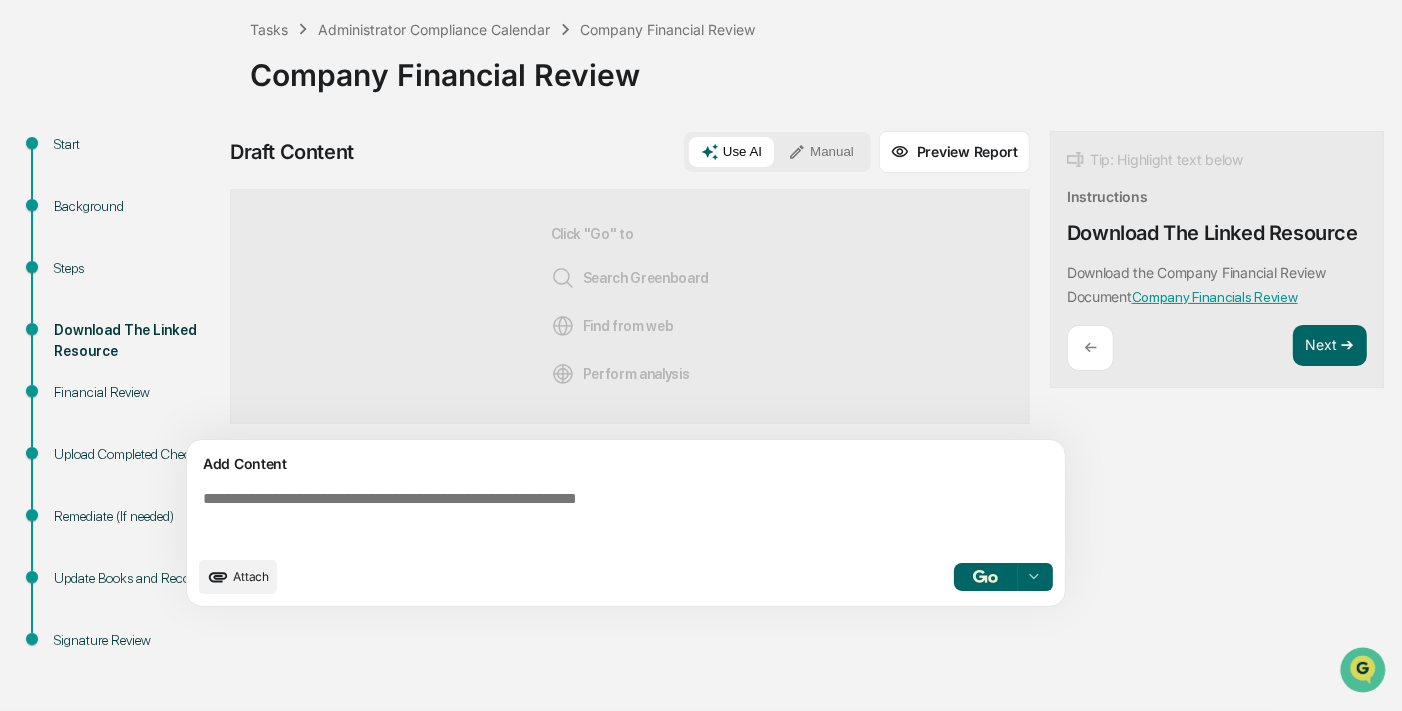 click on "Company Financials Review" at bounding box center [1215, 297] 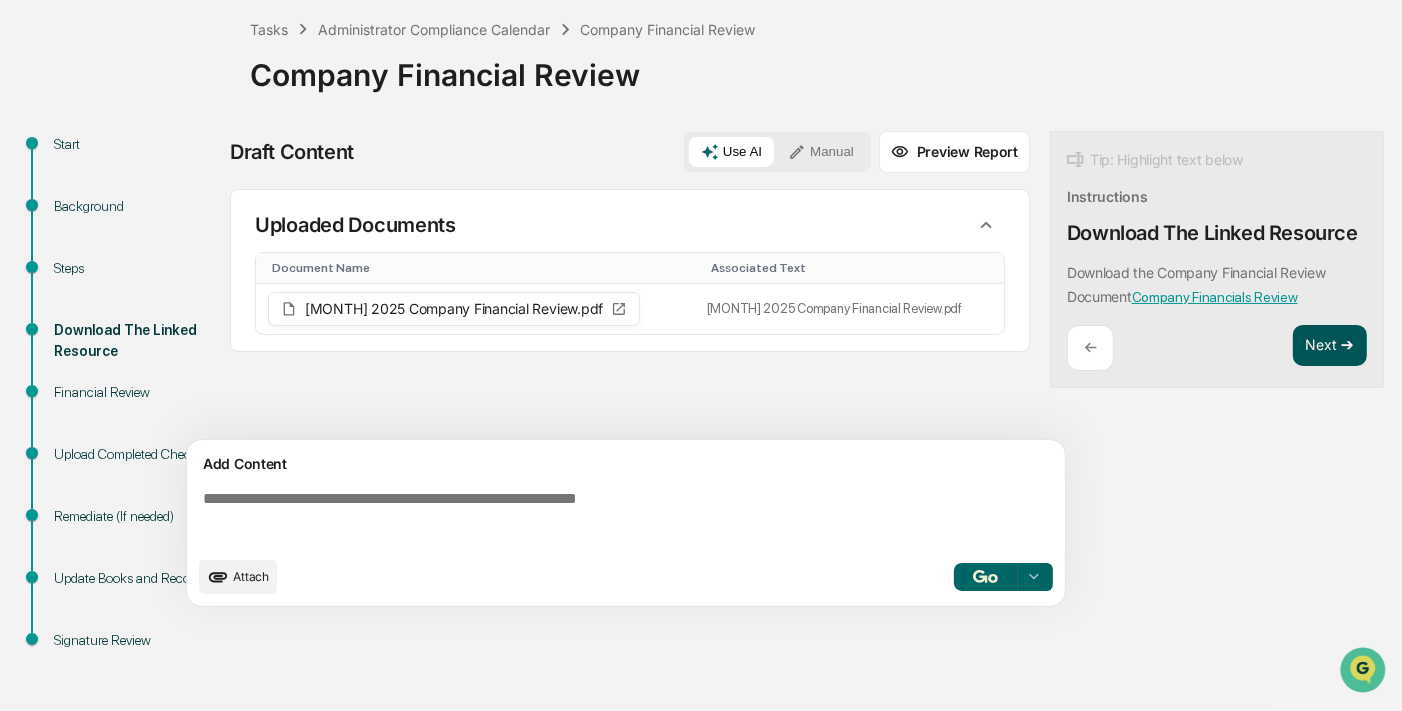 click on "Next ➔" at bounding box center [1330, 346] 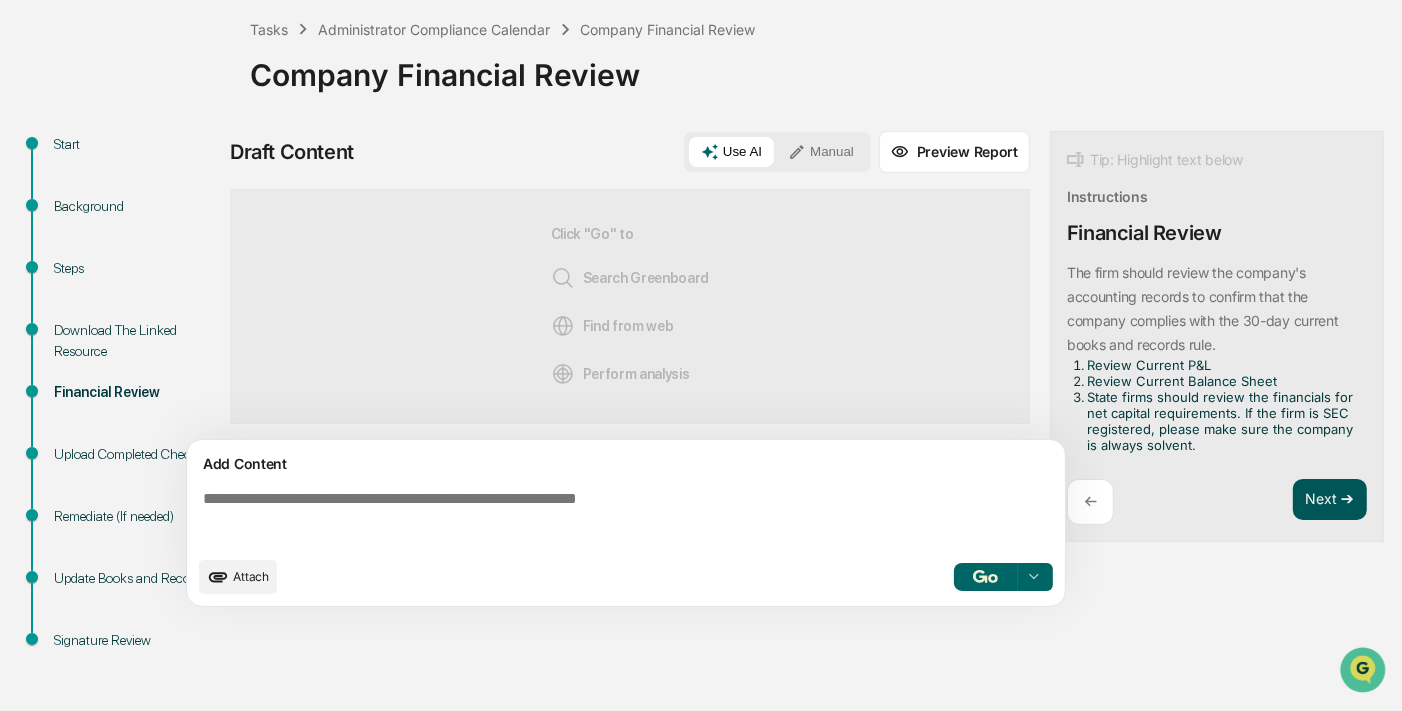 click on "Next ➔" at bounding box center [1330, 500] 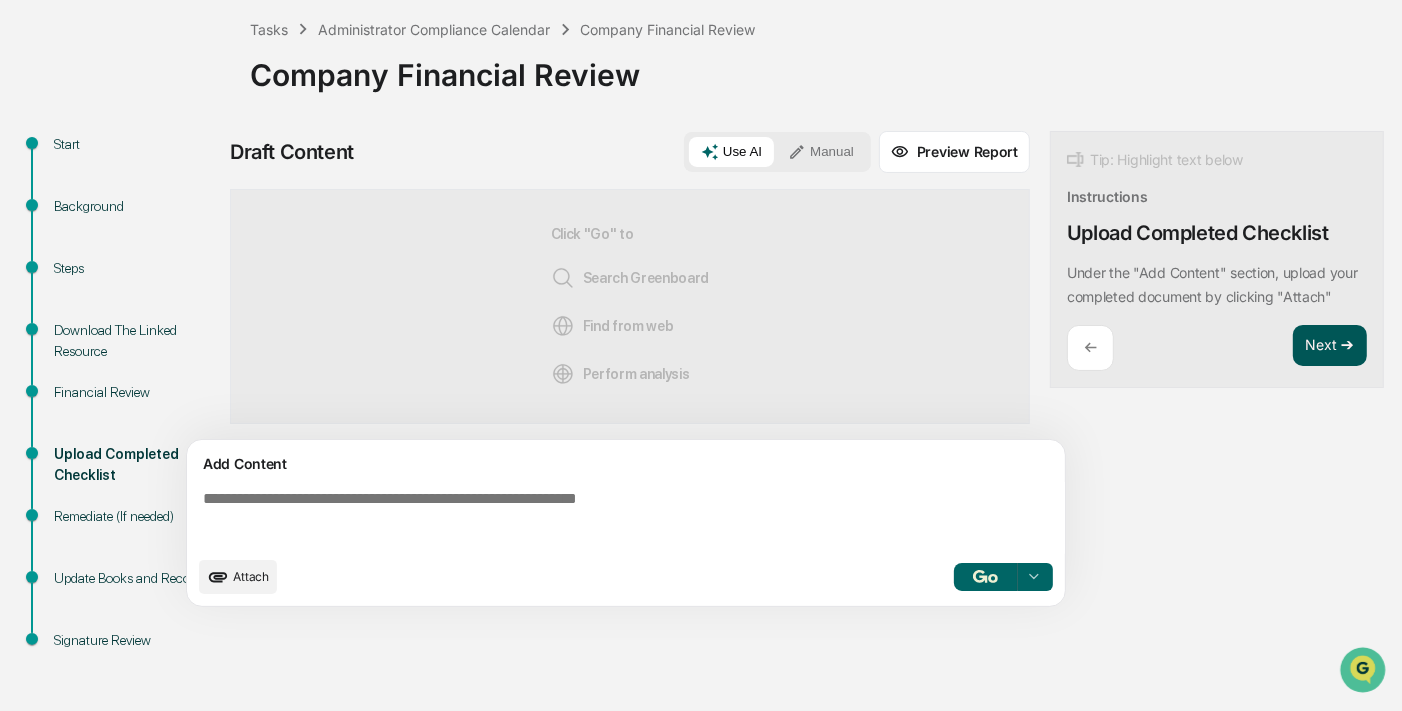 click on "Next ➔" at bounding box center [1330, 346] 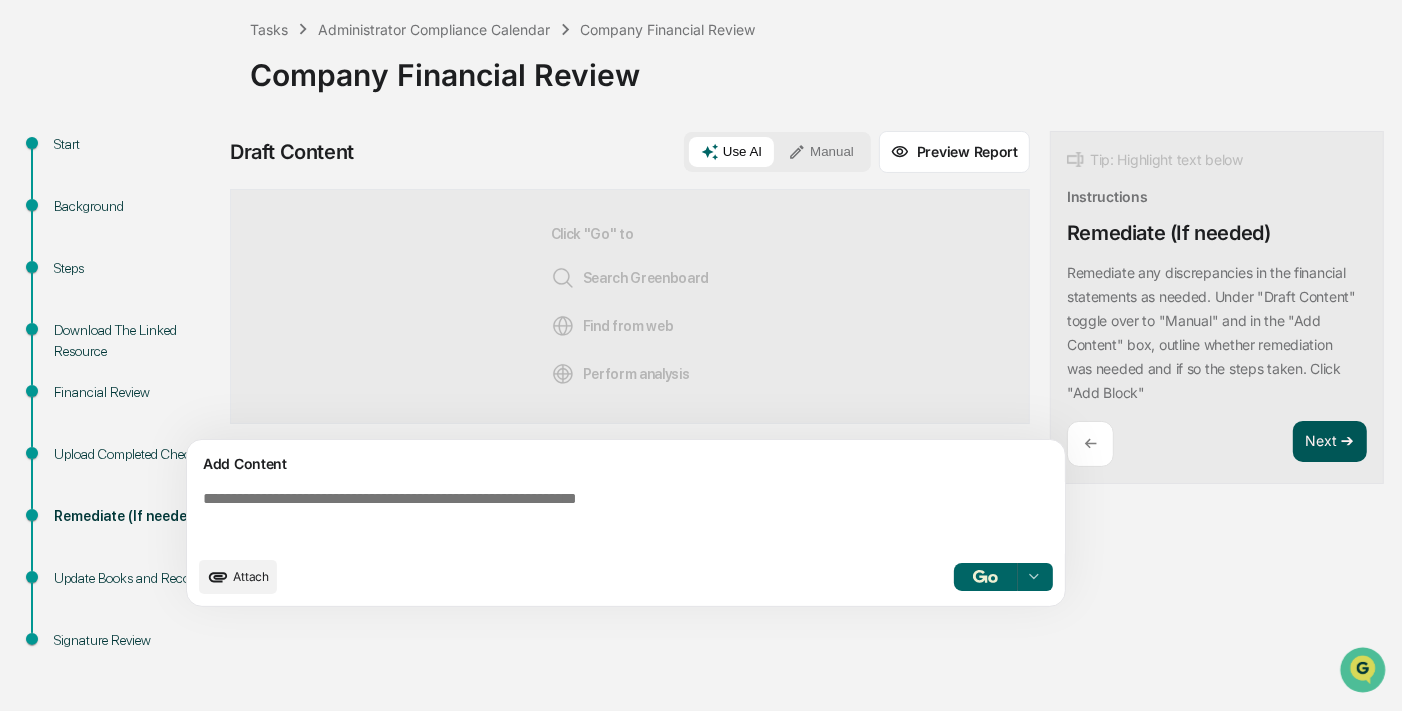 click on "Next ➔" at bounding box center (1330, 442) 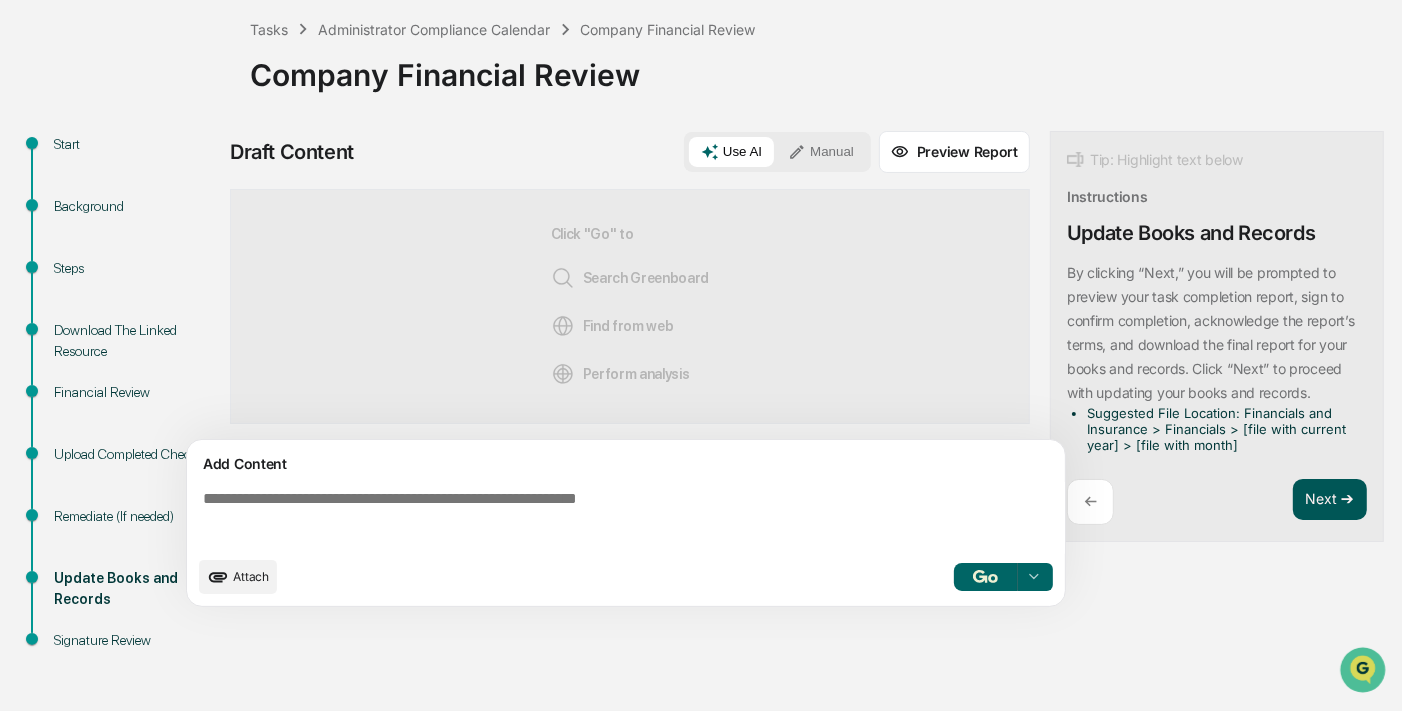 click on "Next ➔" at bounding box center [1330, 500] 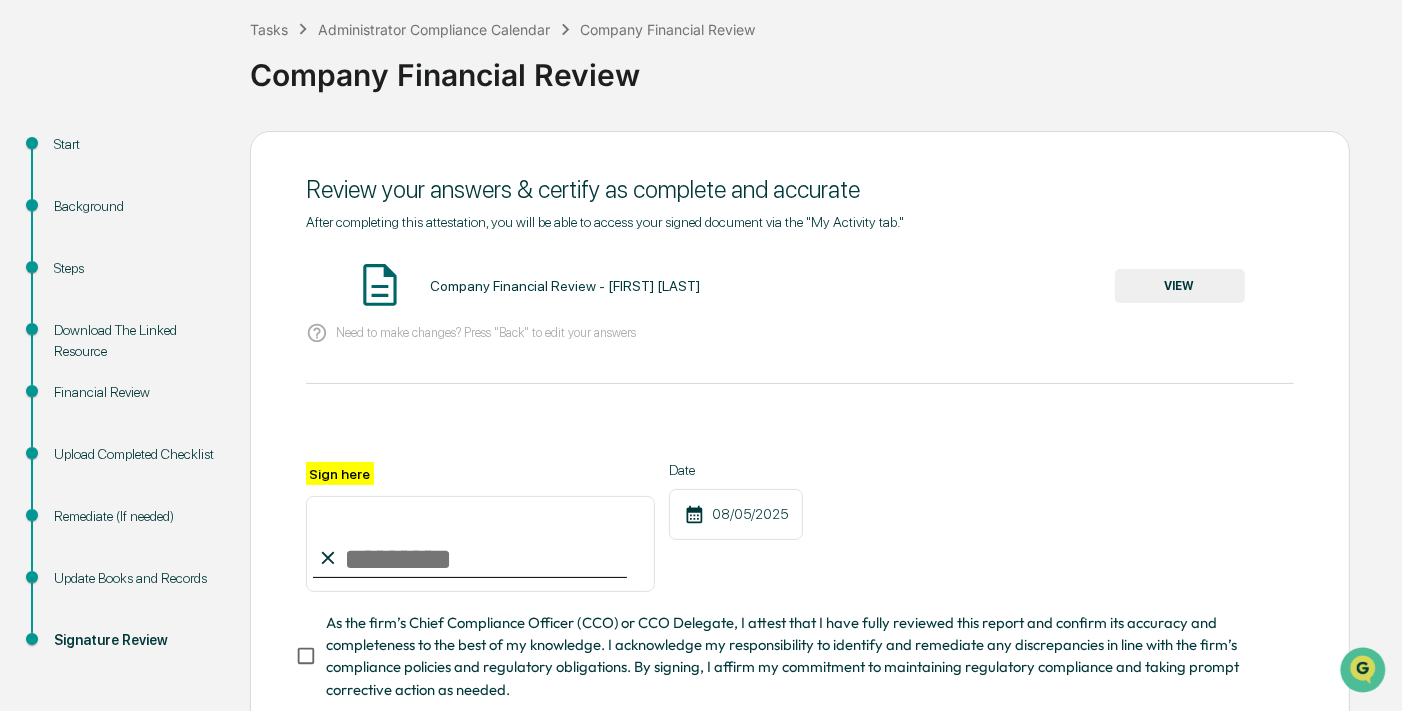 click on "VIEW" at bounding box center [1180, 286] 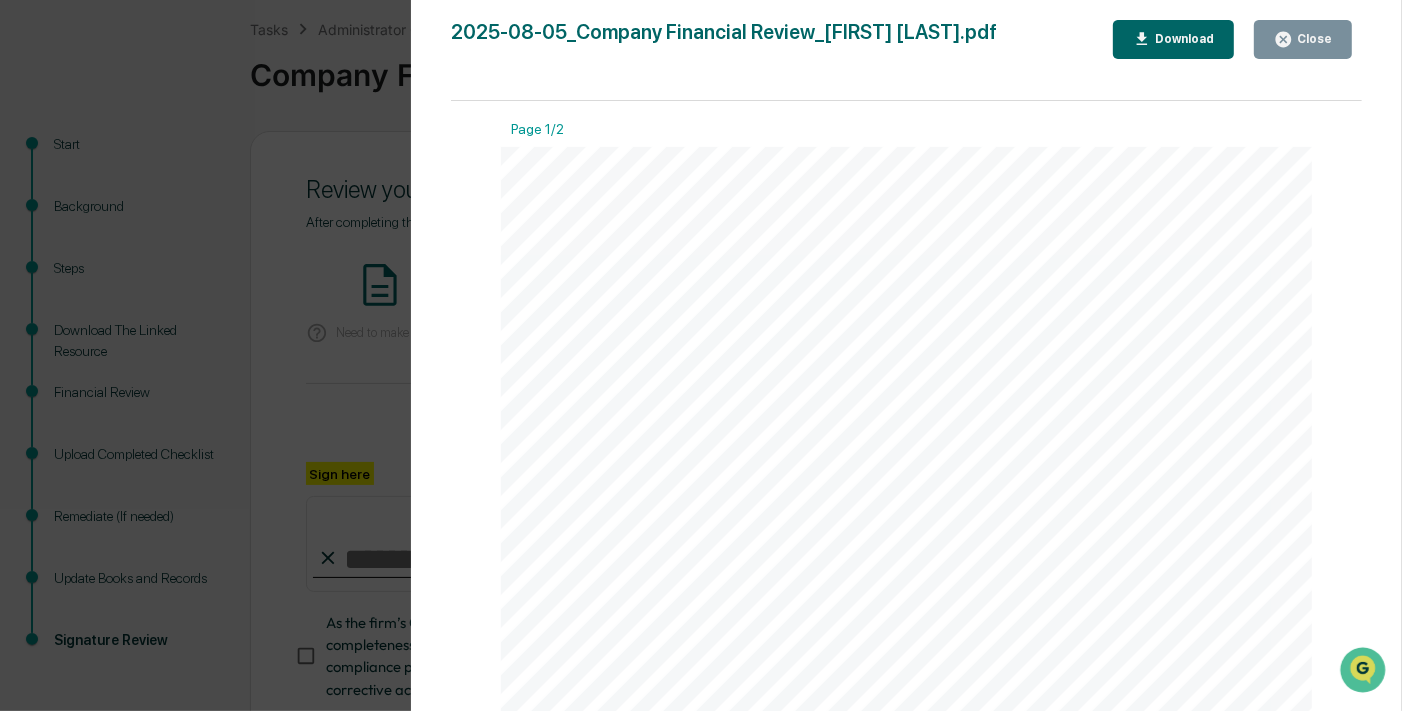 click 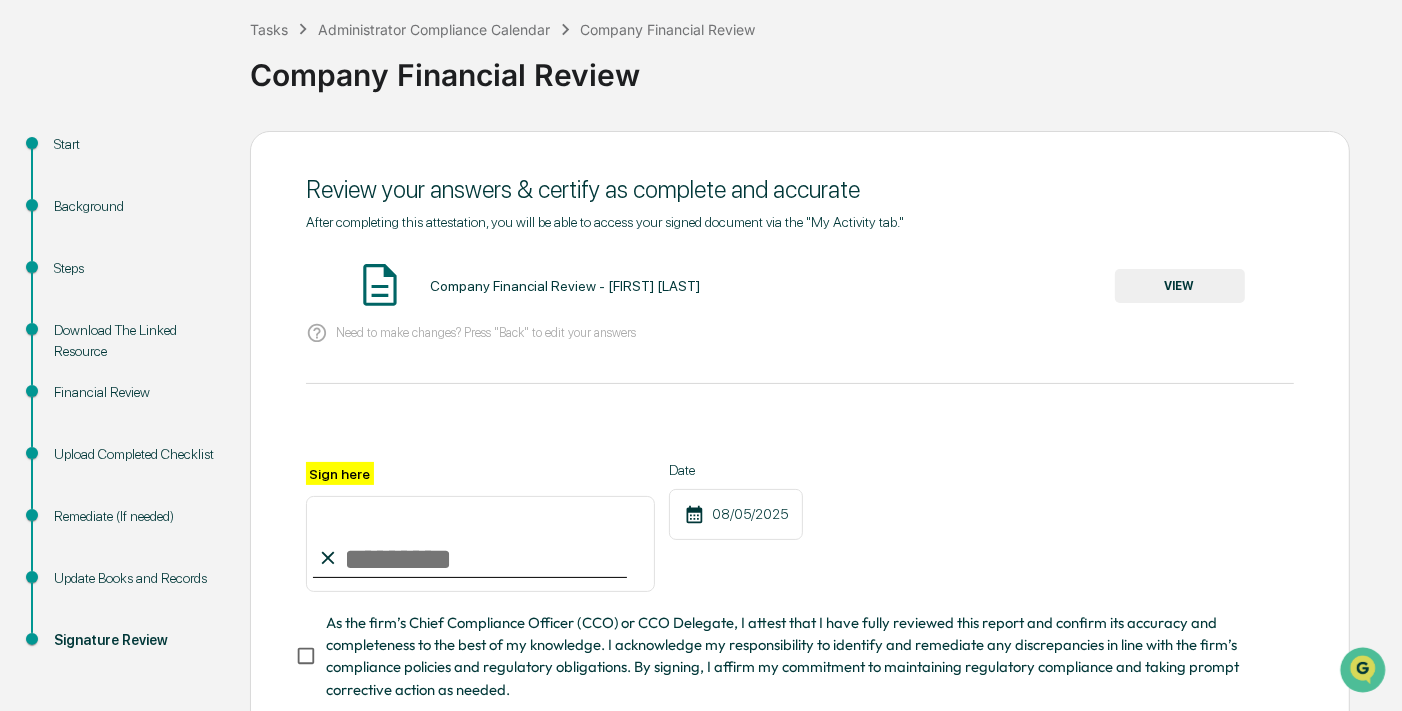 click on "Sign here" at bounding box center [480, 544] 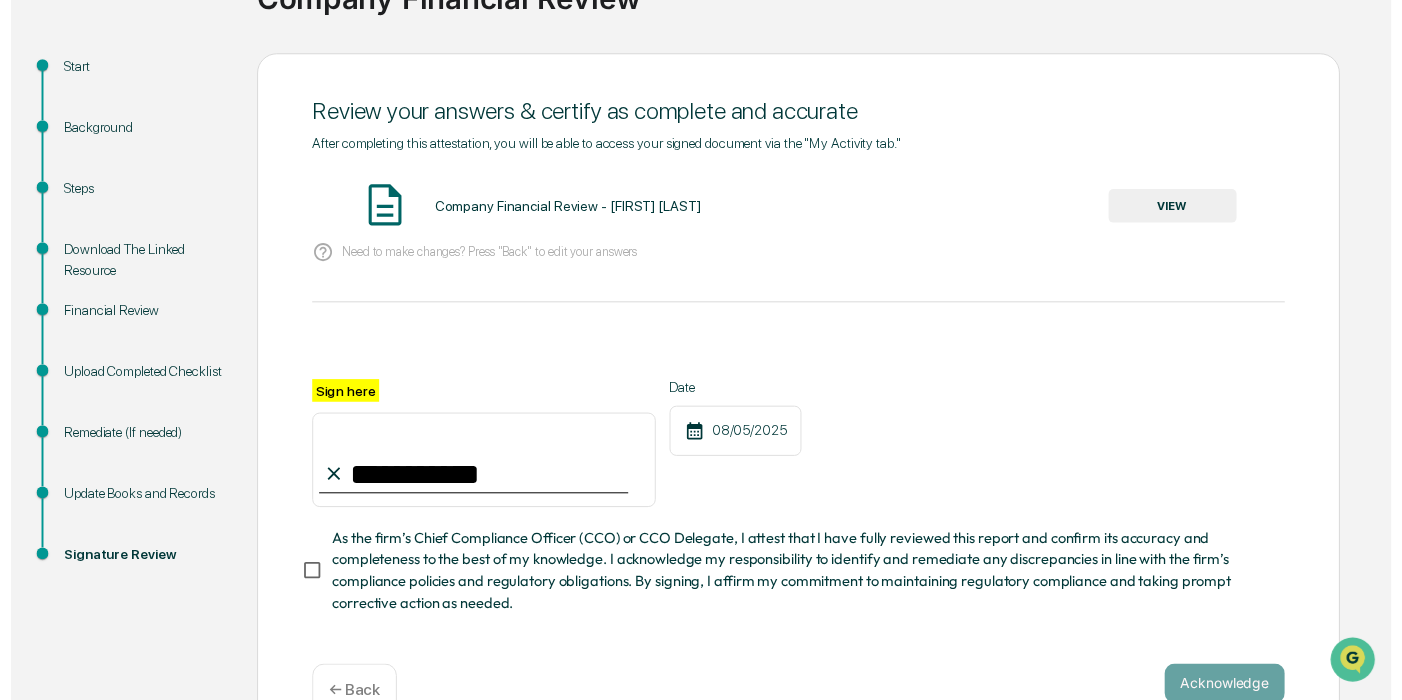 scroll, scrollTop: 218, scrollLeft: 0, axis: vertical 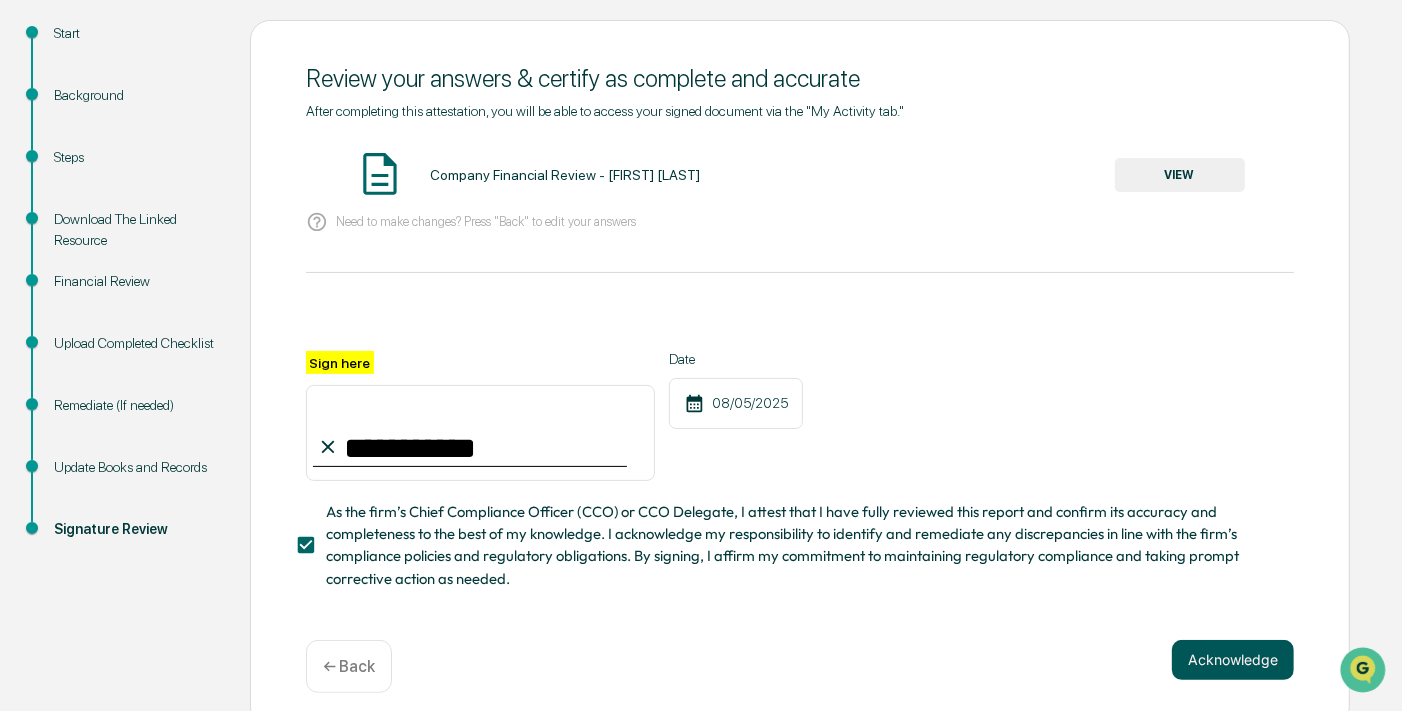 click on "Acknowledge" at bounding box center [1233, 660] 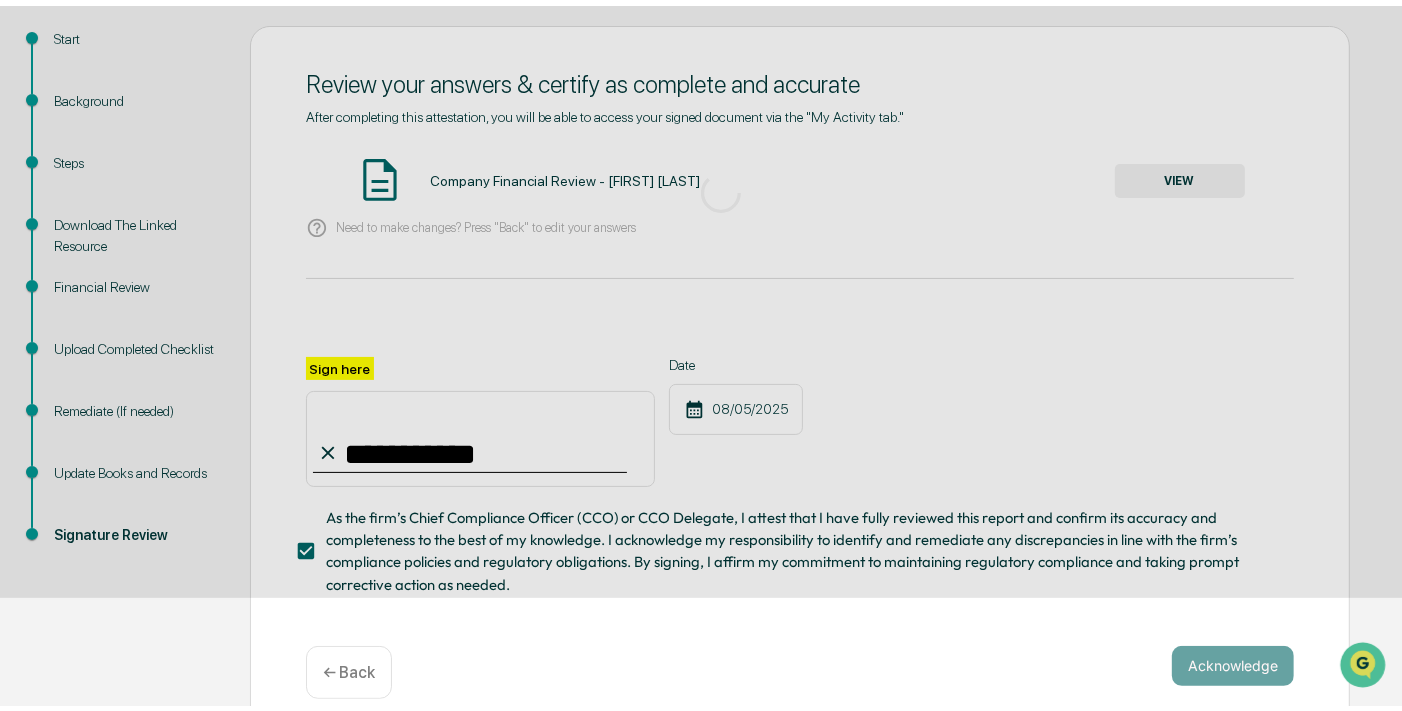 scroll, scrollTop: 107, scrollLeft: 0, axis: vertical 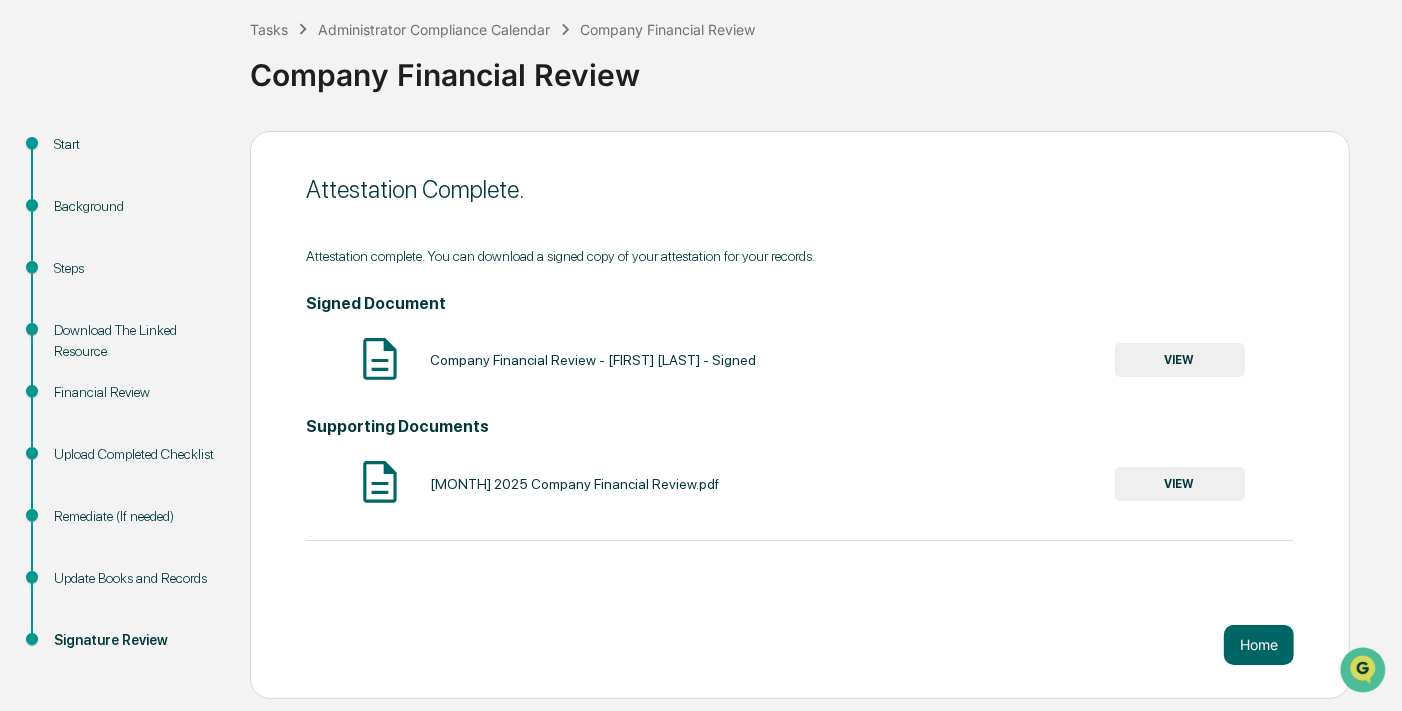 click on "VIEW" at bounding box center (1180, 360) 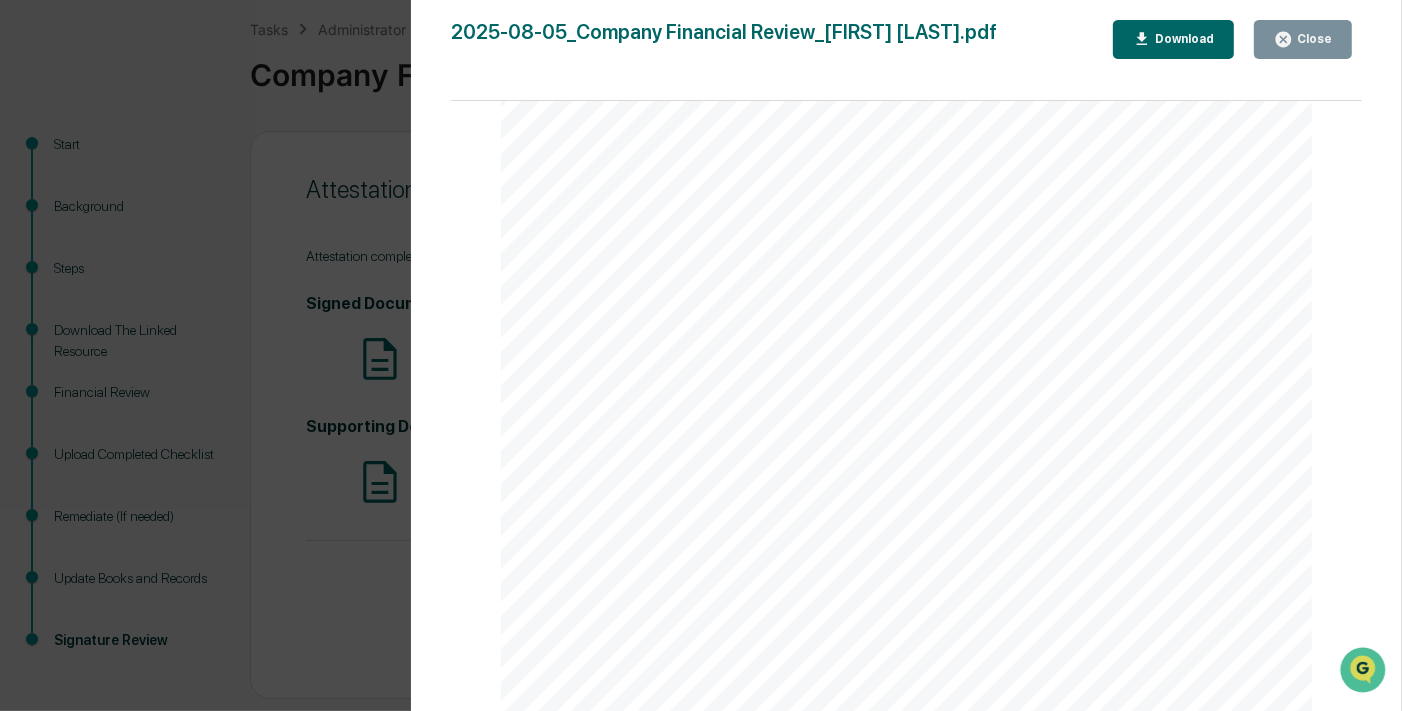 scroll, scrollTop: 2777, scrollLeft: 0, axis: vertical 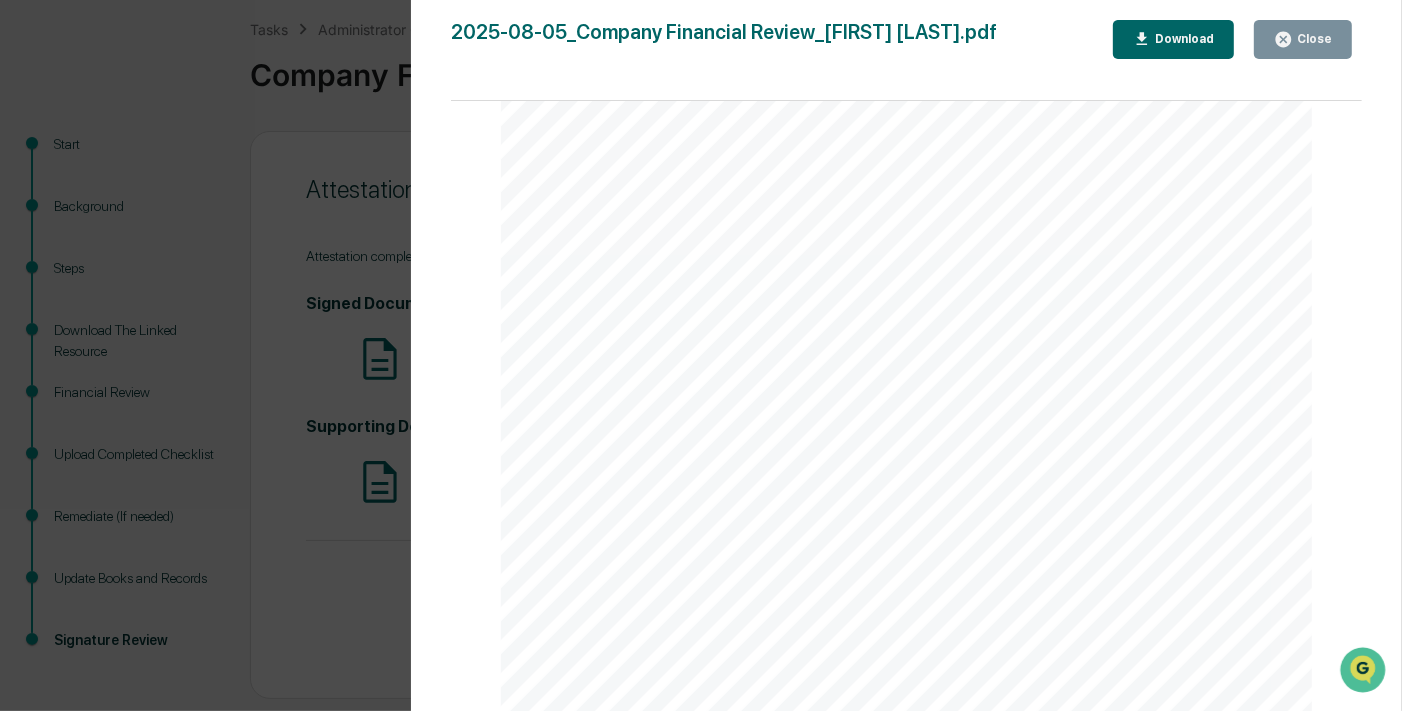 click 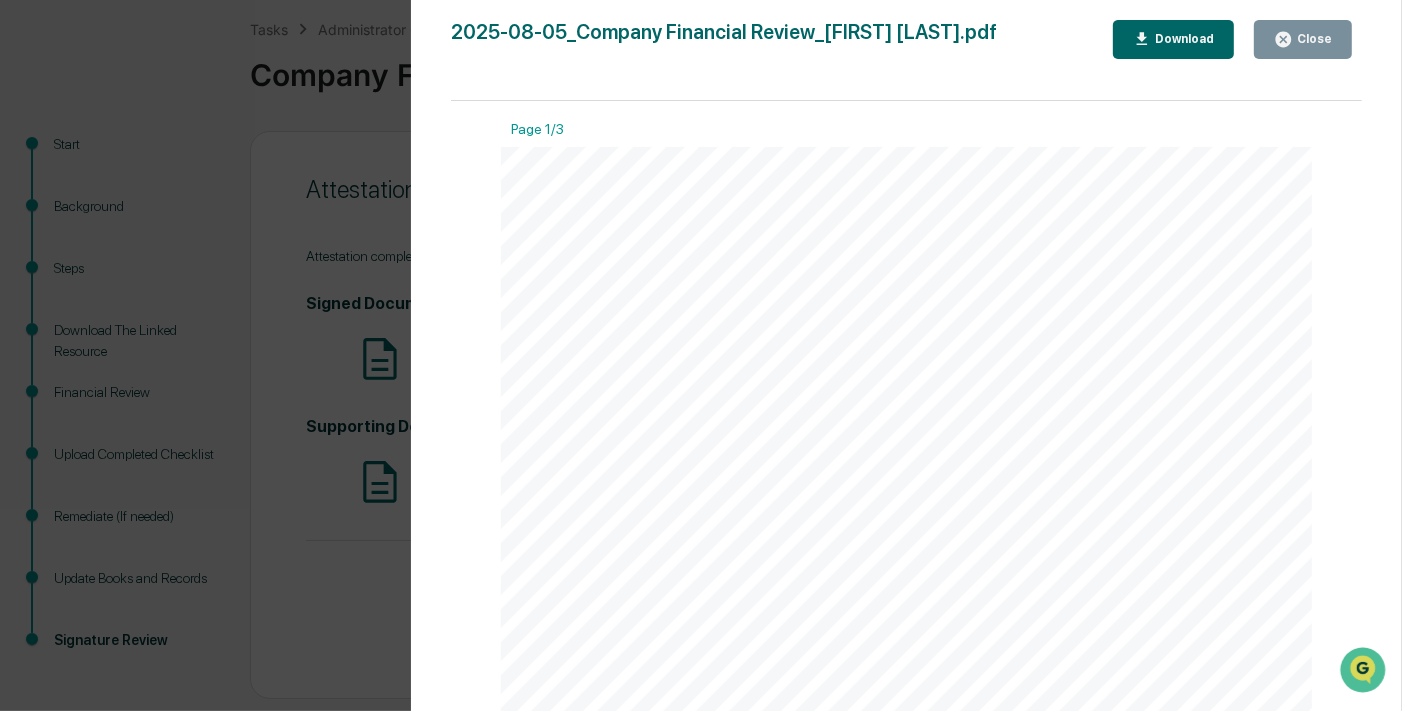 click on "August   5,   2025 Rik   Saylor   Financial Company   Financial   Review Background   and   Purpose ###   Task   Control: Company   Financial   Review   is   a   critical   process   to   assess   the   financial   health   and   performance   of   the firm.   This   review   helps   to   evaluate   the   company's   financial   stability,   profitability,   and   overall   financial management   and   will   provide   valuable   insights   into   the   firm's   financial   position,   helping   the   firm   make informed   decisions   and   address   any   areas   of   concern. ###   How   To   Complete: The   firm   should   review   the   company's   accounting   records   to   confirm   that   the   company   complies   with the   30- day   current   books   and   records   rule. 1.   Review   Current   P\&L 2.   Review   Current   Balance   Sheet State   firms   should   review   the   financials   for   net   capital   requirements.   If   the   firm   is   SEC   registered, please   make   sure   the" at bounding box center [906, 721] 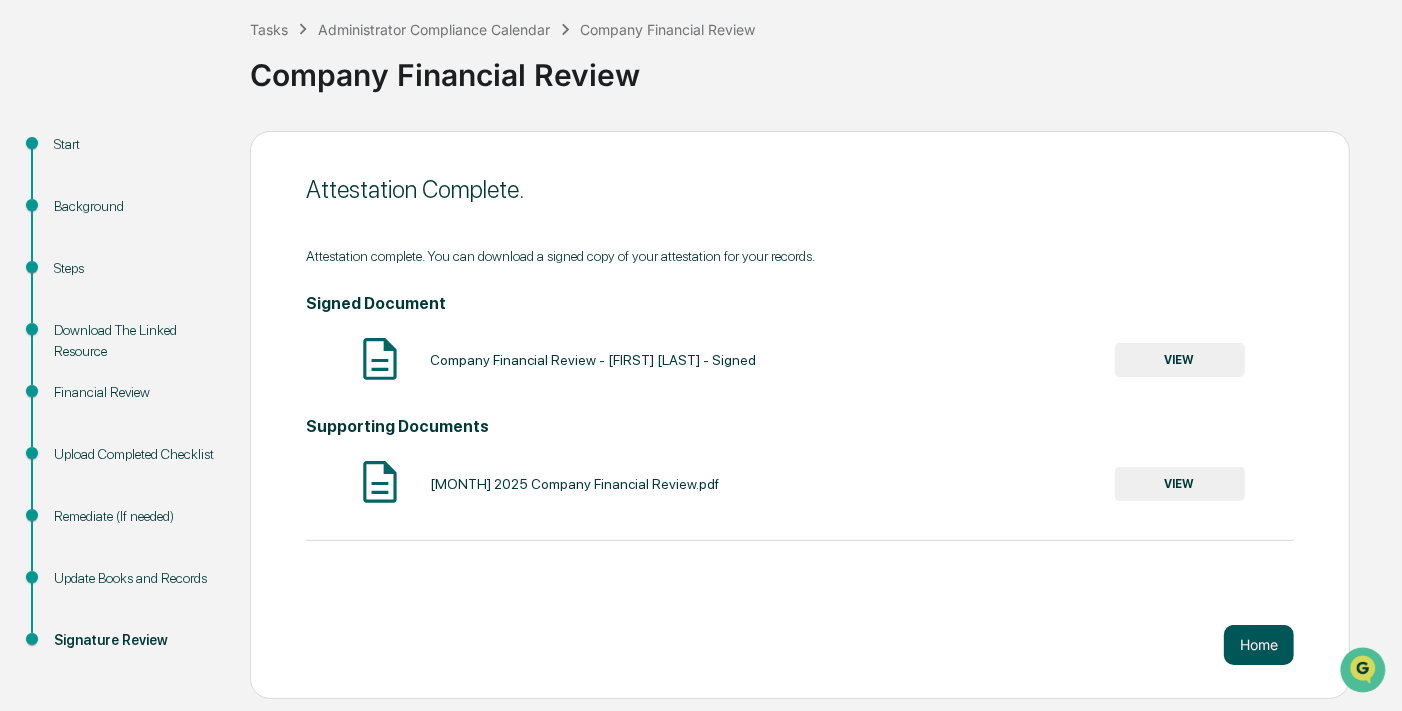click on "Home" at bounding box center [1259, 645] 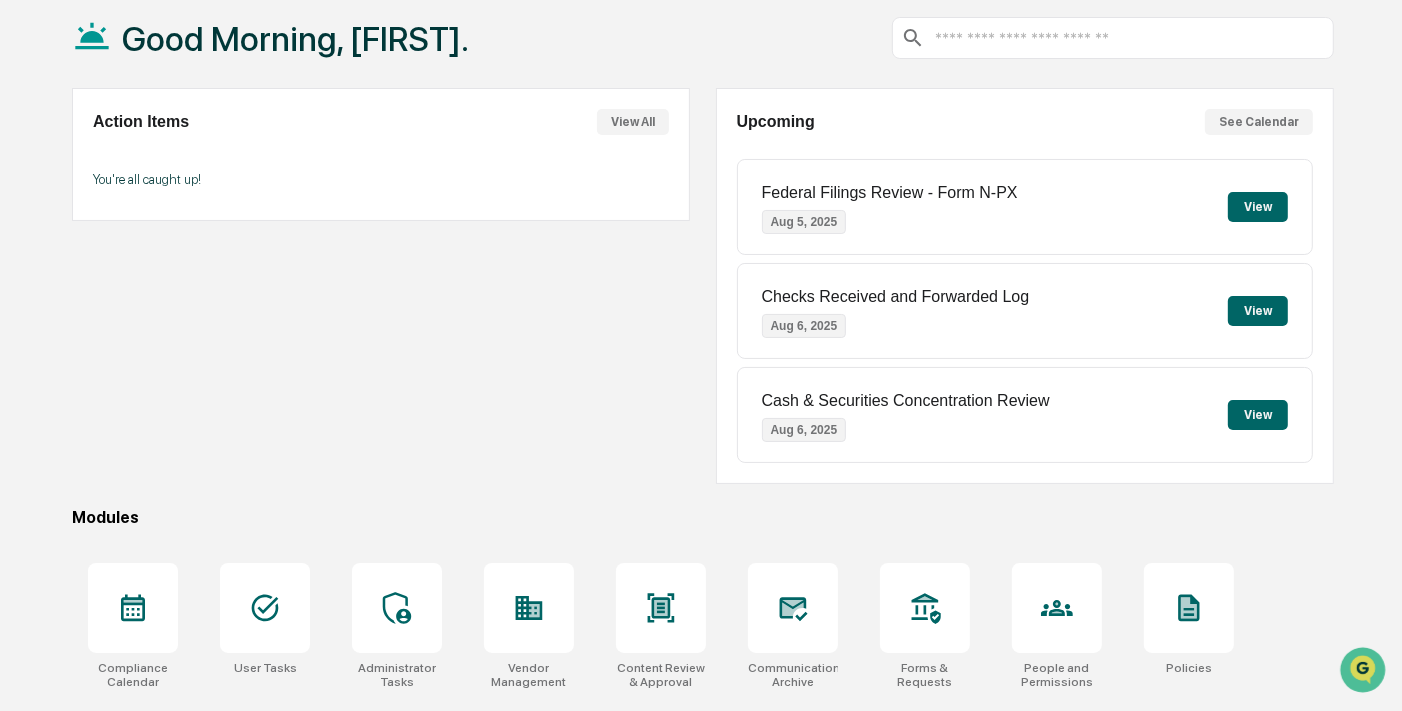scroll, scrollTop: 0, scrollLeft: 0, axis: both 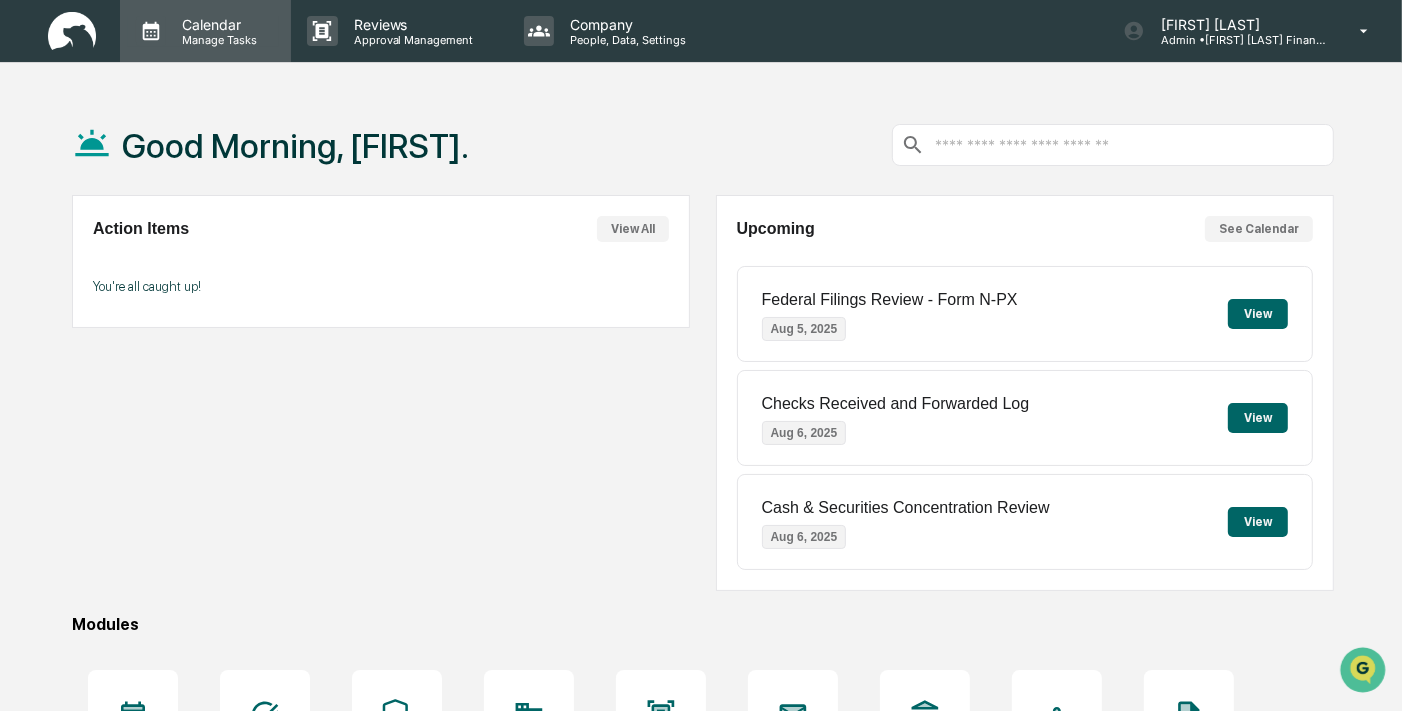click on "Manage Tasks" at bounding box center (216, 40) 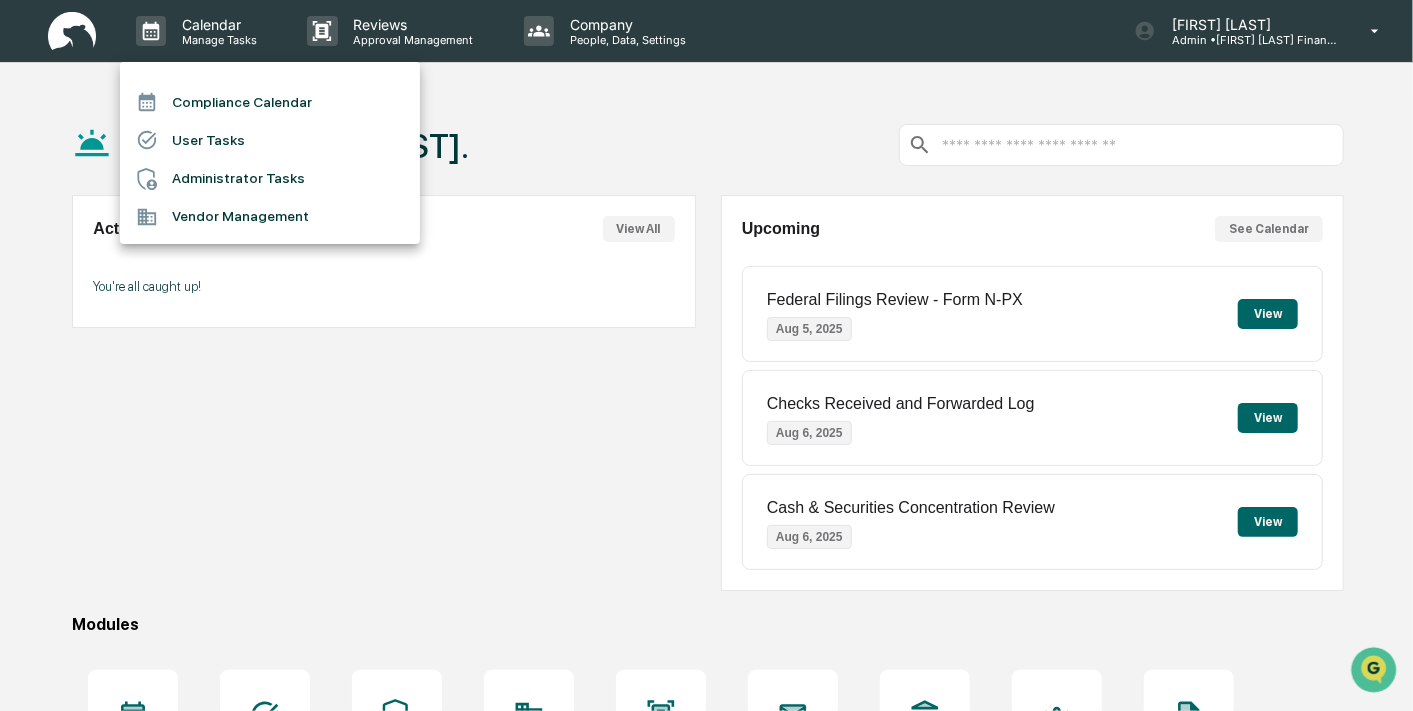 click on "Compliance Calendar" at bounding box center (270, 102) 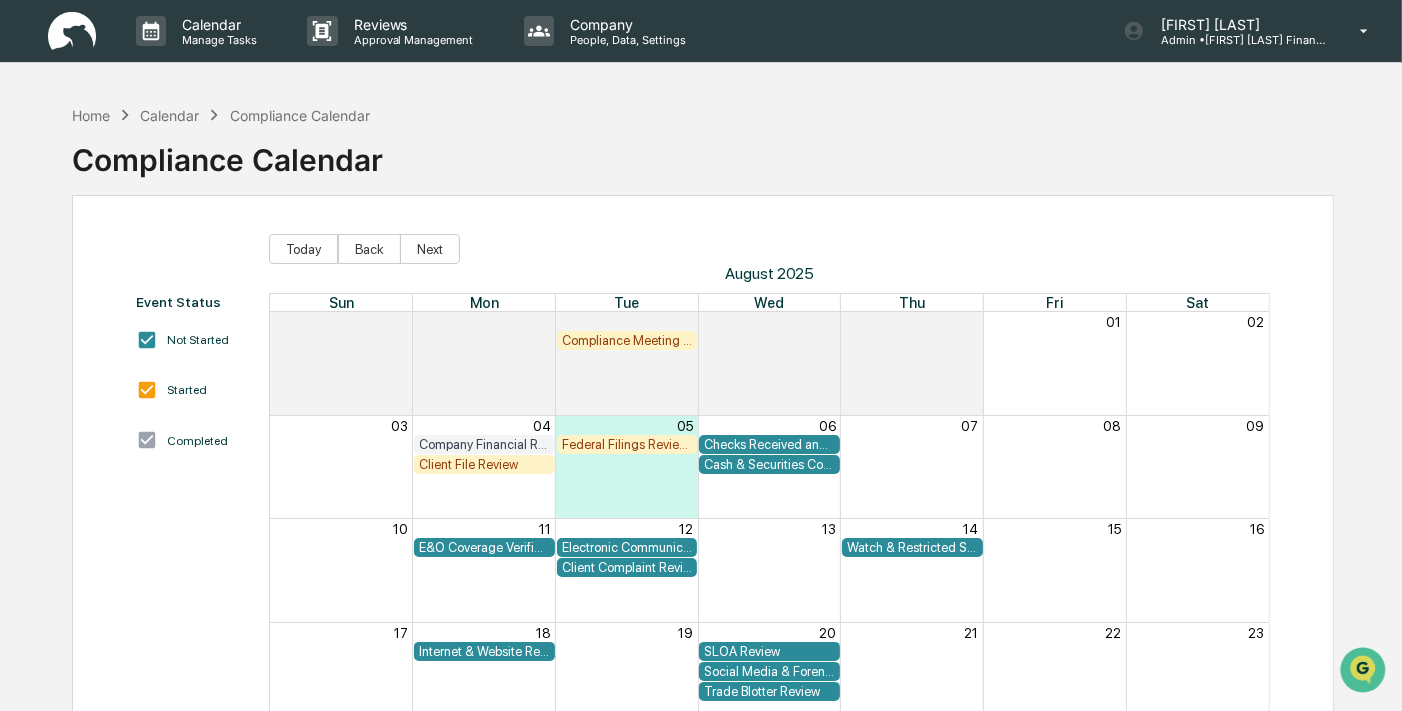 click on "Client File Review" at bounding box center [484, 464] 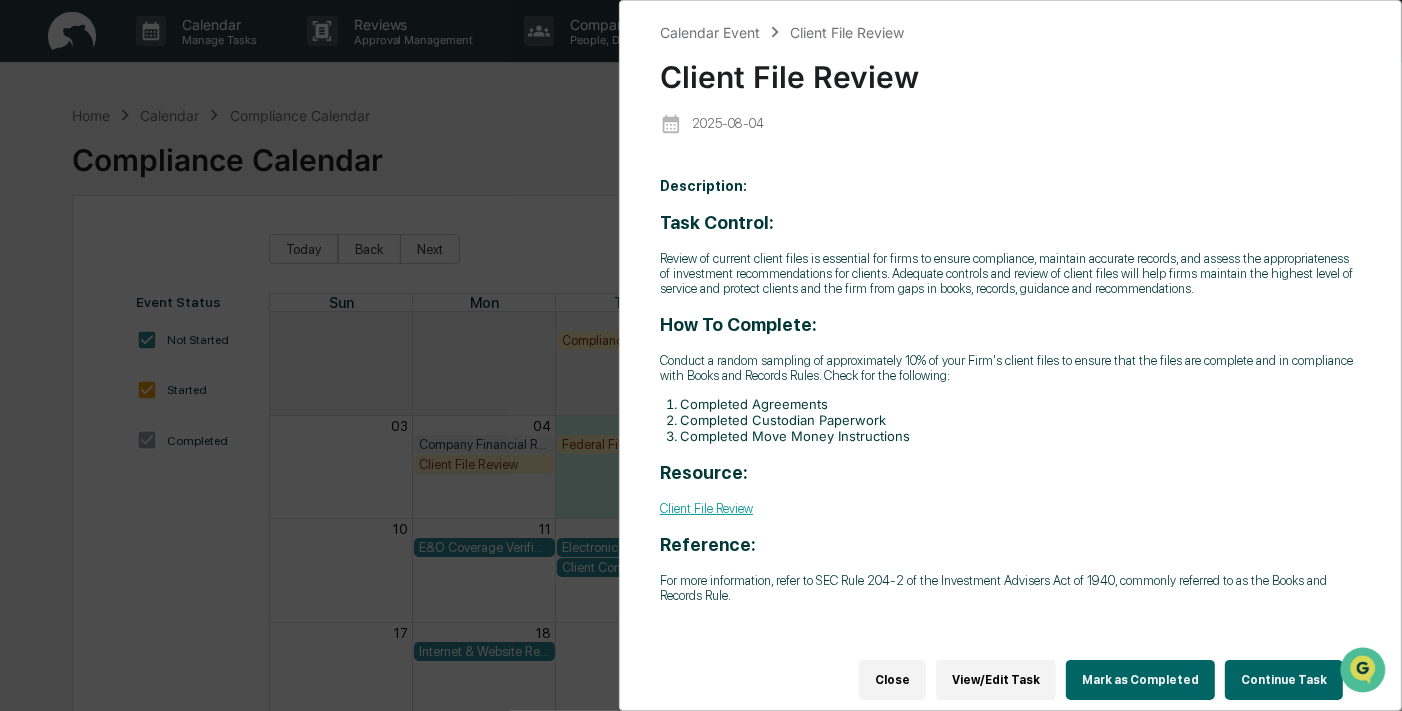 click on "Continue Task" at bounding box center [1284, 680] 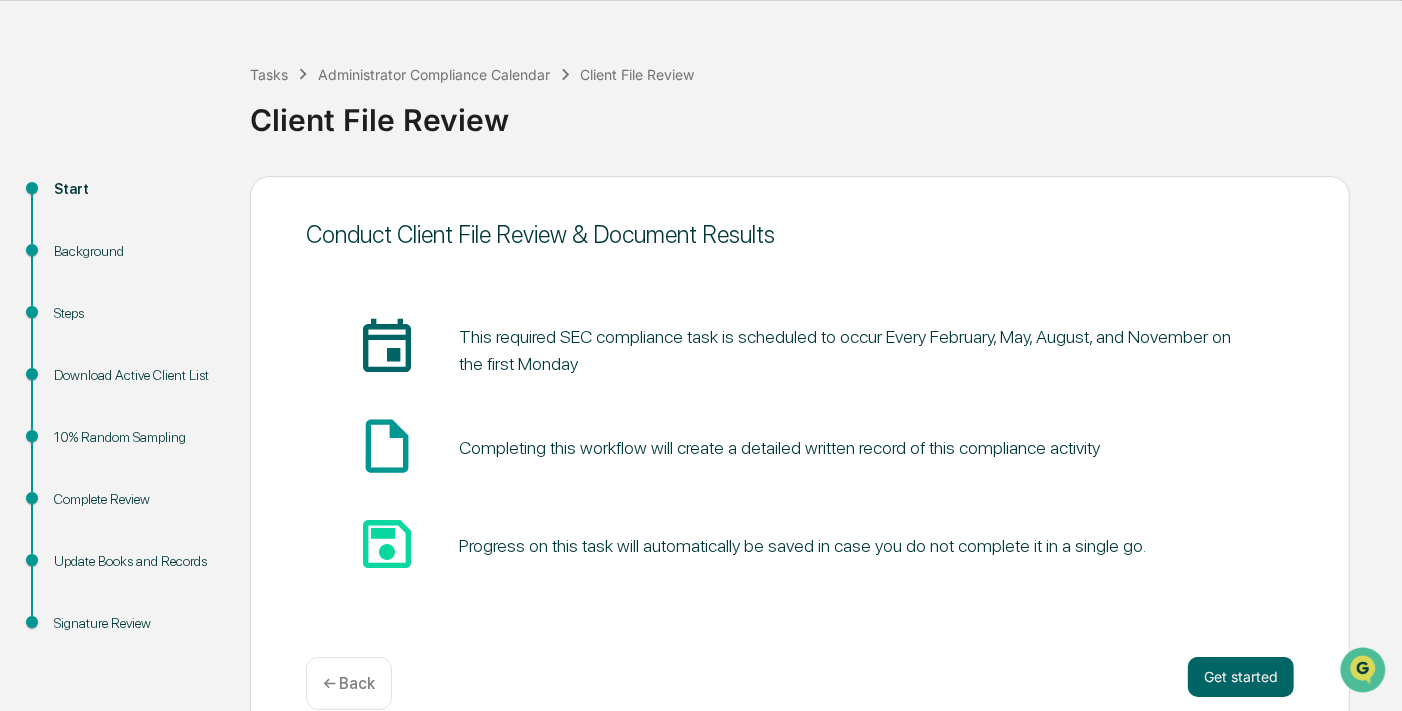 scroll, scrollTop: 94, scrollLeft: 0, axis: vertical 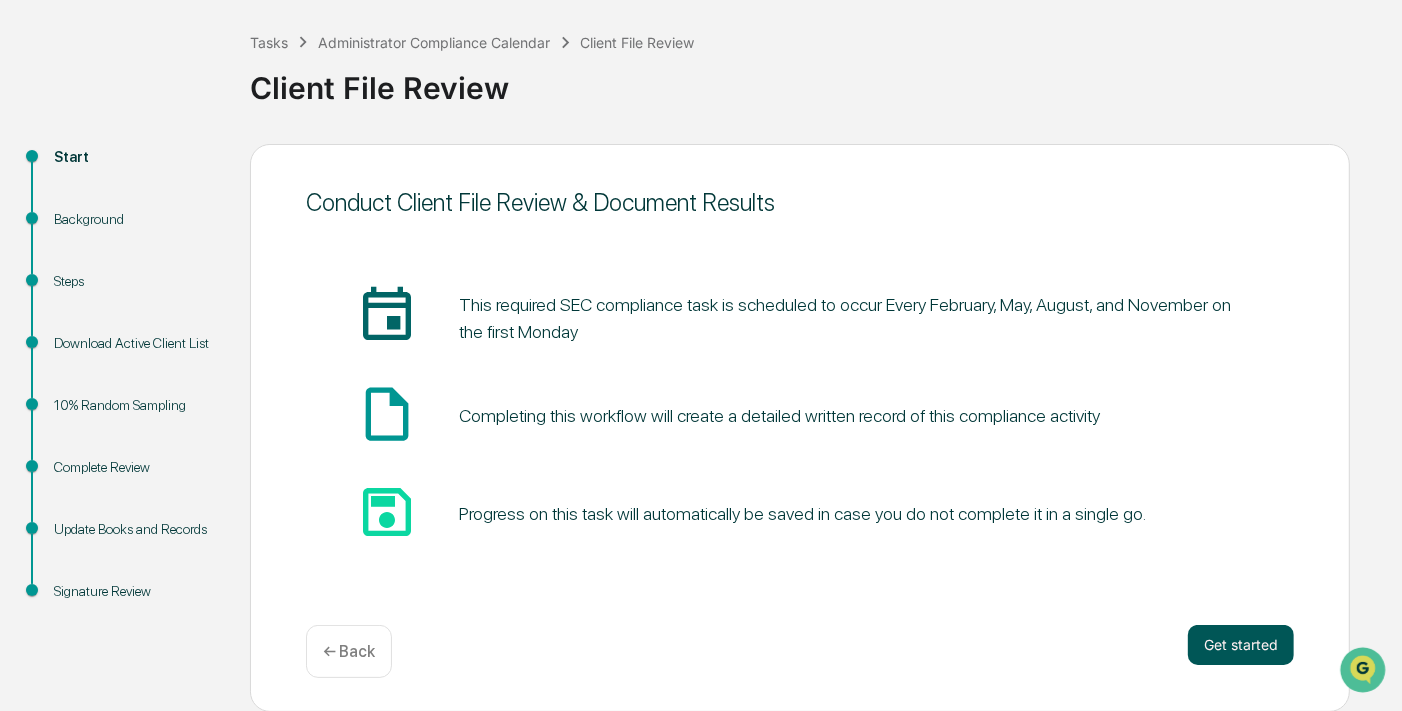 click on "Get started" at bounding box center [1241, 645] 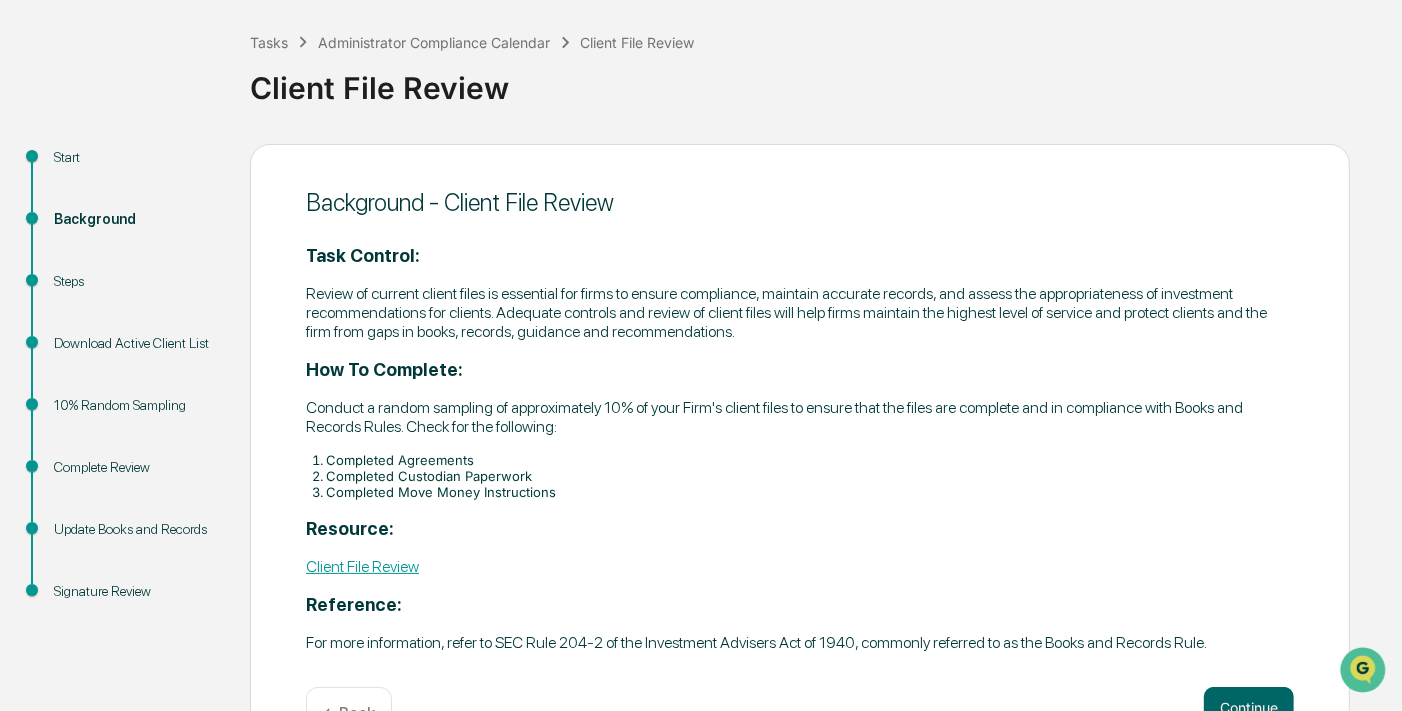 scroll, scrollTop: 159, scrollLeft: 0, axis: vertical 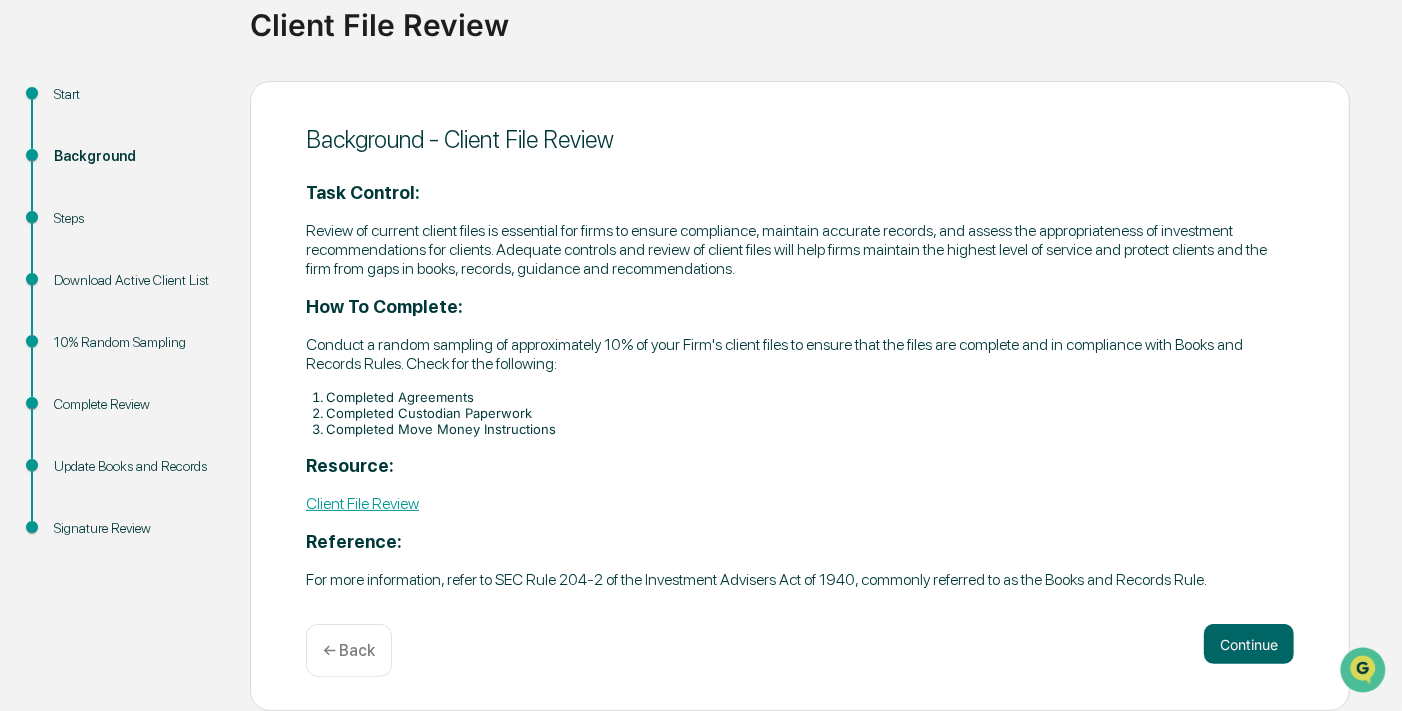 click on "Client File Review" at bounding box center [362, 503] 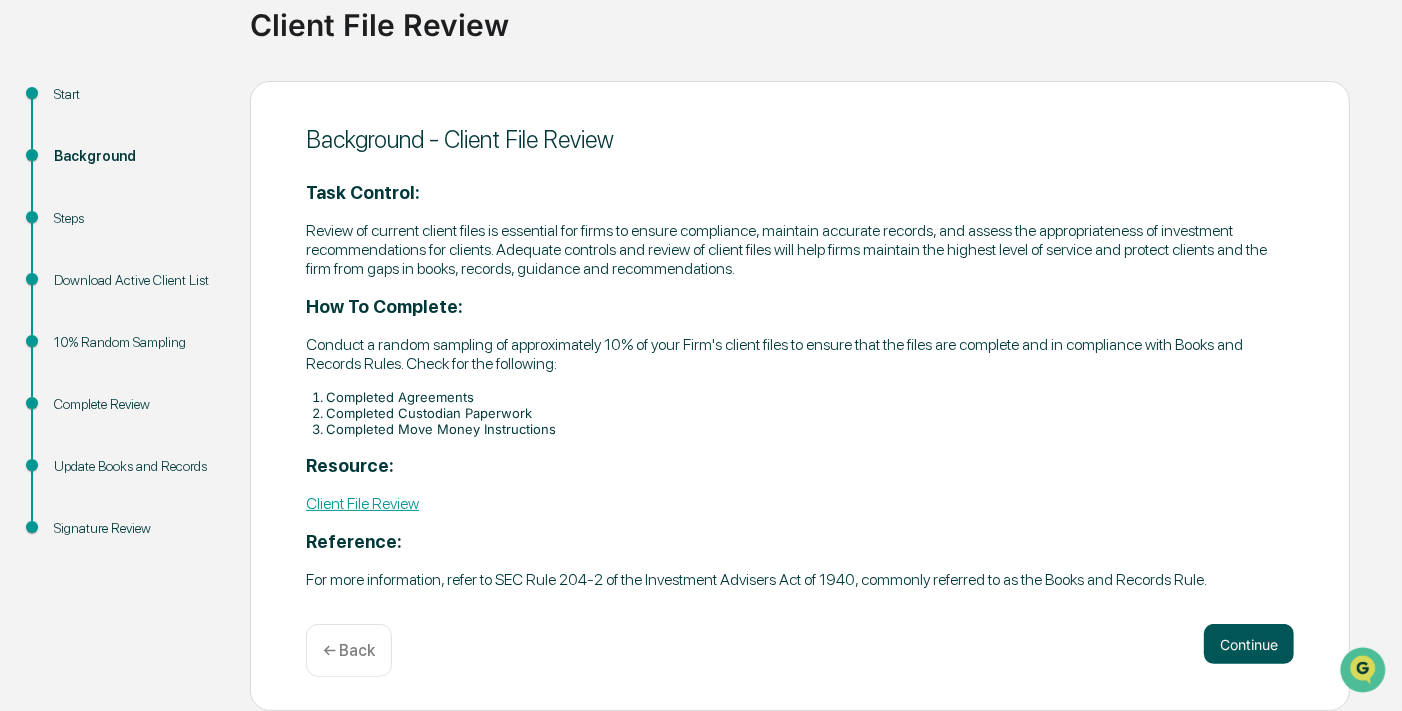 click on "Continue" at bounding box center [1249, 644] 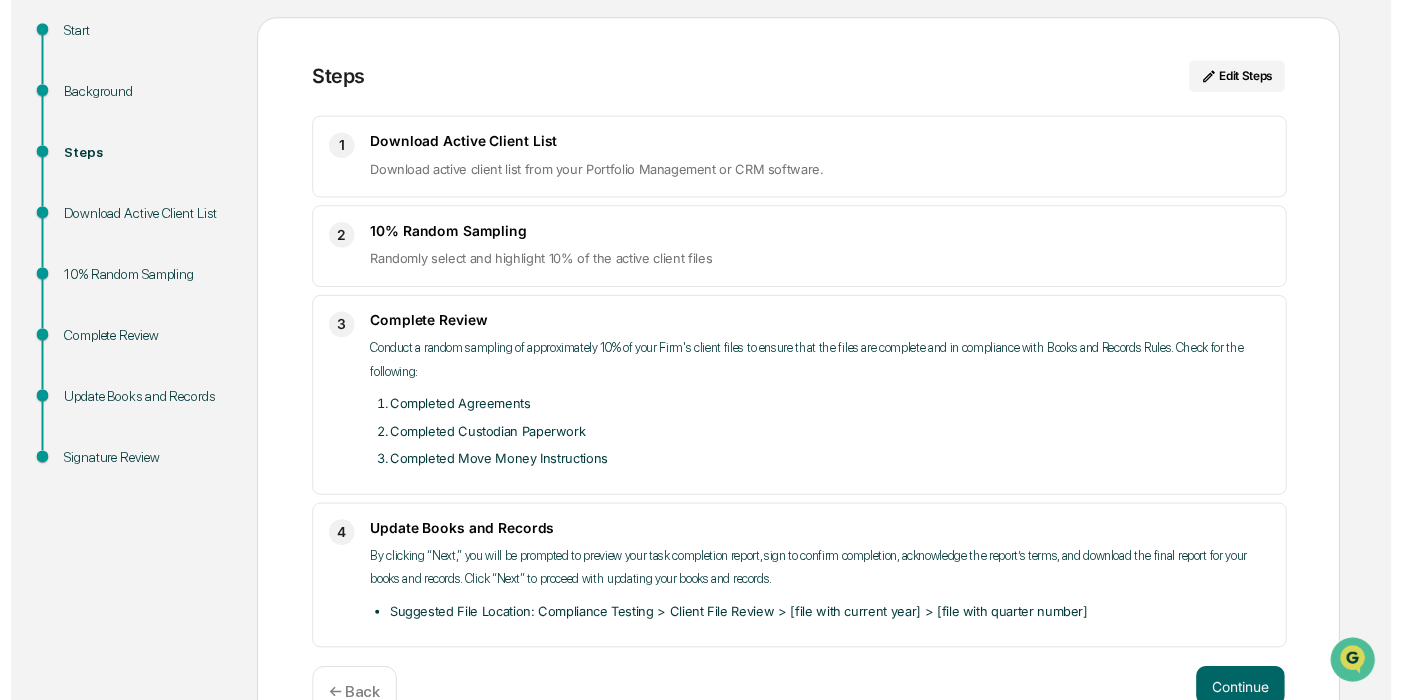 scroll, scrollTop: 270, scrollLeft: 0, axis: vertical 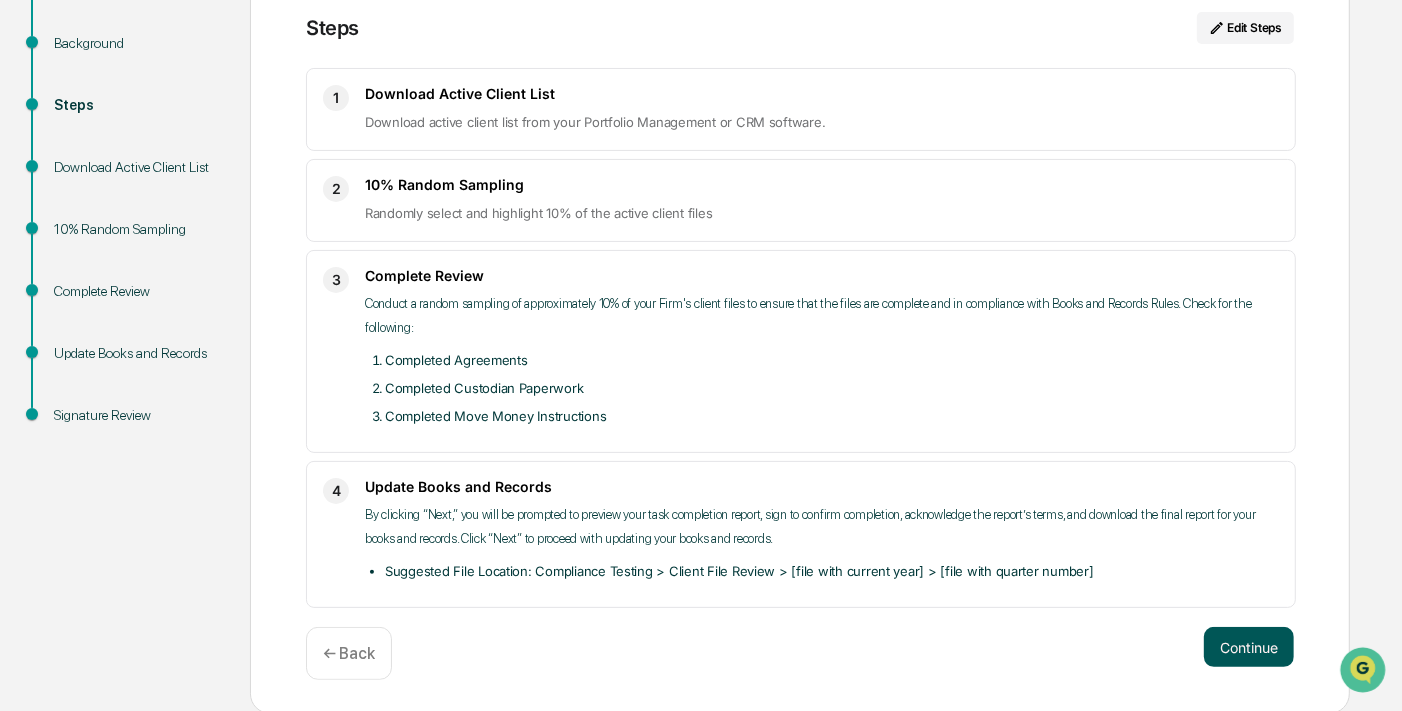 click on "Continue" at bounding box center (1249, 647) 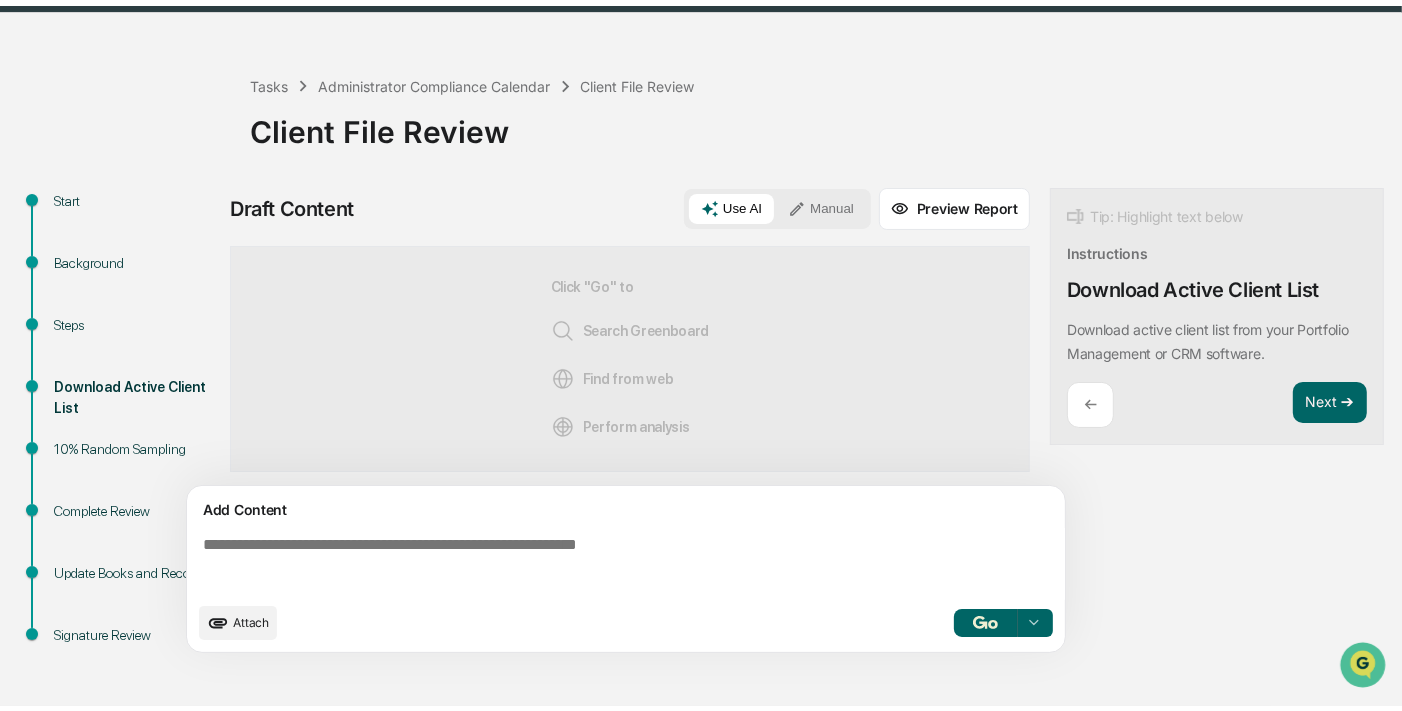 scroll, scrollTop: 45, scrollLeft: 0, axis: vertical 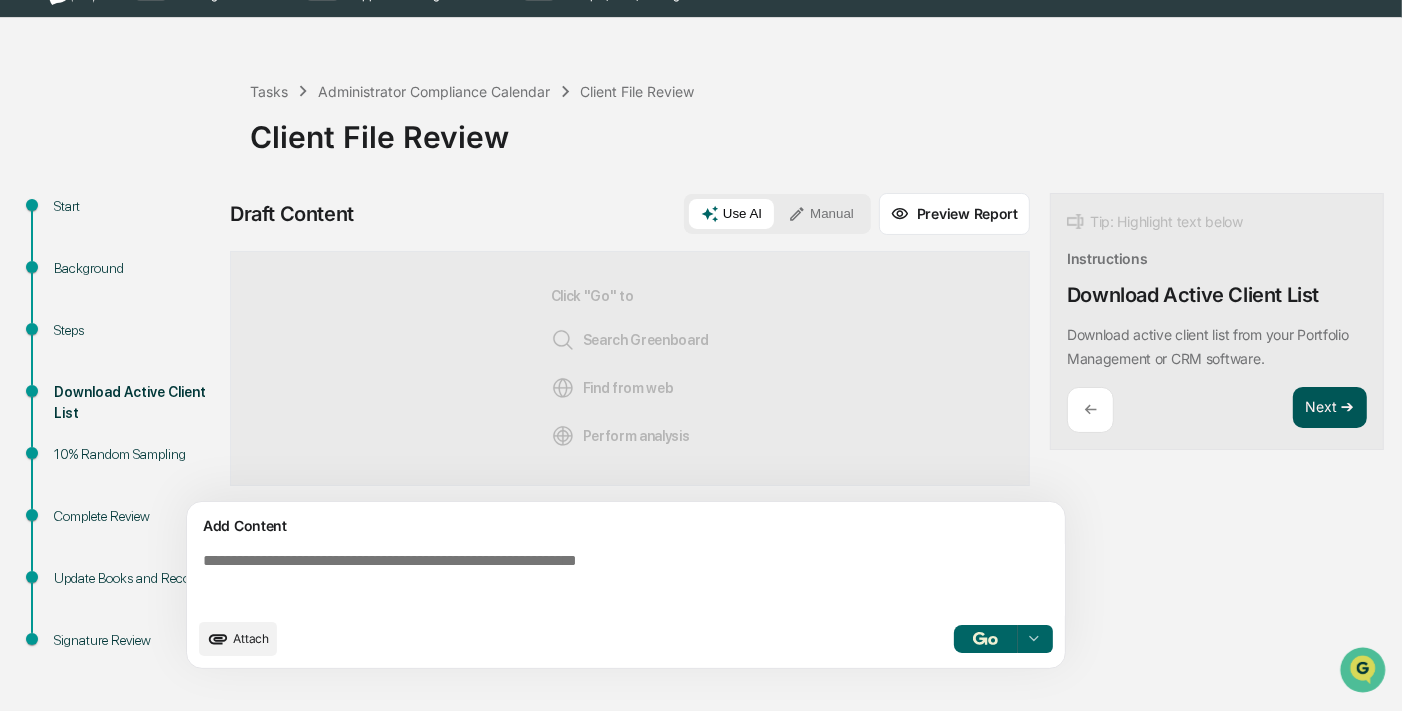 click on "Next ➔" at bounding box center [1330, 408] 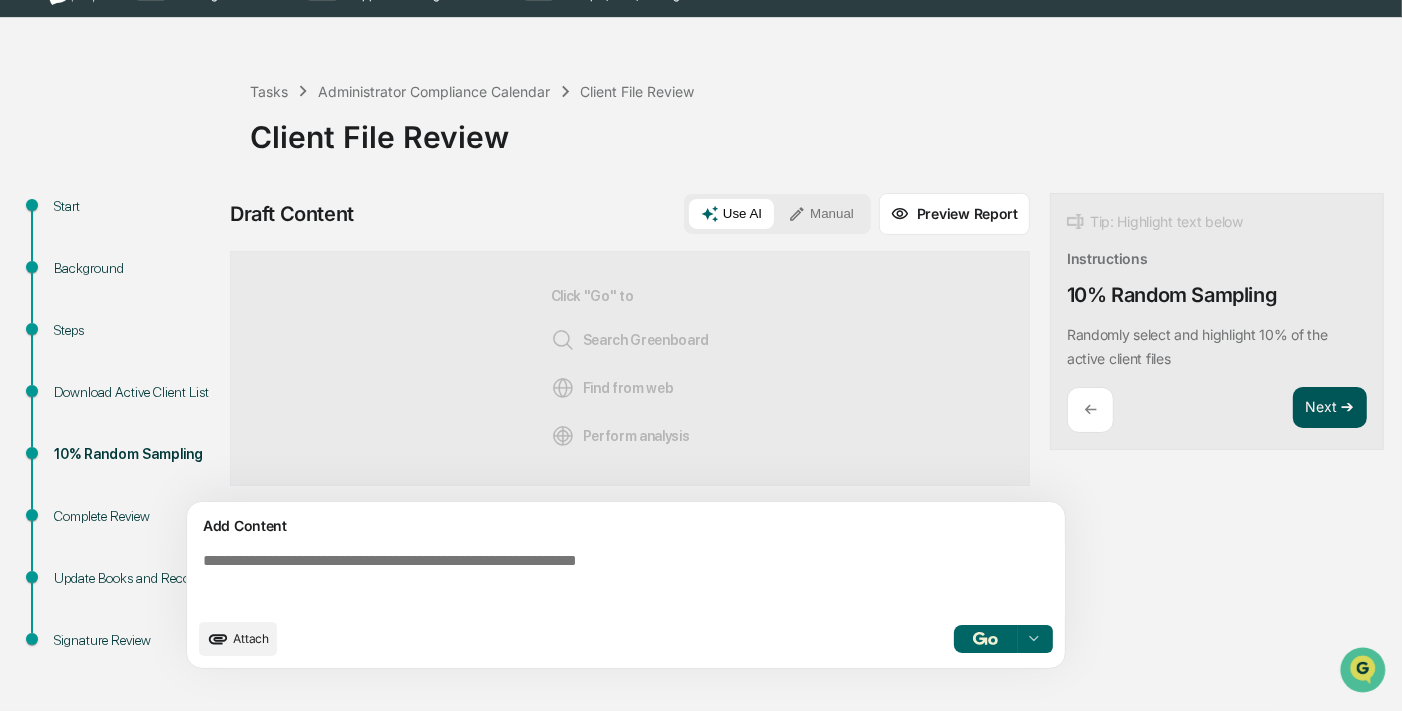 click on "Next ➔" at bounding box center (1330, 408) 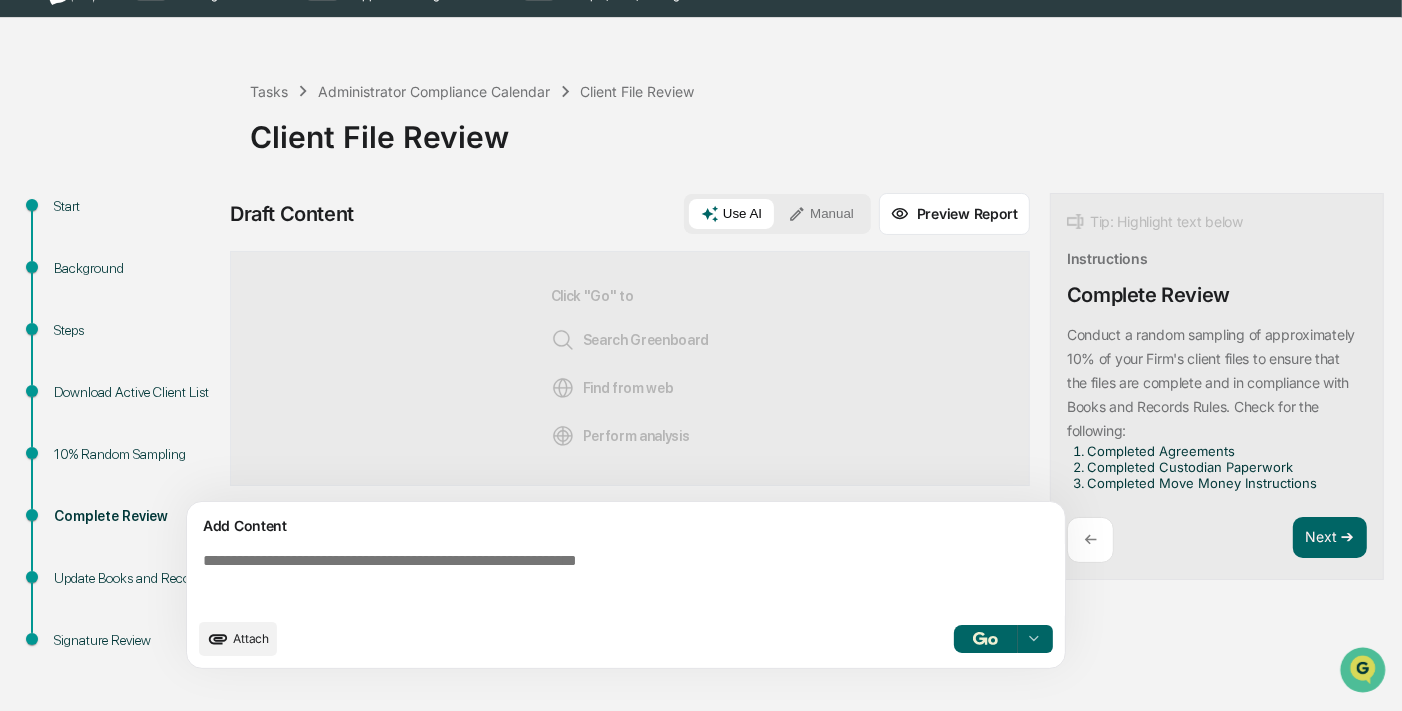 click on "←" at bounding box center [1090, 540] 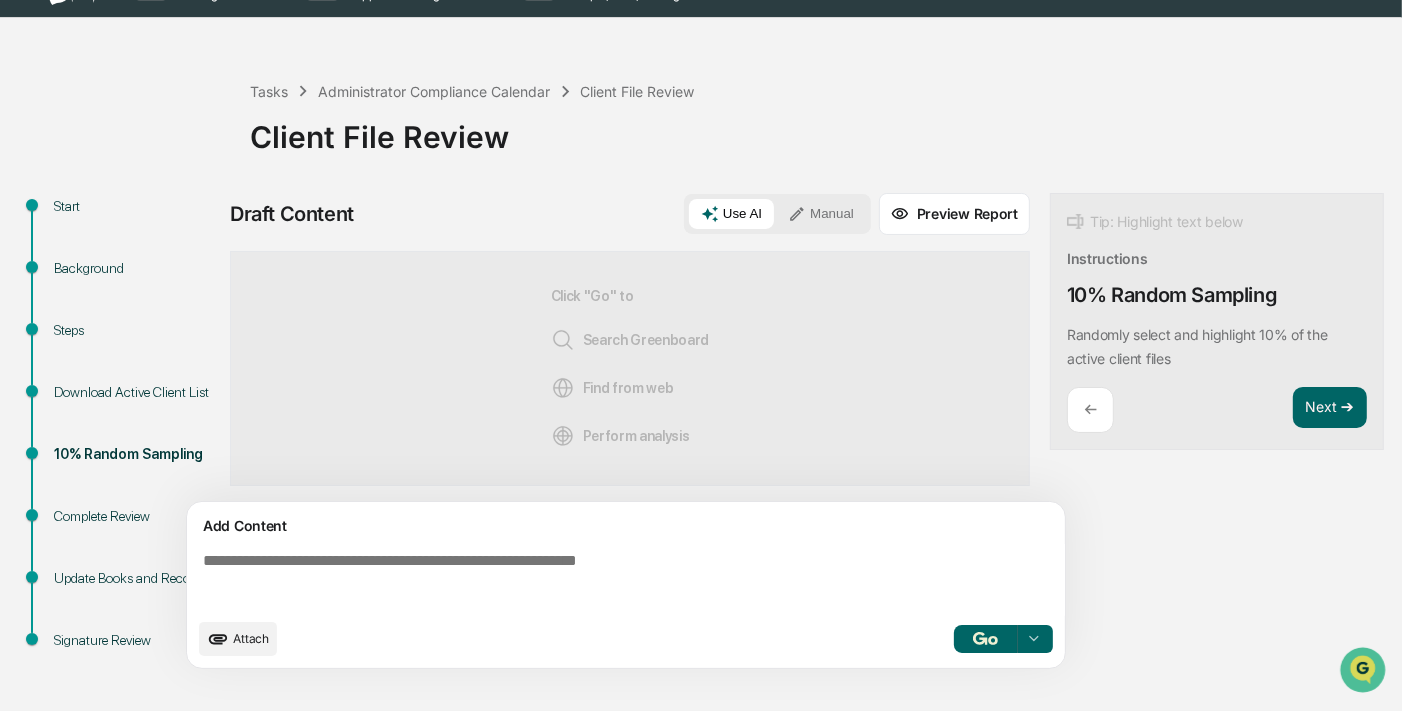 click on "←" at bounding box center (1090, 410) 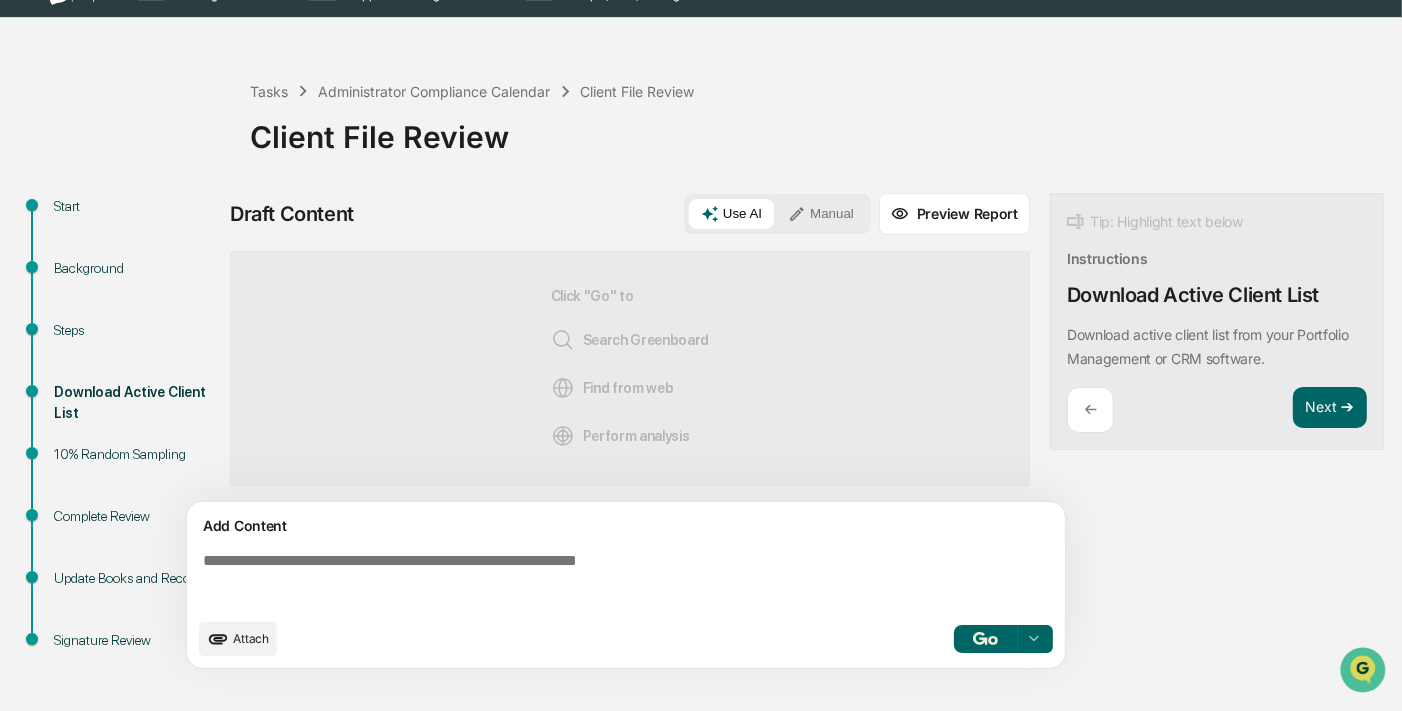click on "←" at bounding box center [1090, 410] 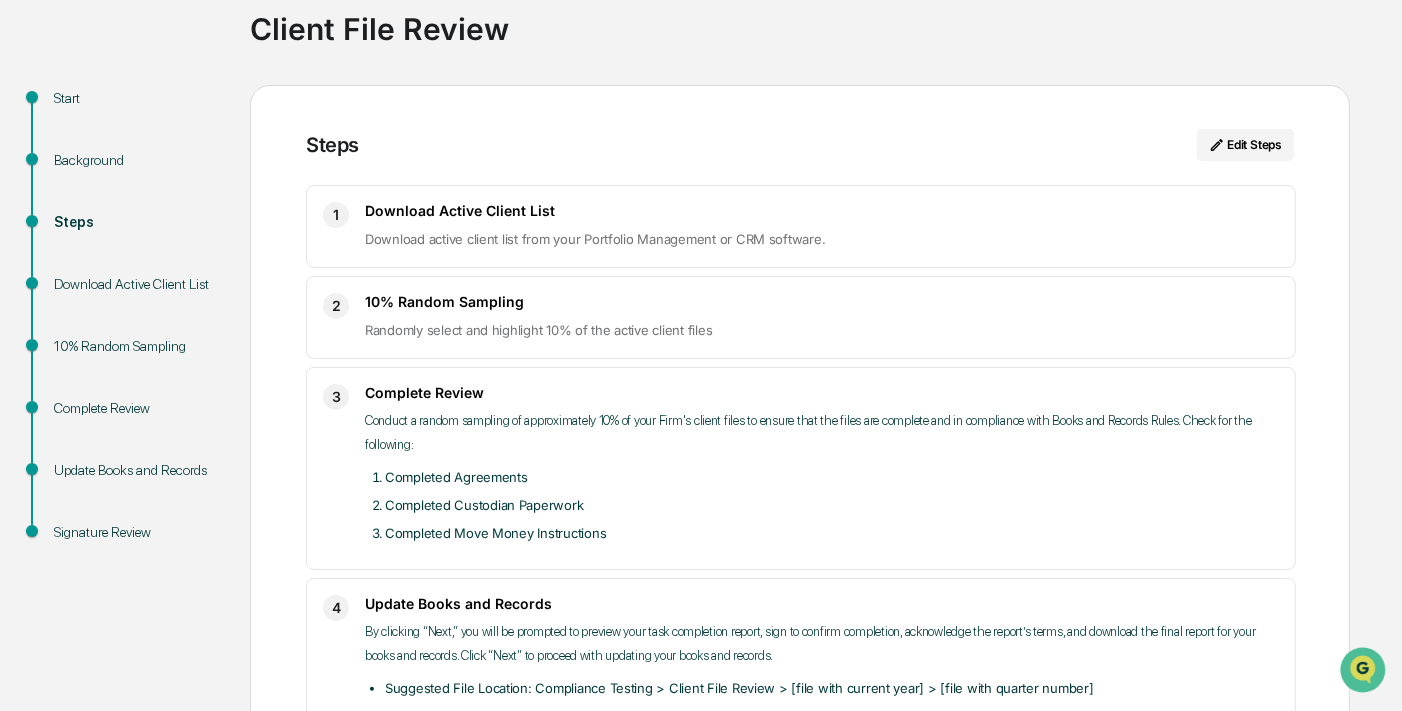 scroll, scrollTop: 0, scrollLeft: 0, axis: both 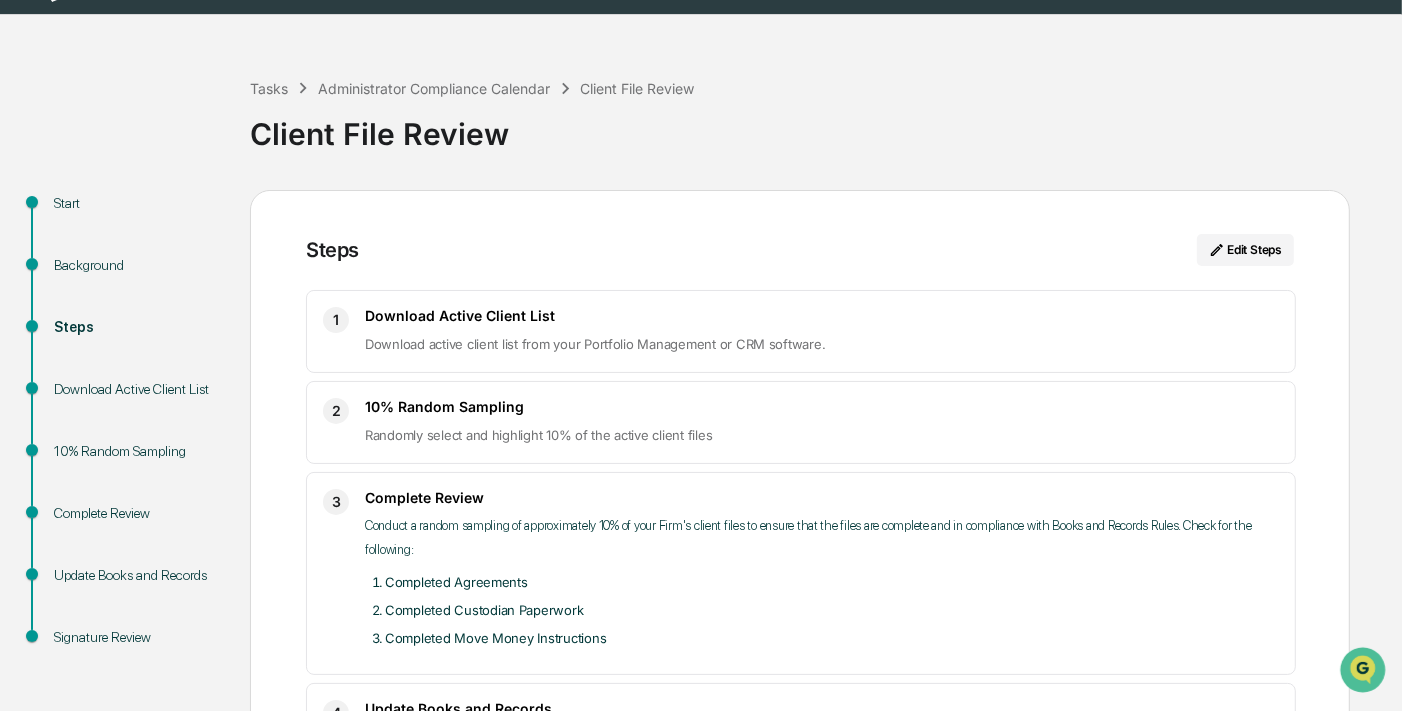 drag, startPoint x: 248, startPoint y: 68, endPoint x: 157, endPoint y: 88, distance: 93.17188 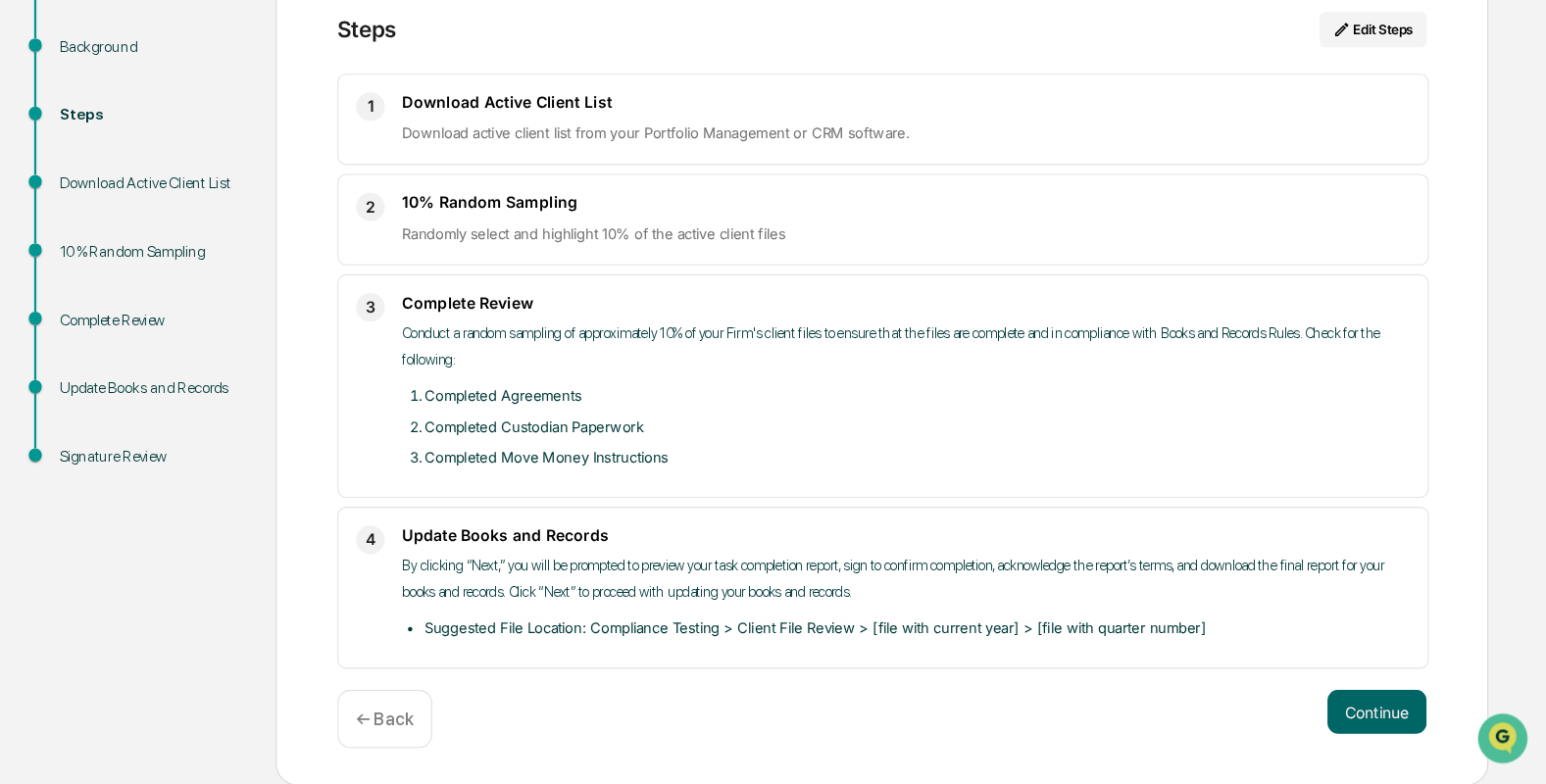 scroll, scrollTop: 178, scrollLeft: 0, axis: vertical 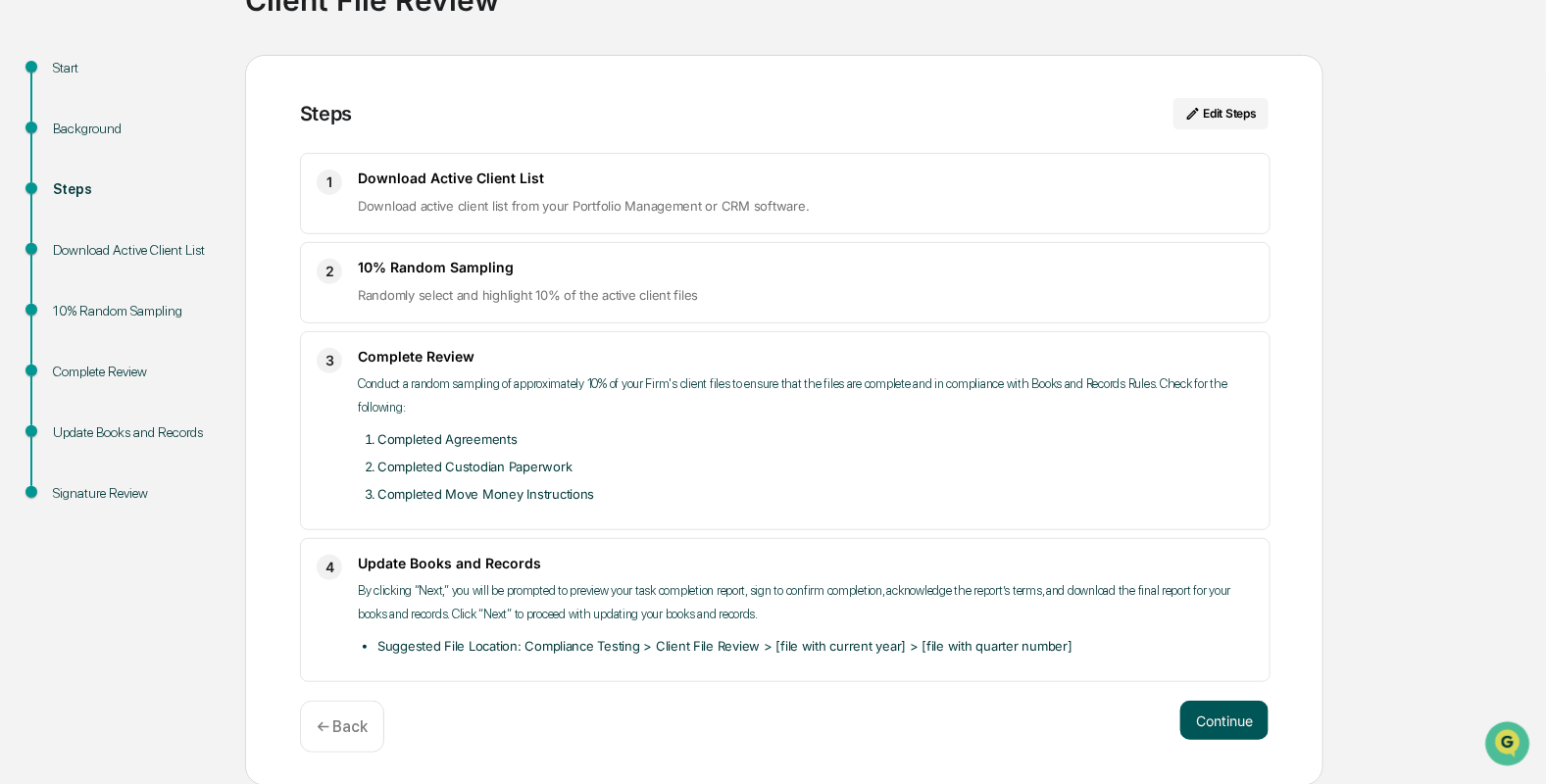 click on "Continue" at bounding box center (1224, 720) 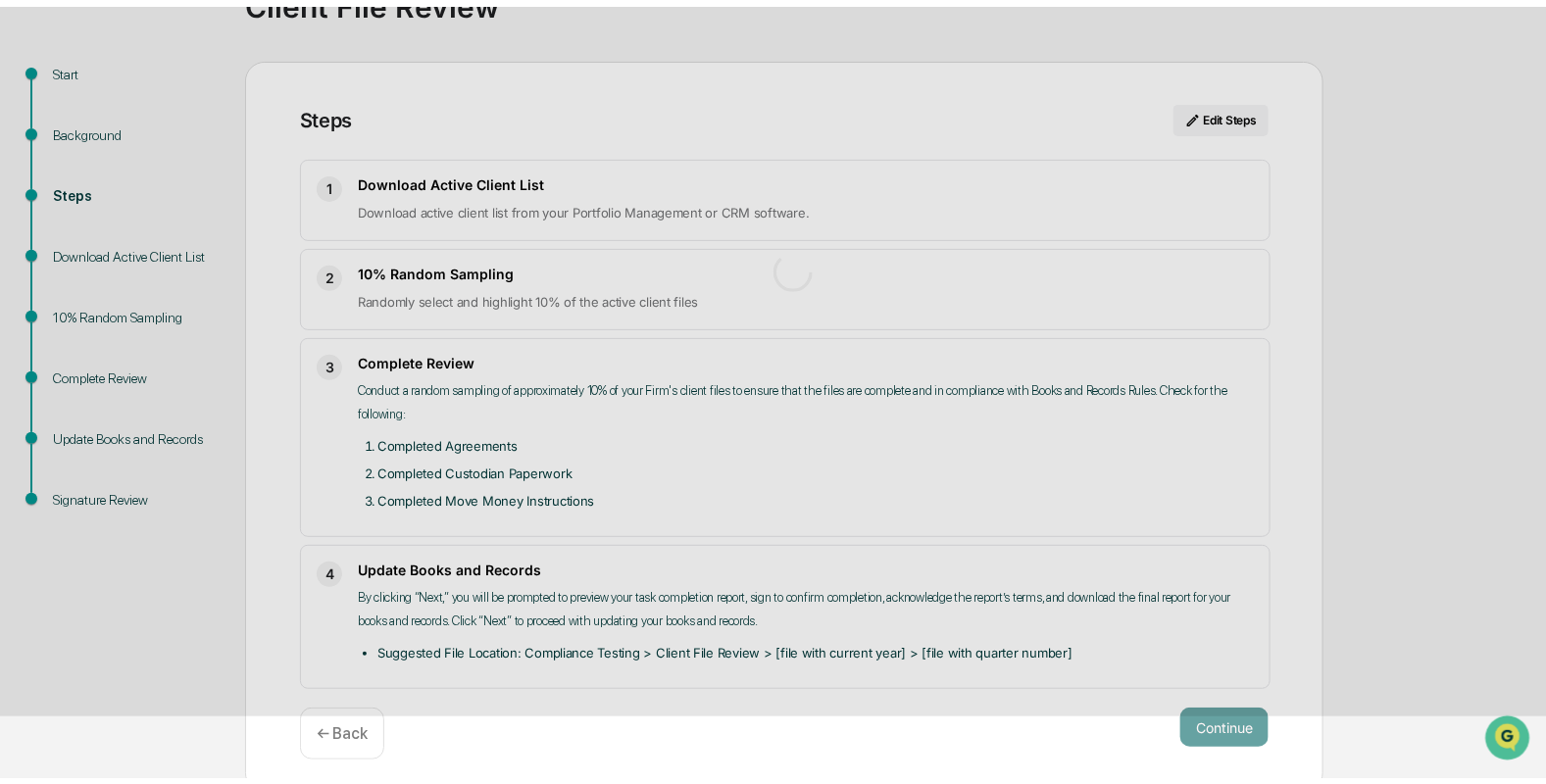 scroll, scrollTop: 15, scrollLeft: 0, axis: vertical 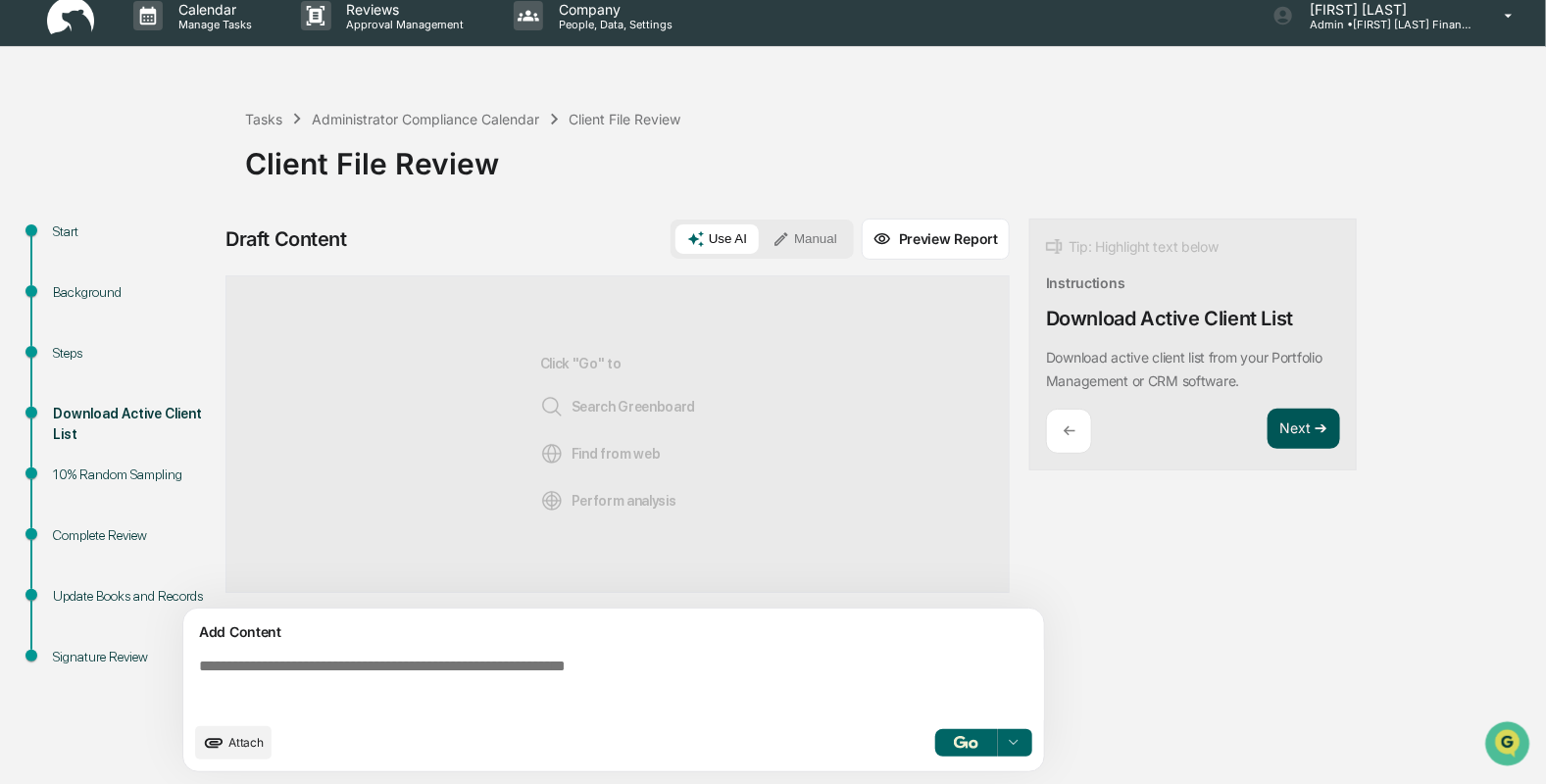 click on "Next ➔" at bounding box center (1304, 429) 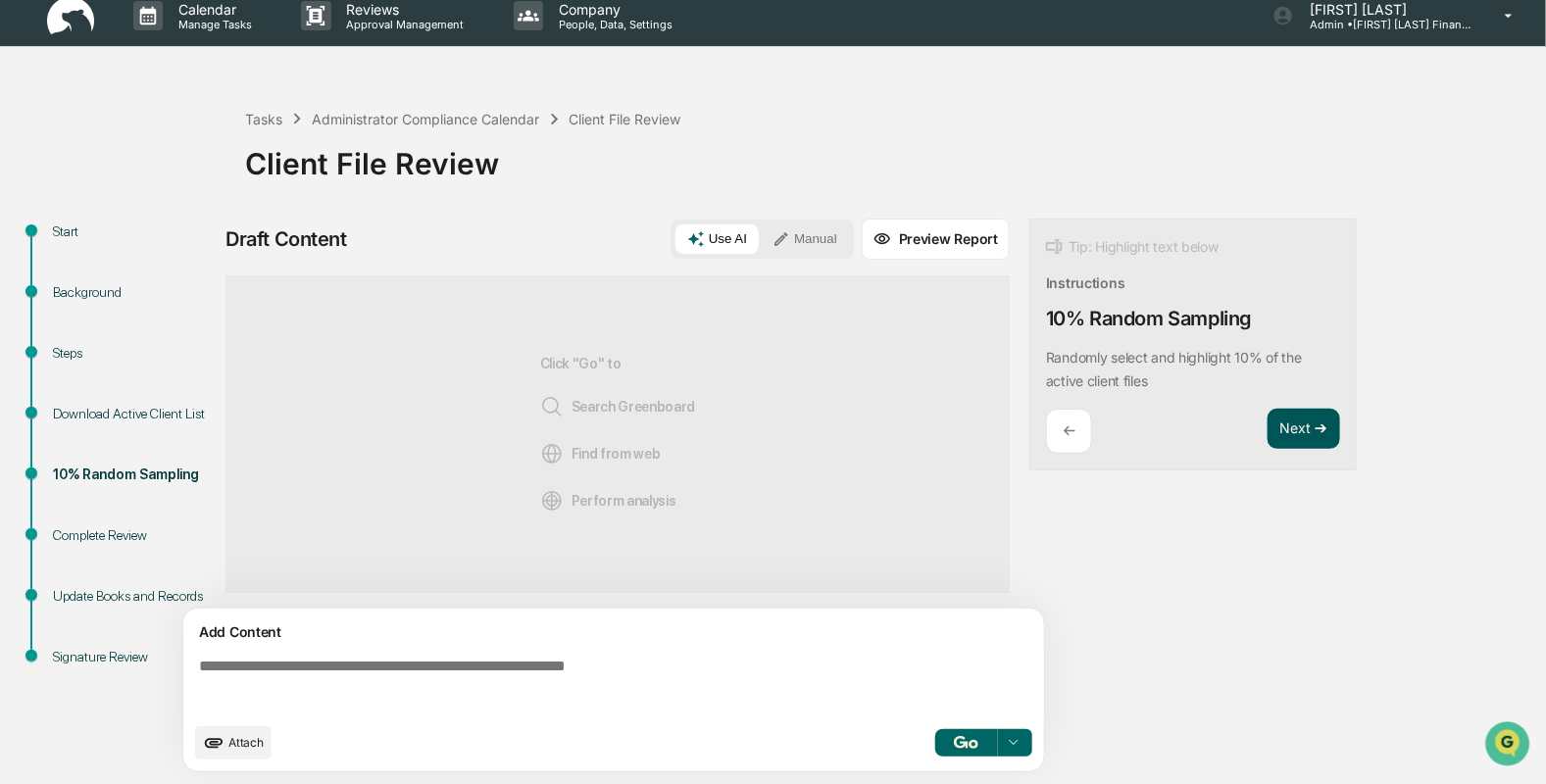 click on "Next ➔" at bounding box center [1304, 429] 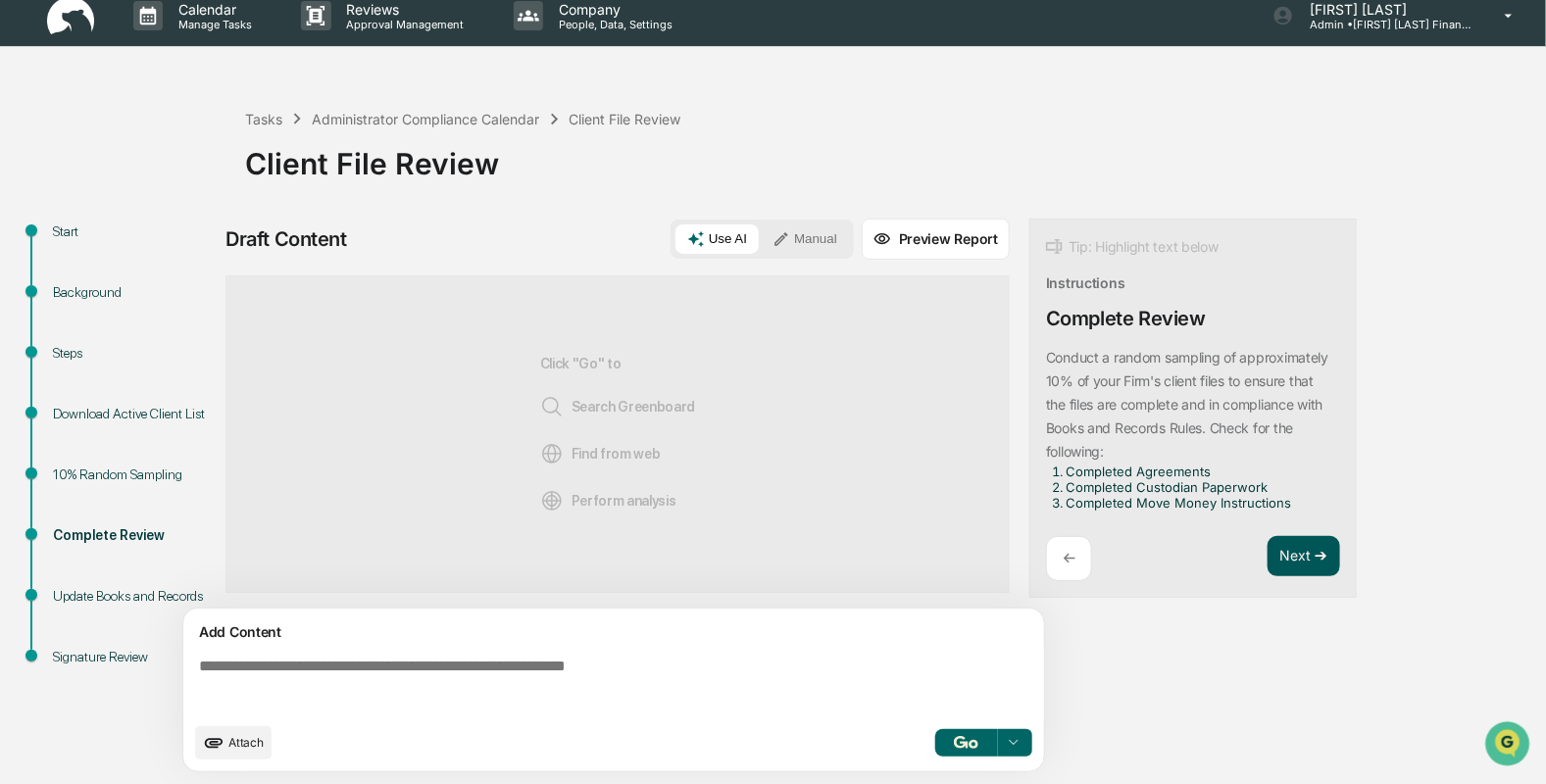 click on "Next ➔" at bounding box center (1304, 557) 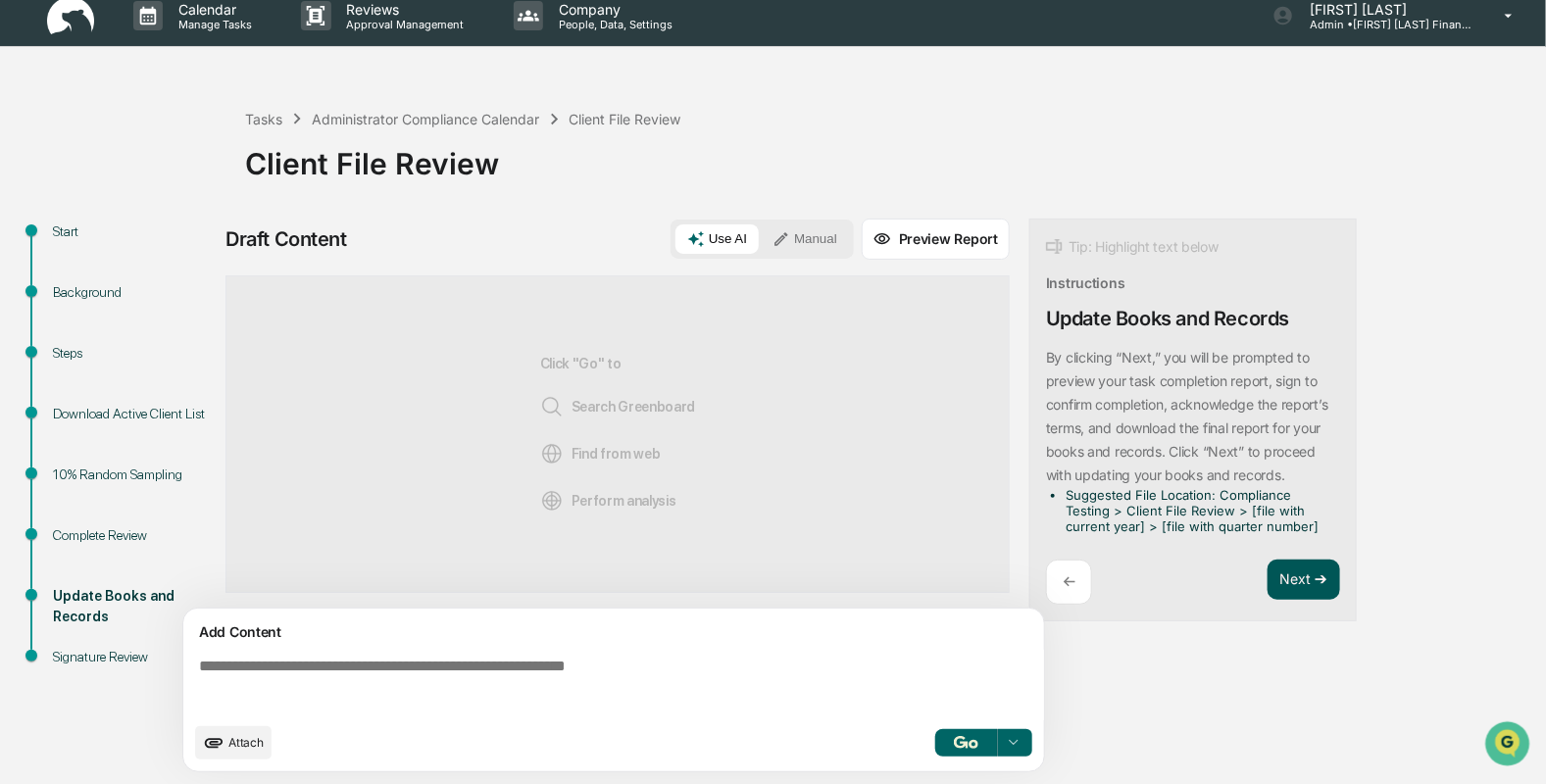 click on "Next ➔" at bounding box center (1304, 580) 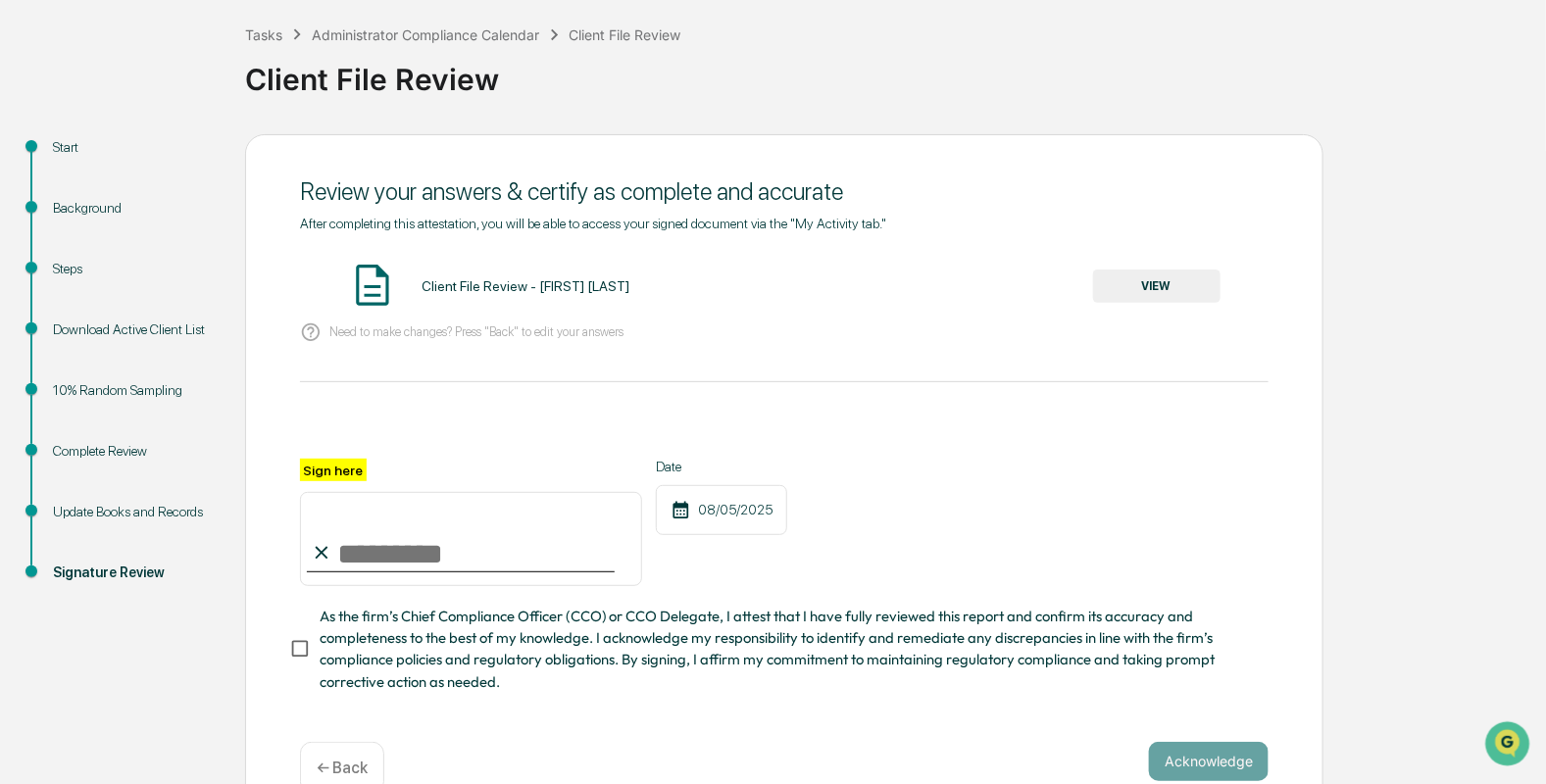 scroll, scrollTop: 150, scrollLeft: 0, axis: vertical 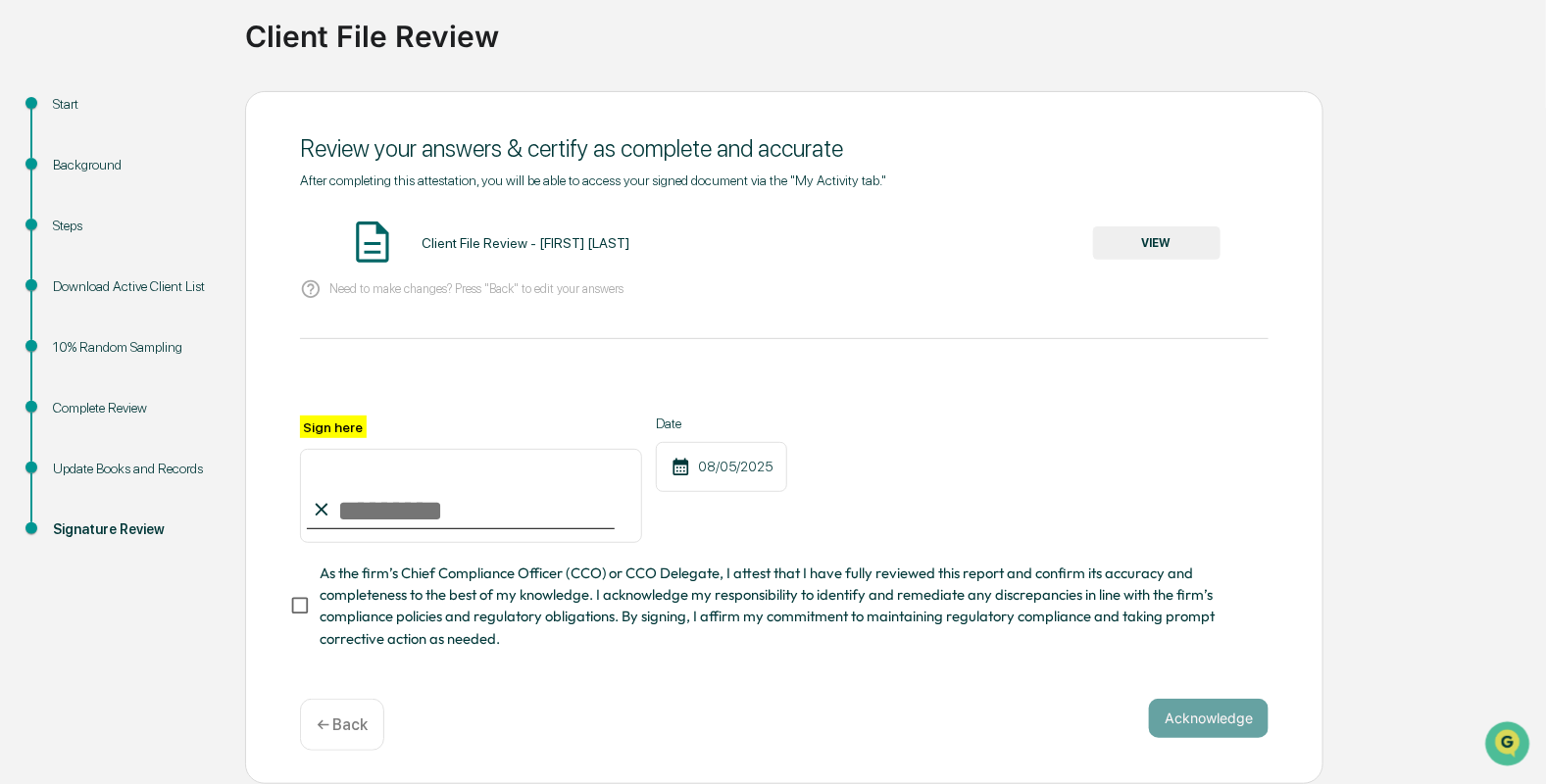 click on "← Back" at bounding box center (342, 724) 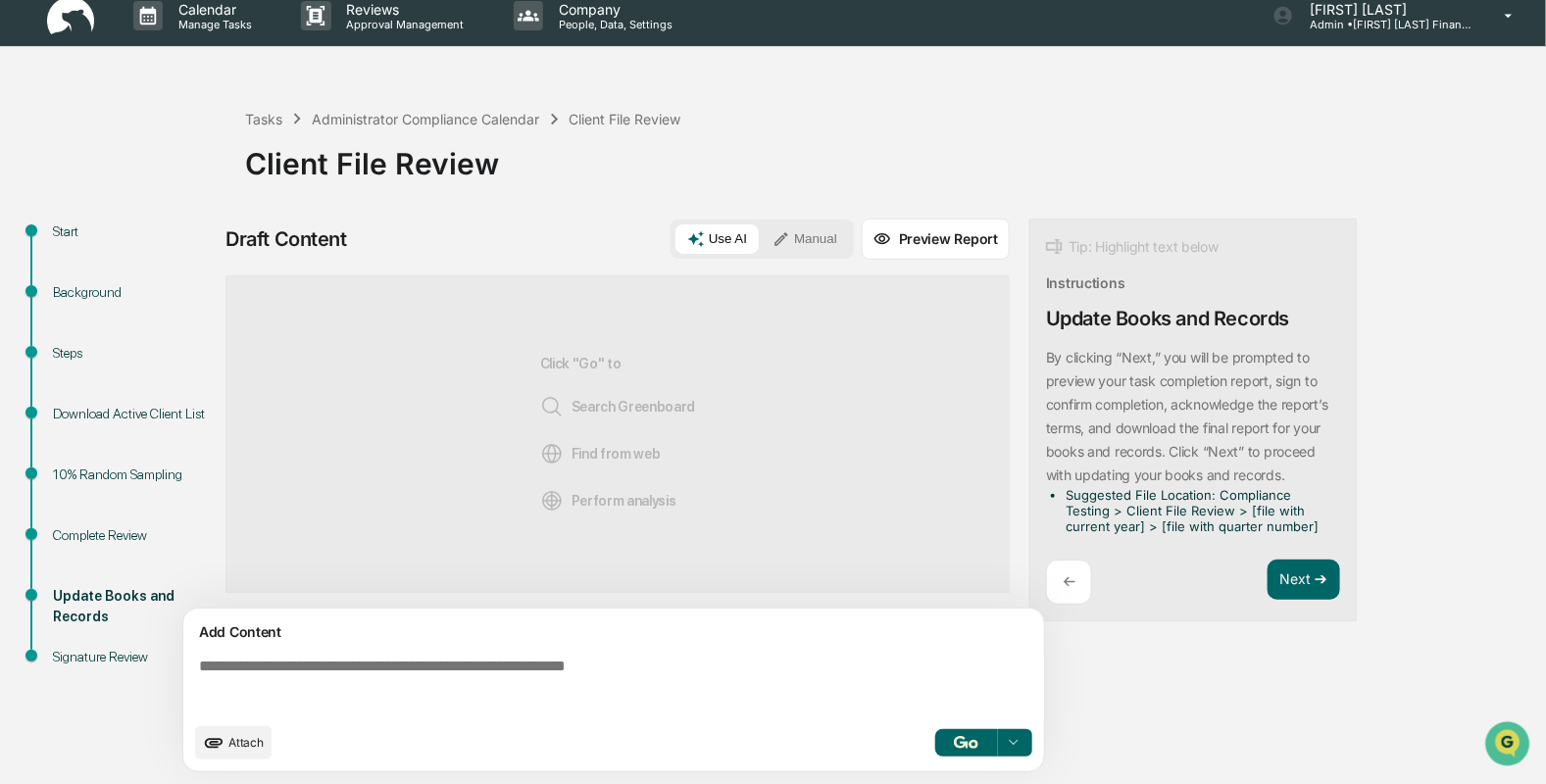 click on "←" at bounding box center [1069, 581] 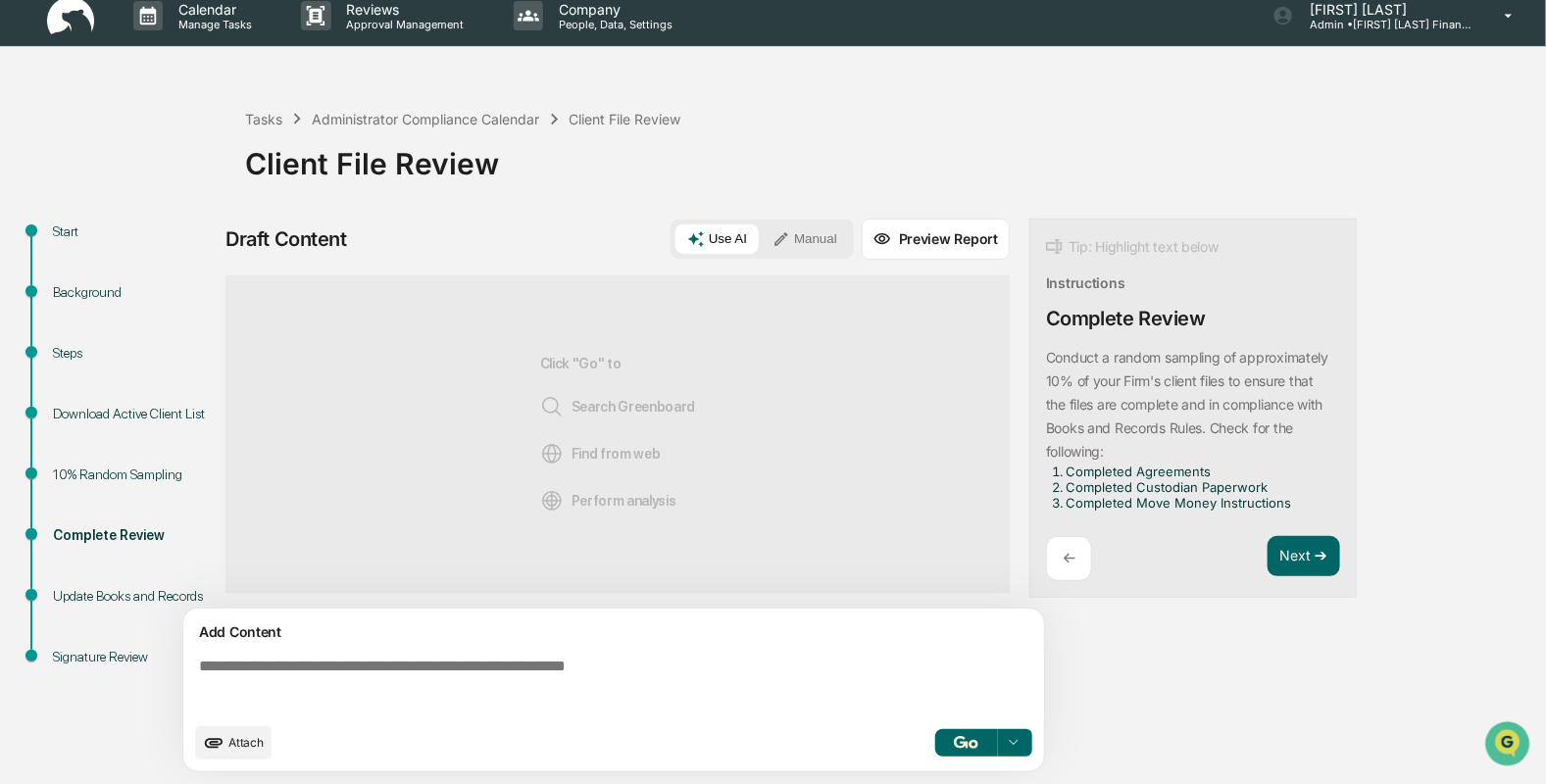click on "←" at bounding box center (1069, 559) 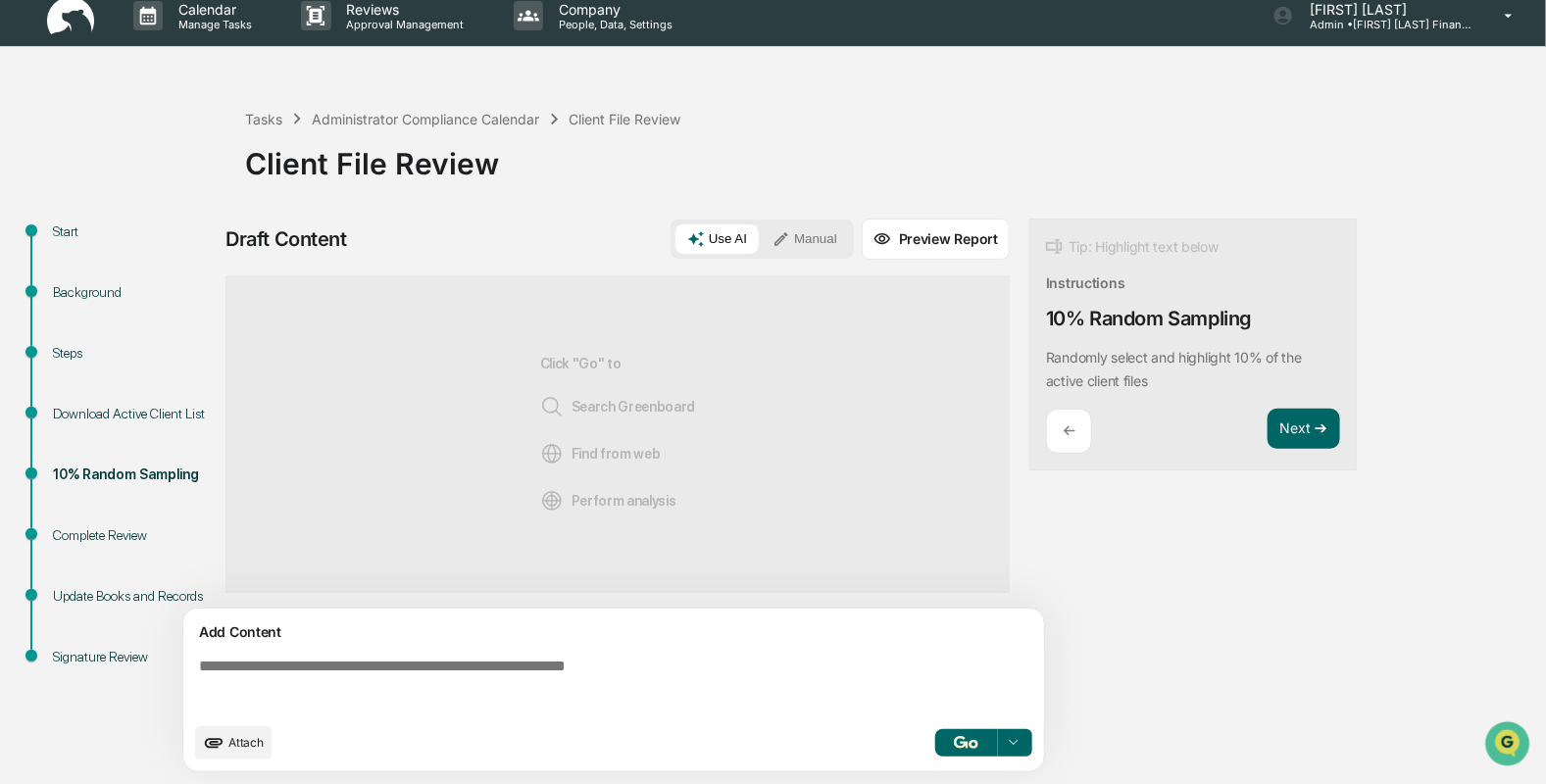 click on "←" at bounding box center [1069, 430] 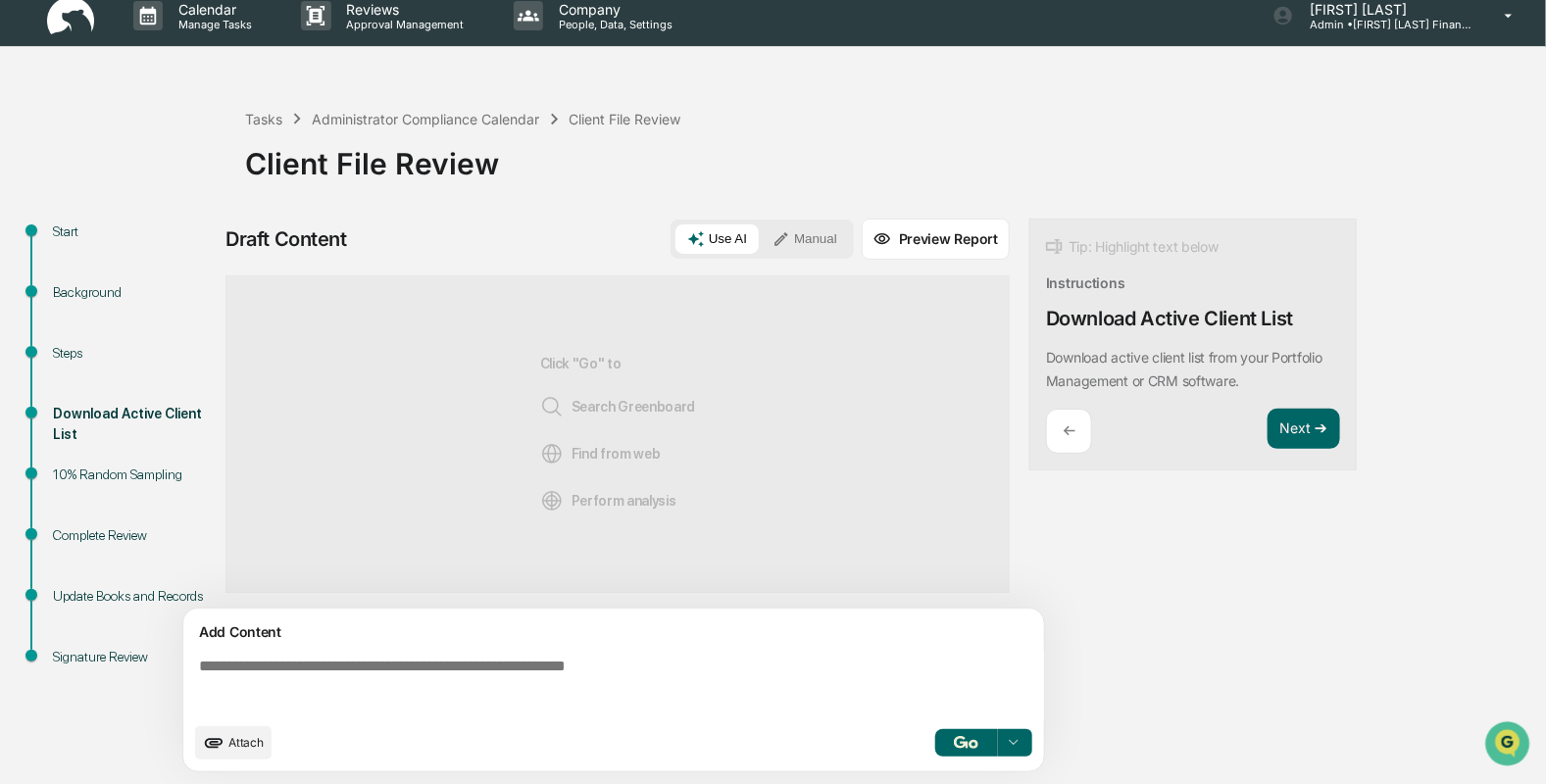 click on "←" at bounding box center (1069, 430) 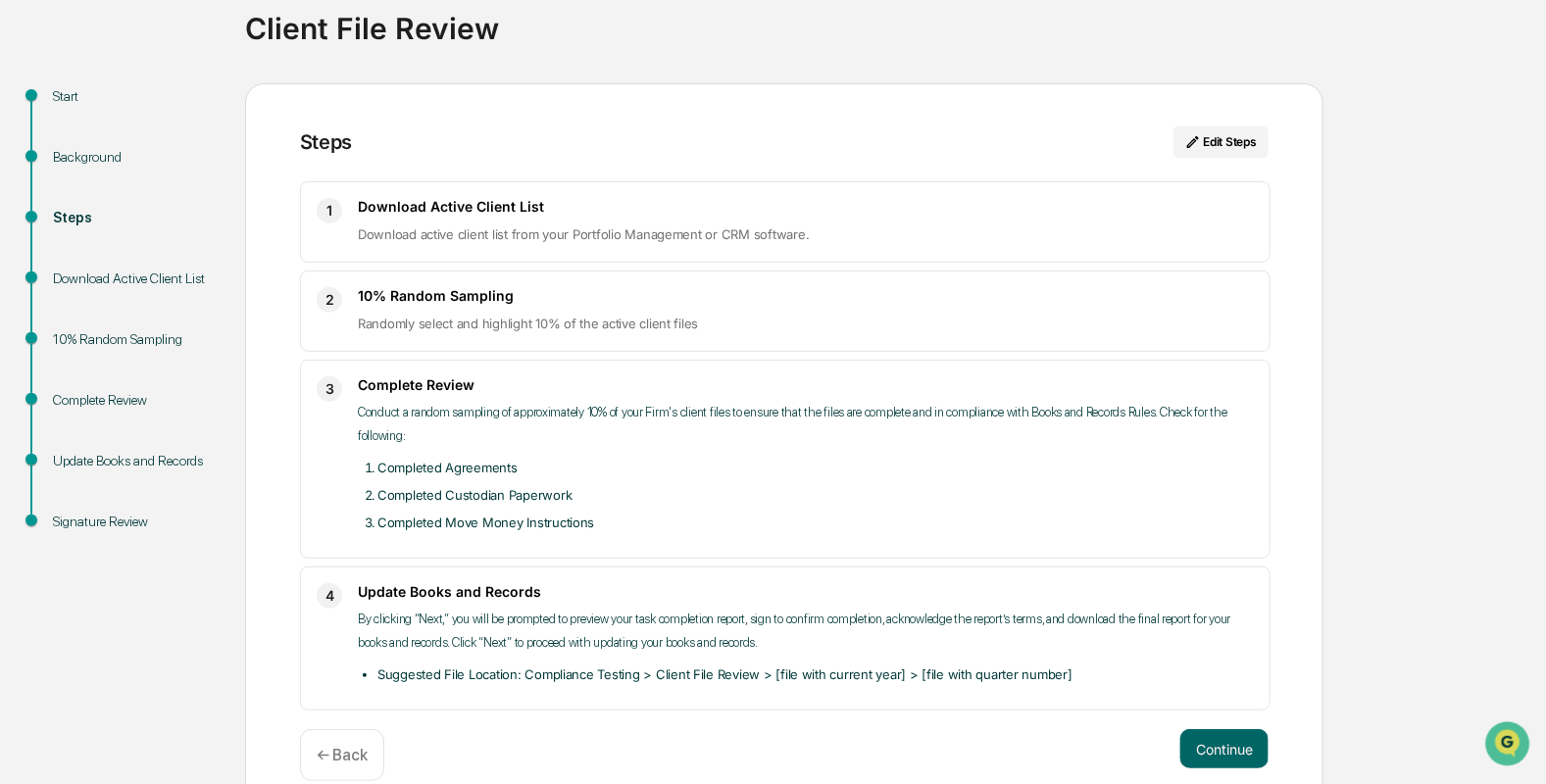 scroll, scrollTop: 178, scrollLeft: 0, axis: vertical 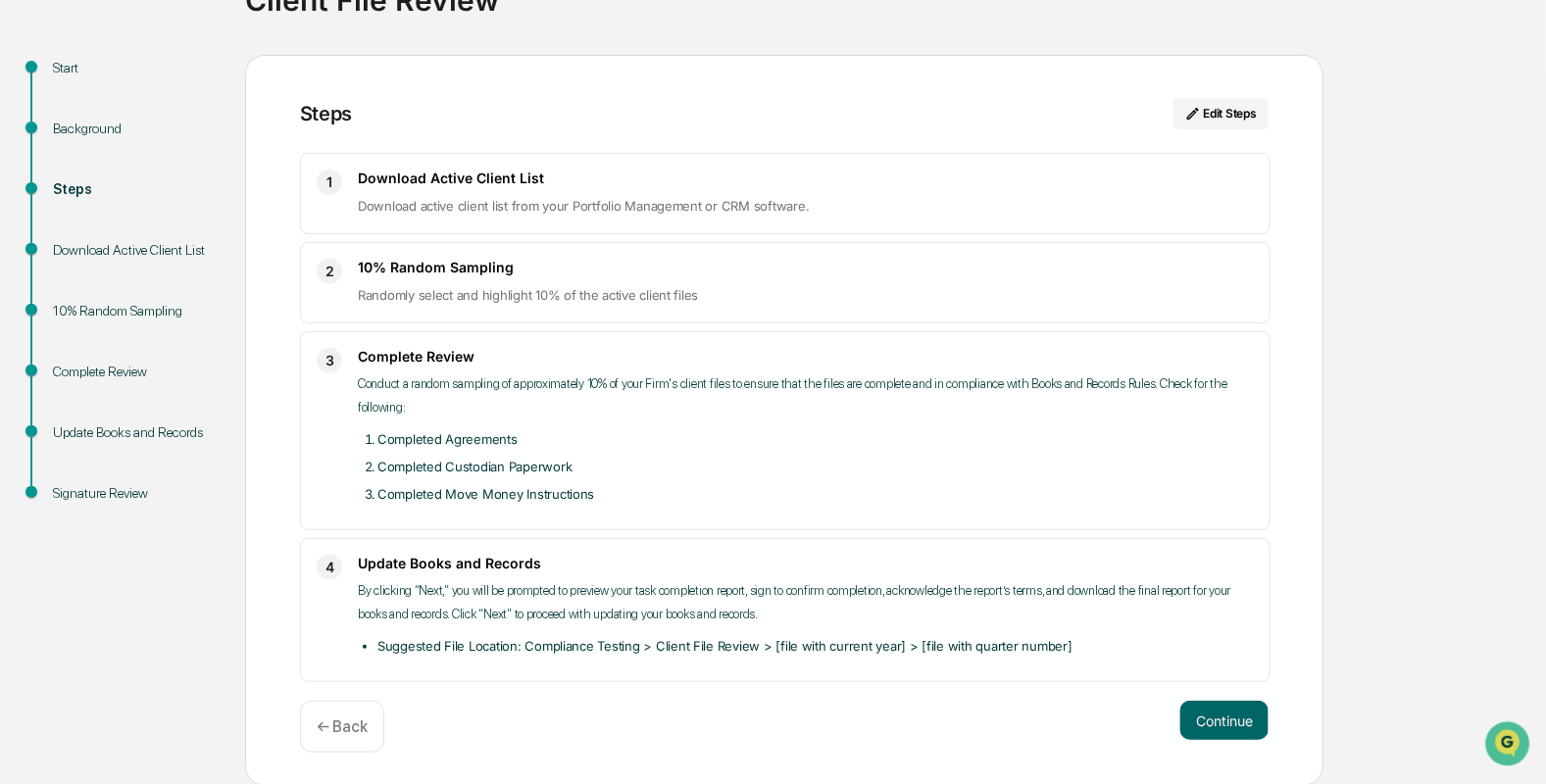click on "Update Books and Records" at bounding box center [133, 432] 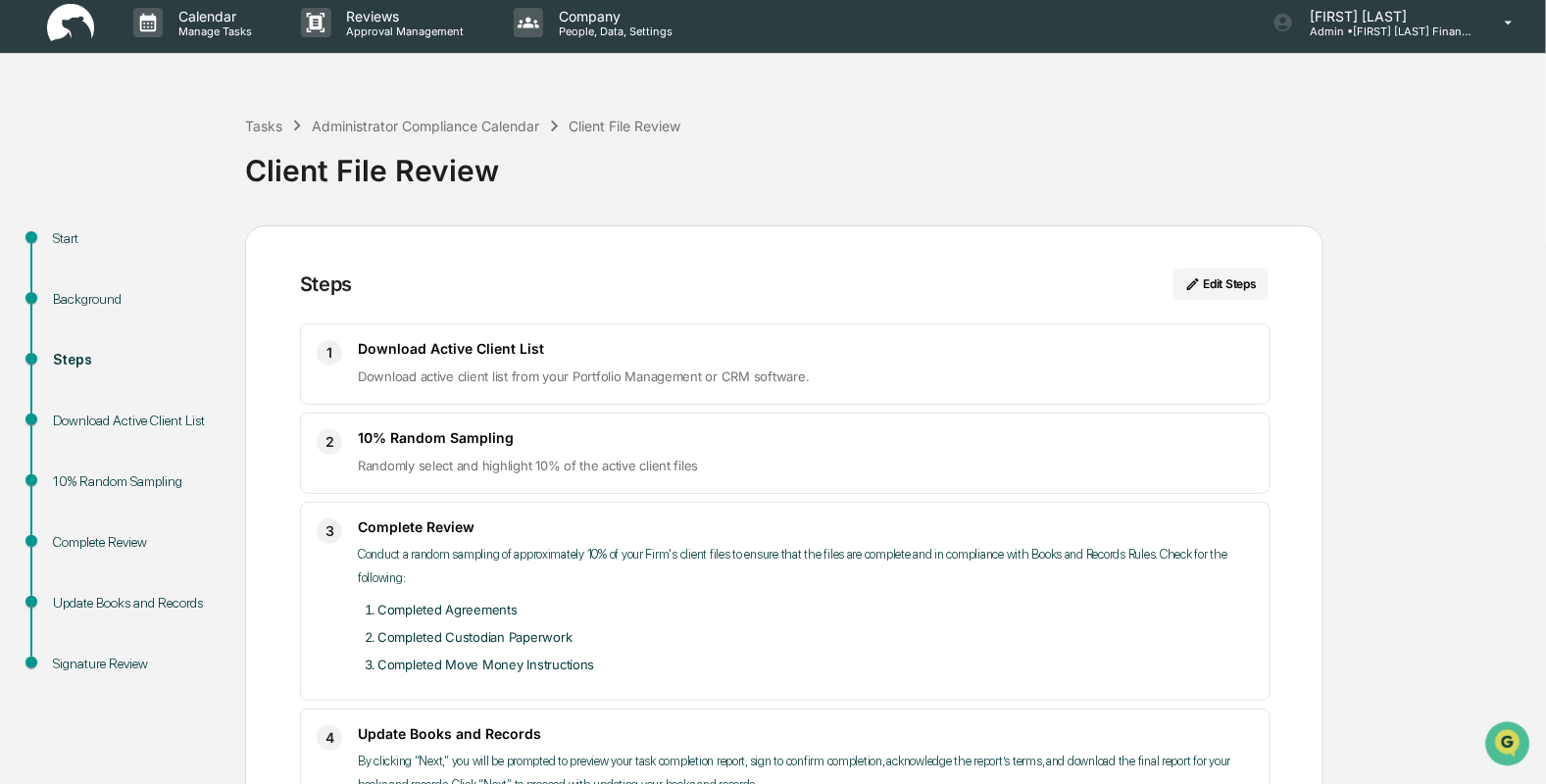 scroll, scrollTop: 0, scrollLeft: 0, axis: both 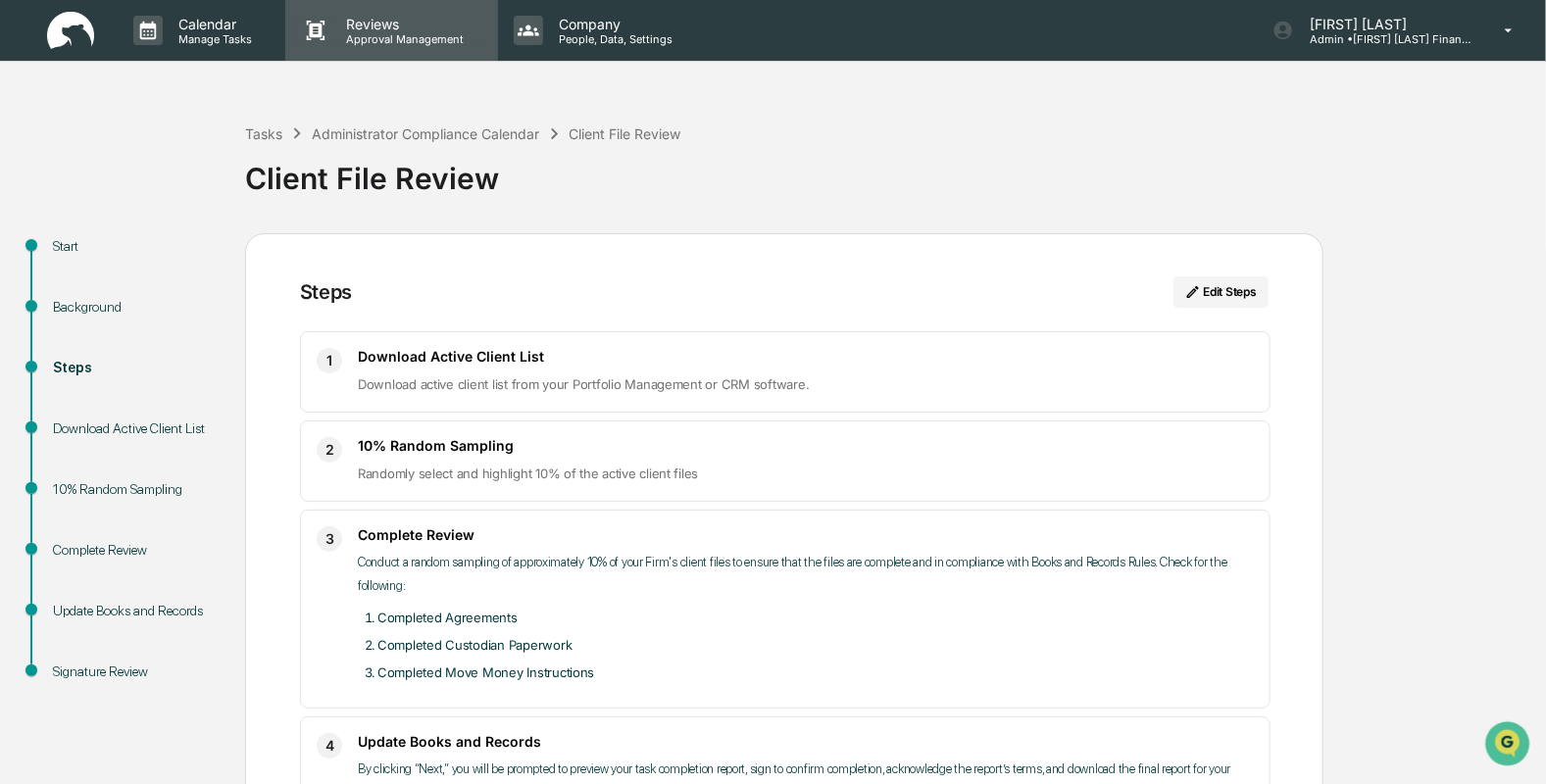 click on "Reviews" at bounding box center (403, 24) 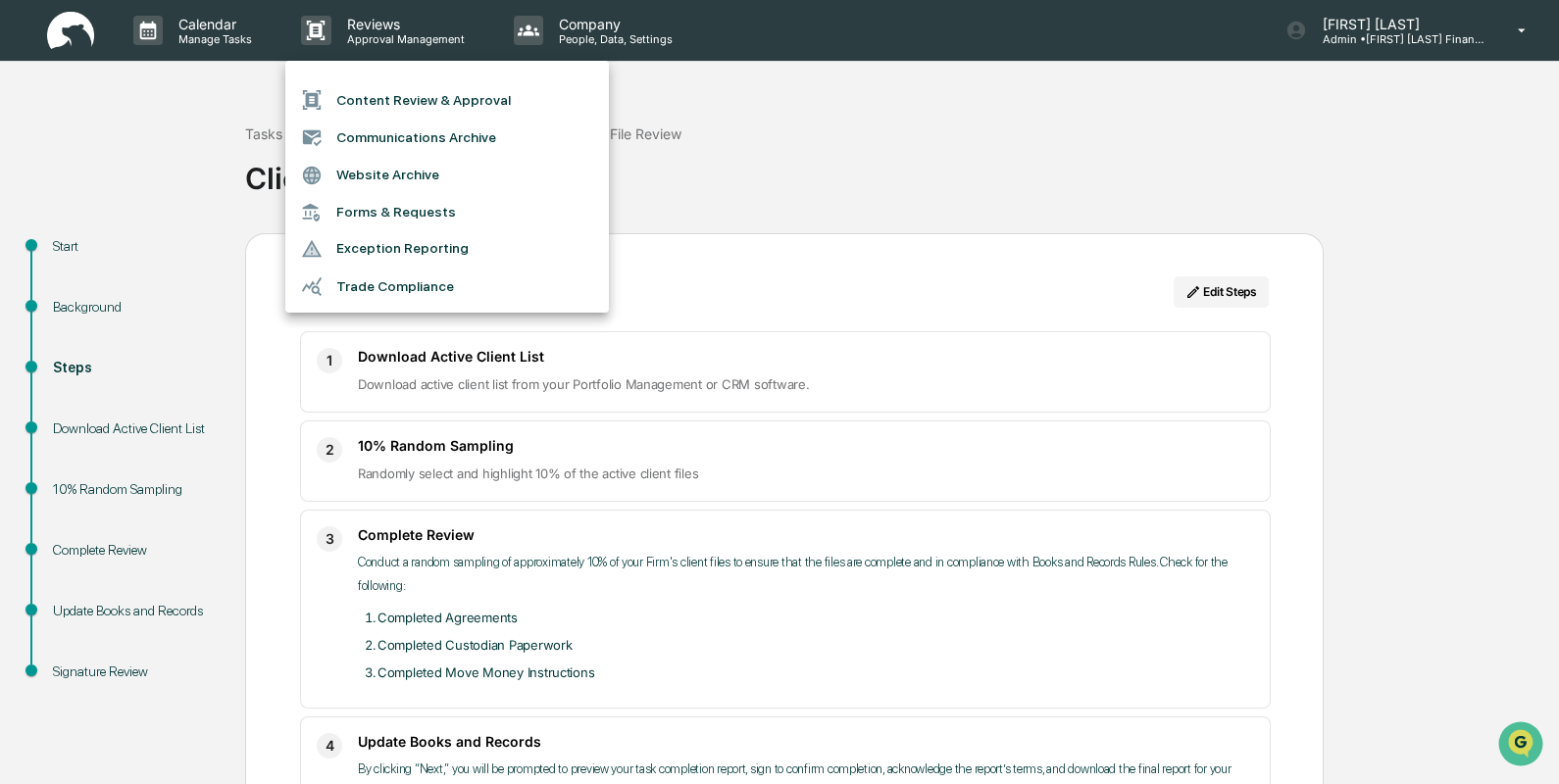 click at bounding box center (780, 392) 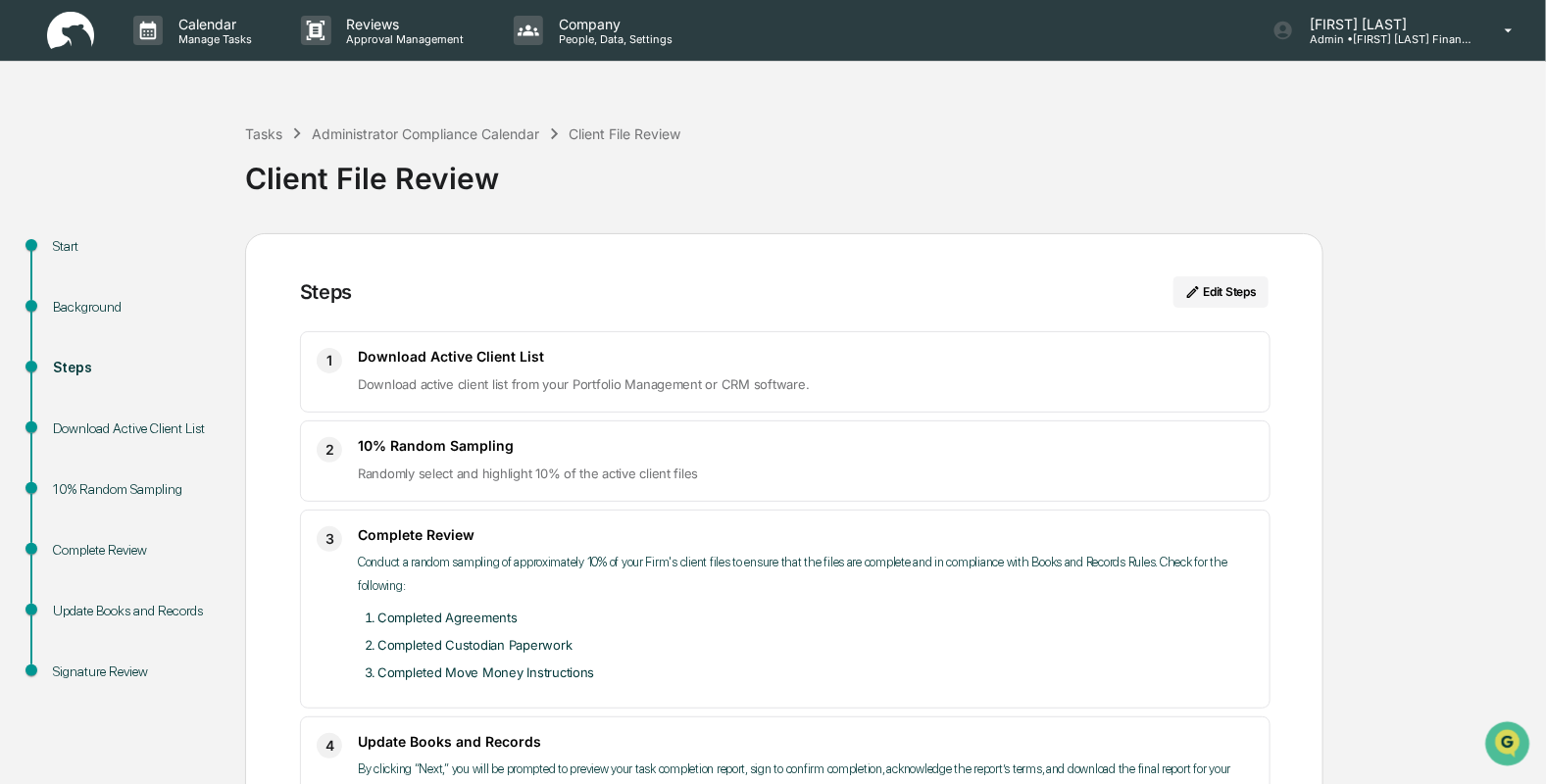 click at bounding box center (71, 30) 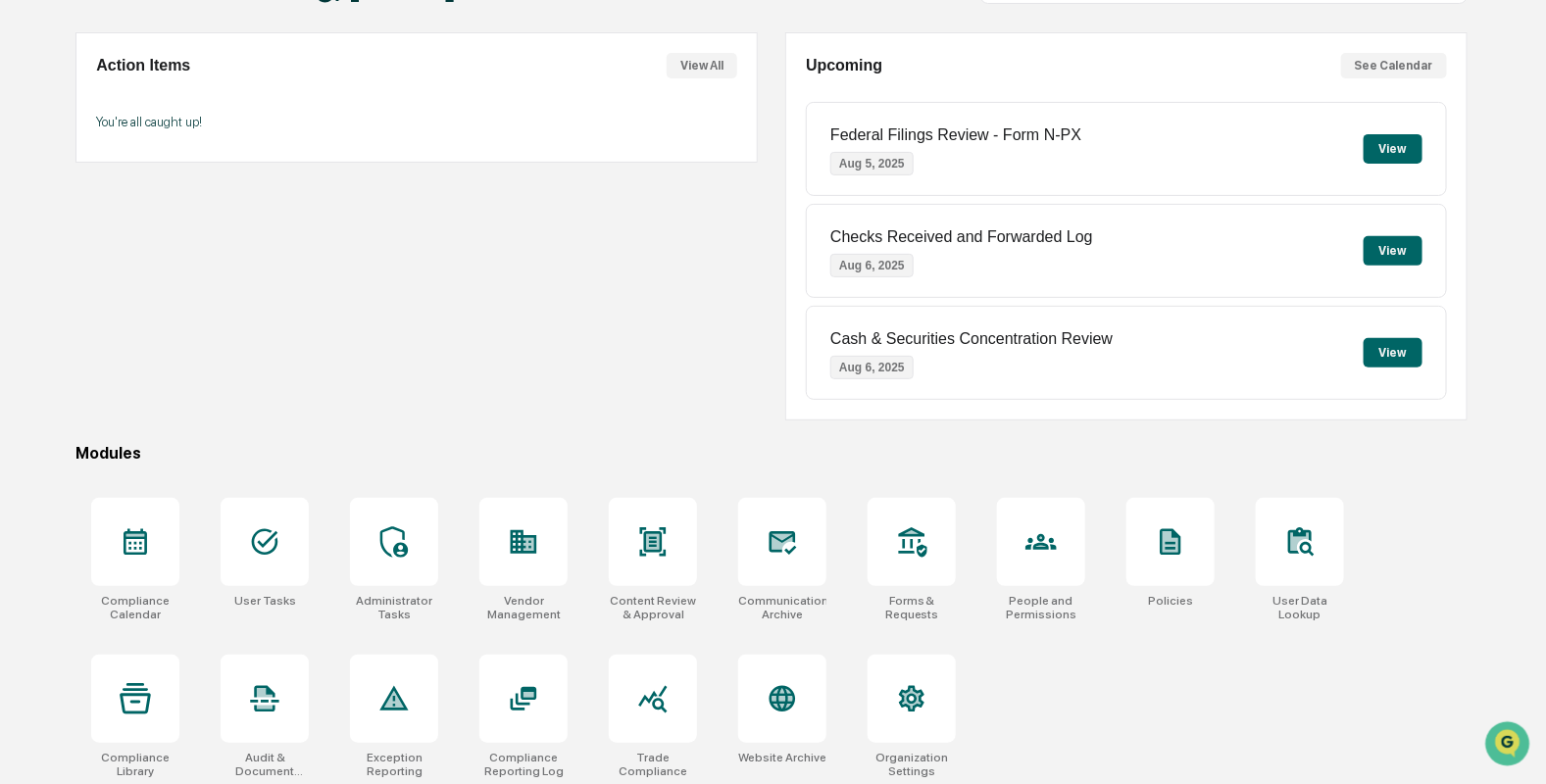 scroll, scrollTop: 162, scrollLeft: 0, axis: vertical 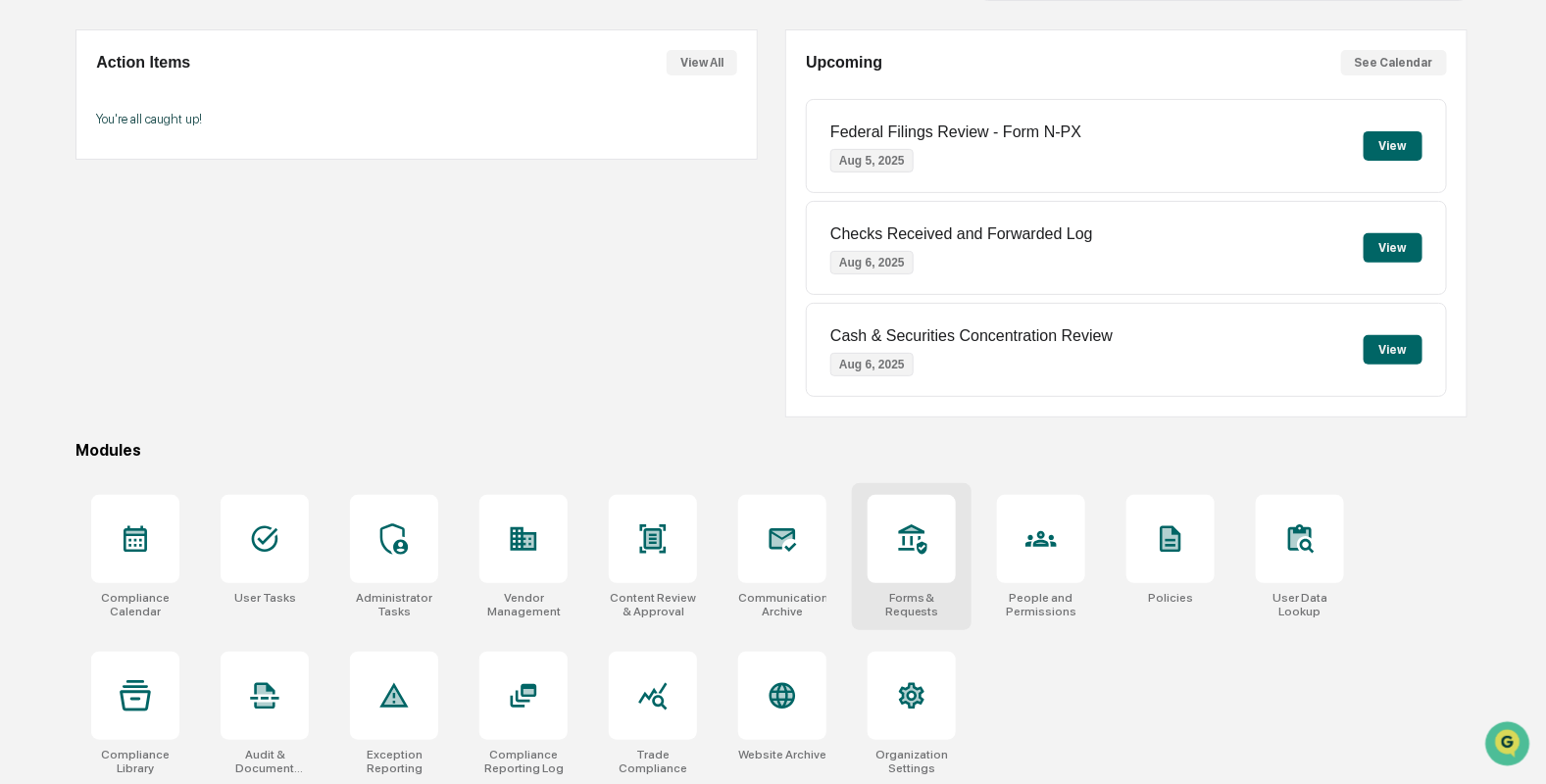 click 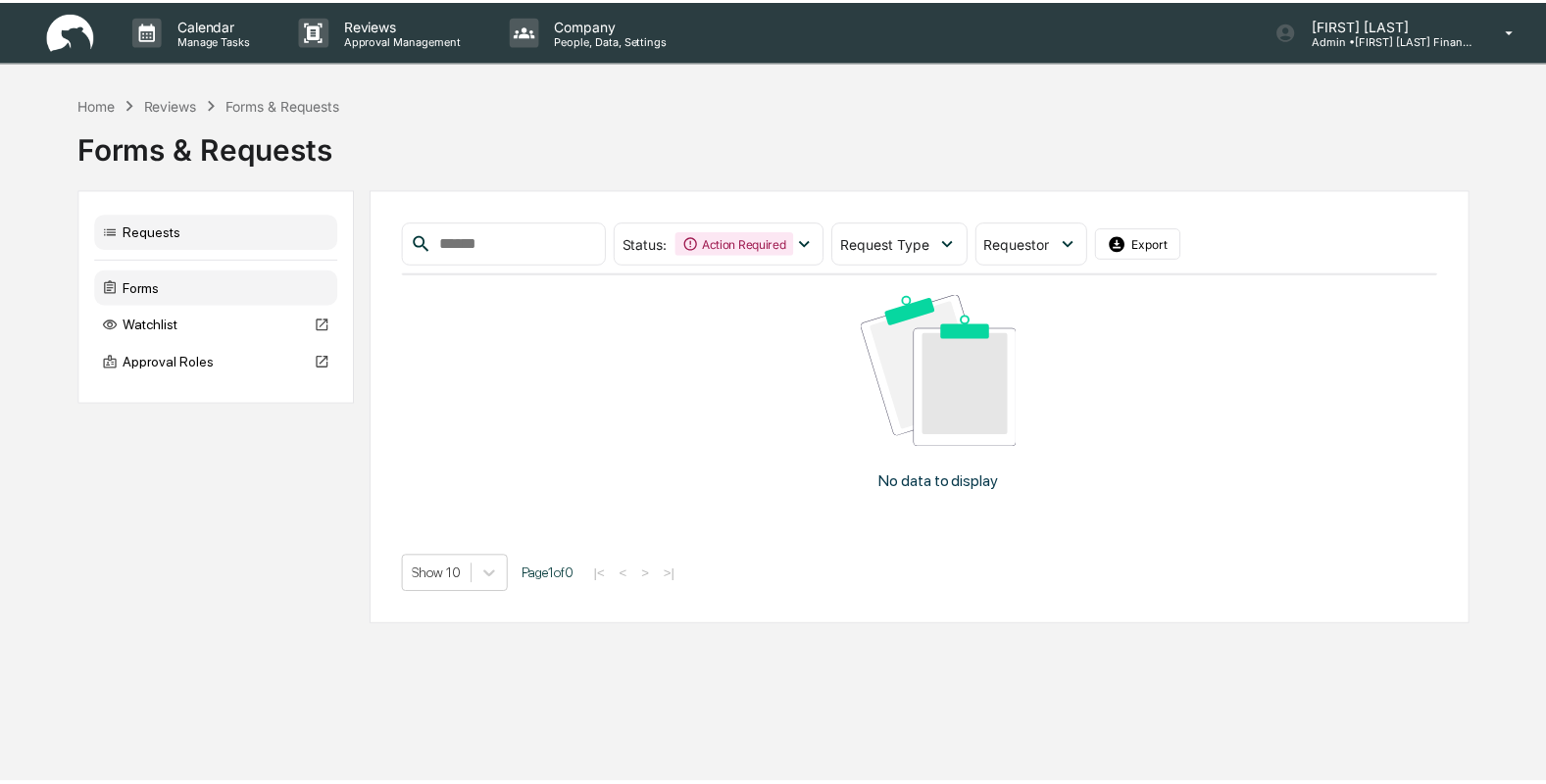 scroll, scrollTop: 0, scrollLeft: 0, axis: both 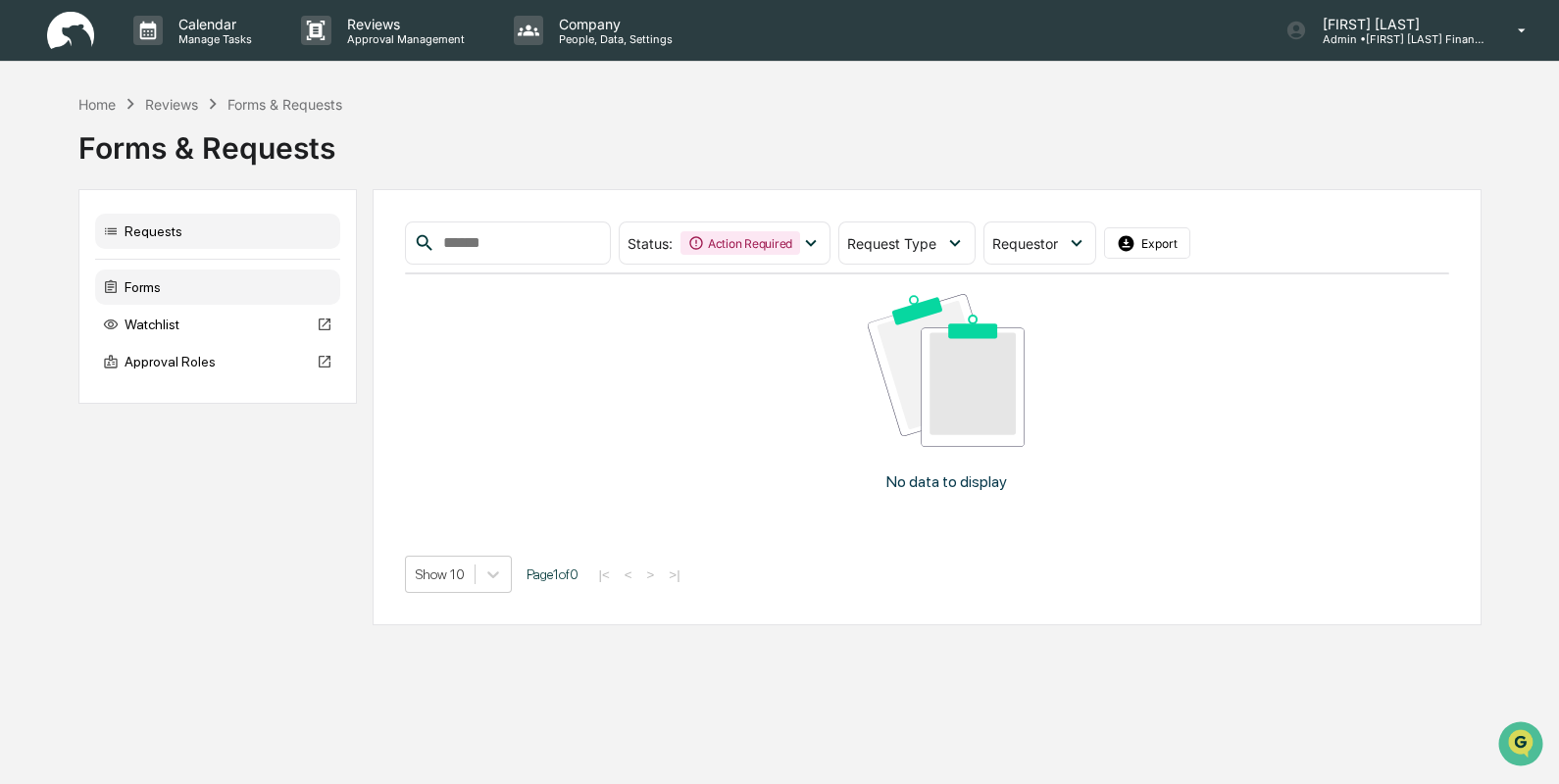 click on "Forms" at bounding box center [218, 287] 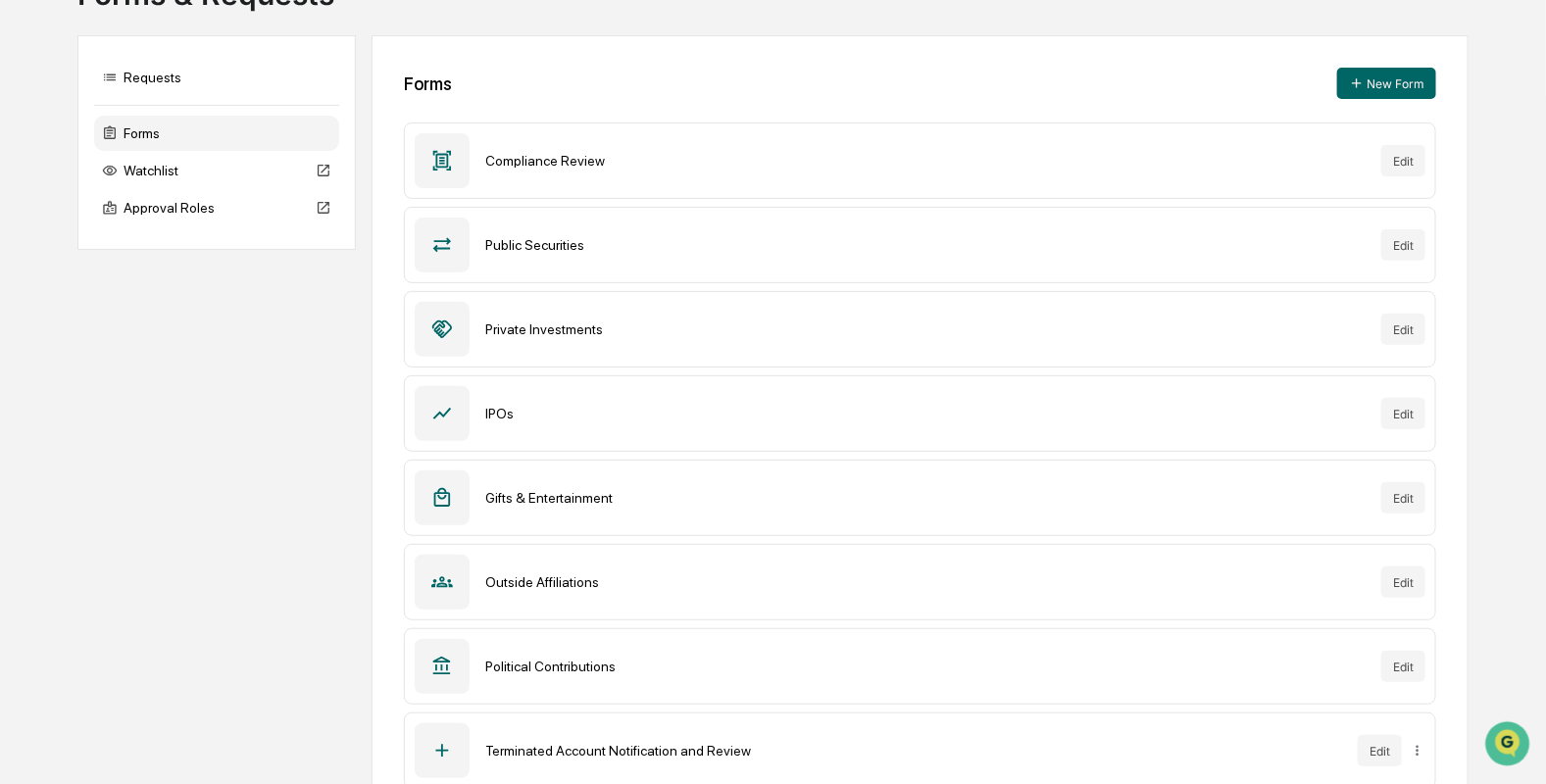 scroll, scrollTop: 0, scrollLeft: 0, axis: both 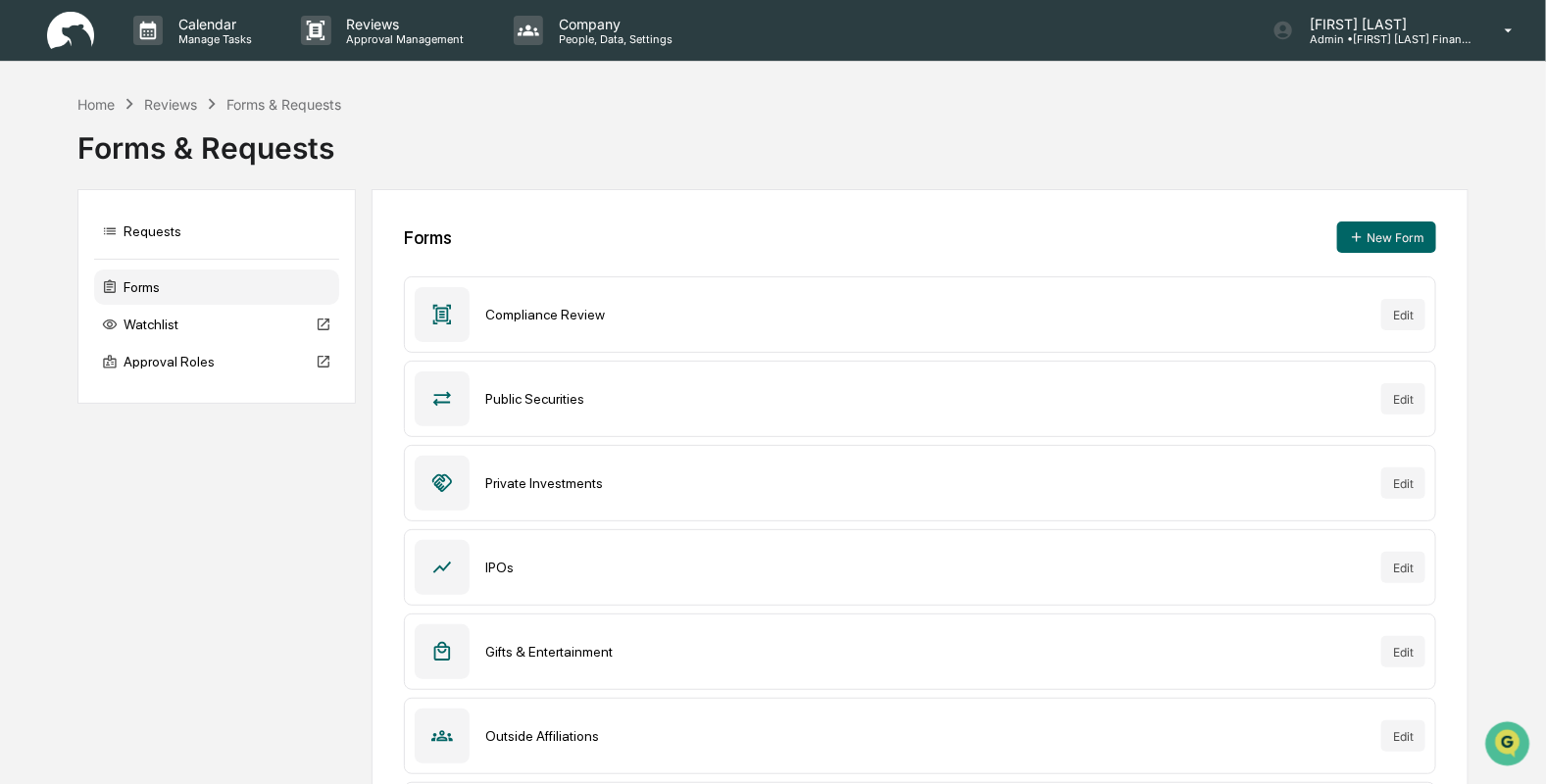 click on "Compliance Review" at bounding box center (925, 315) 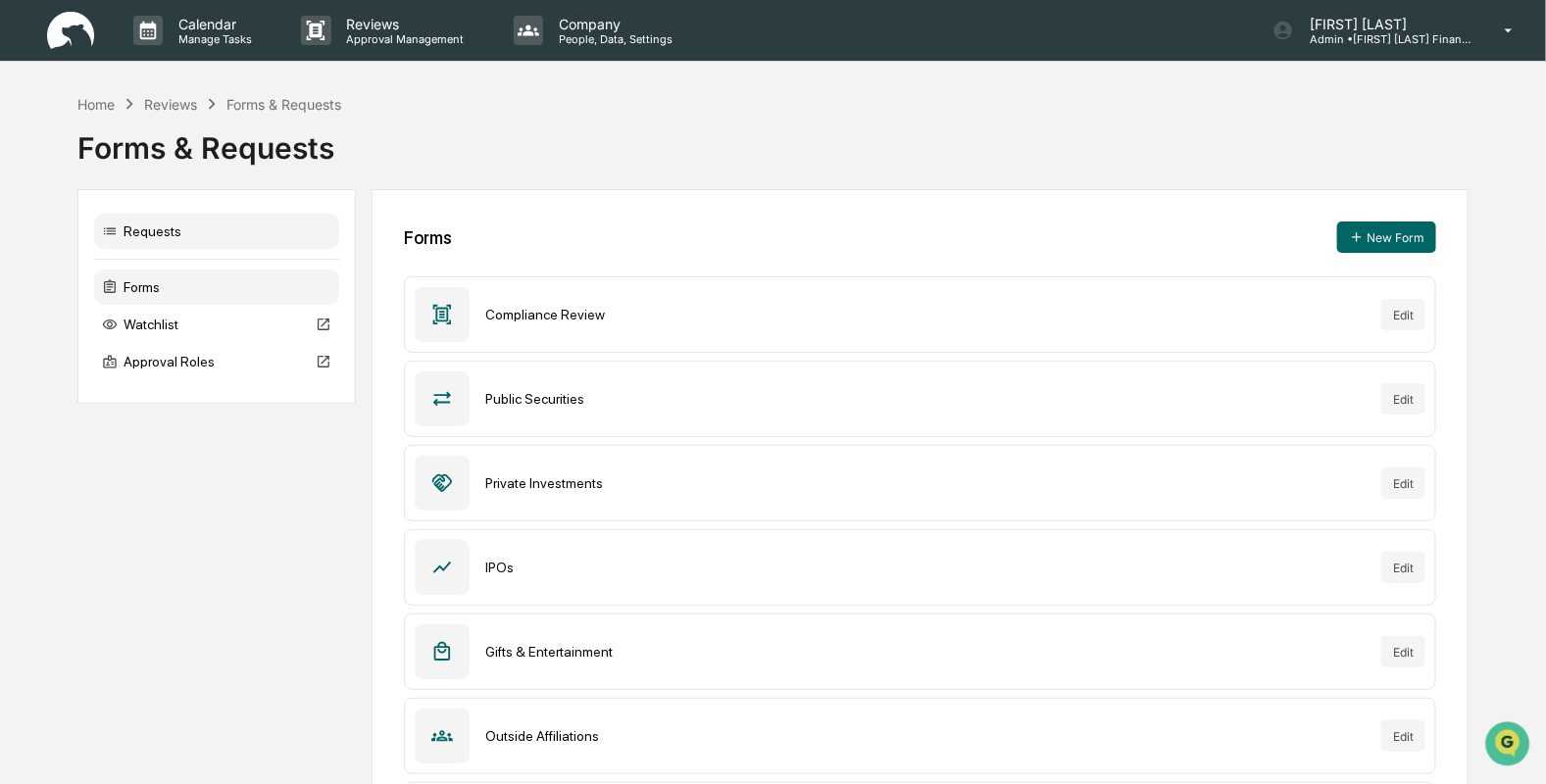click on "Requests" at bounding box center (217, 231) 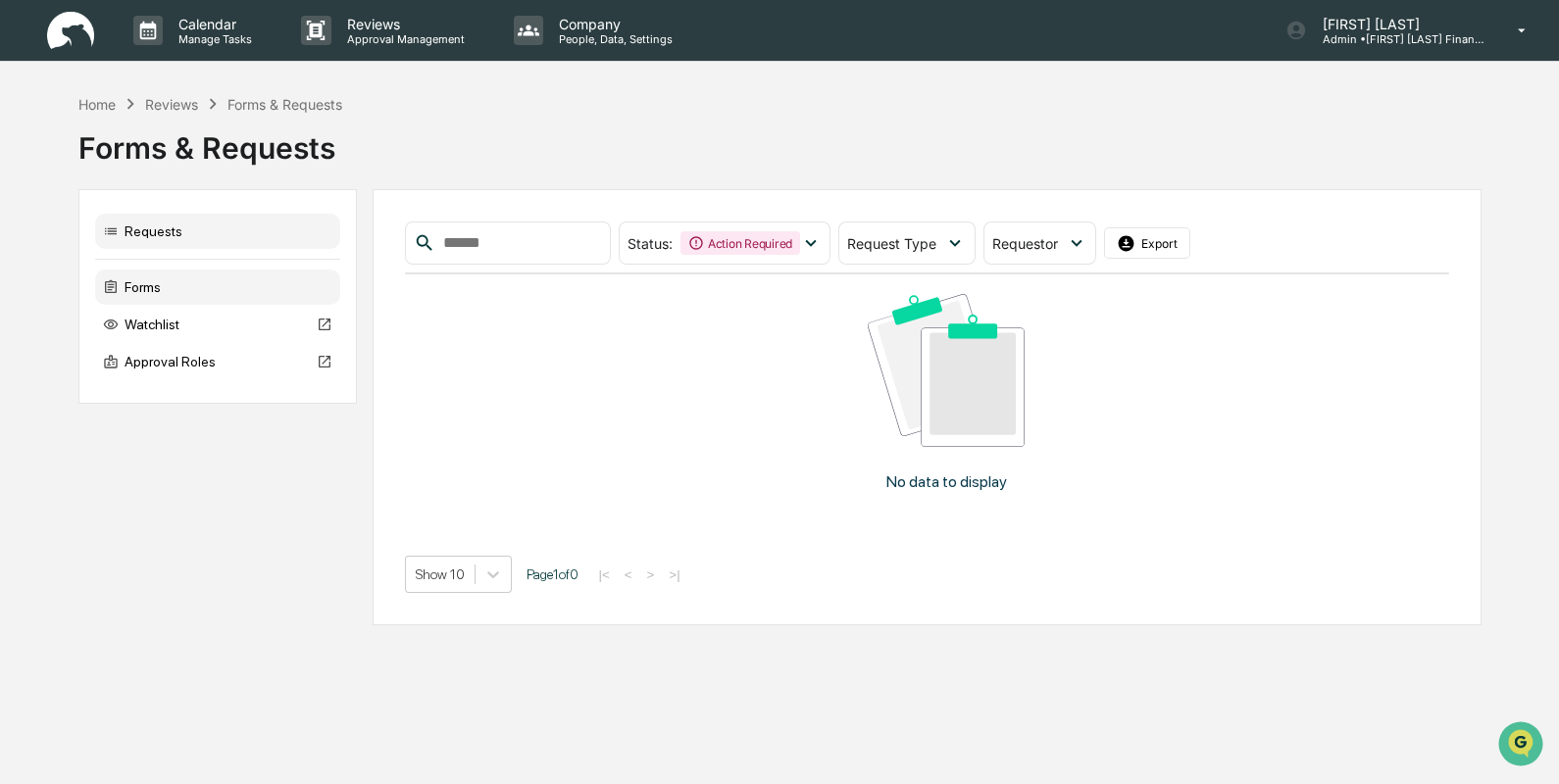 click on "Forms" at bounding box center (218, 287) 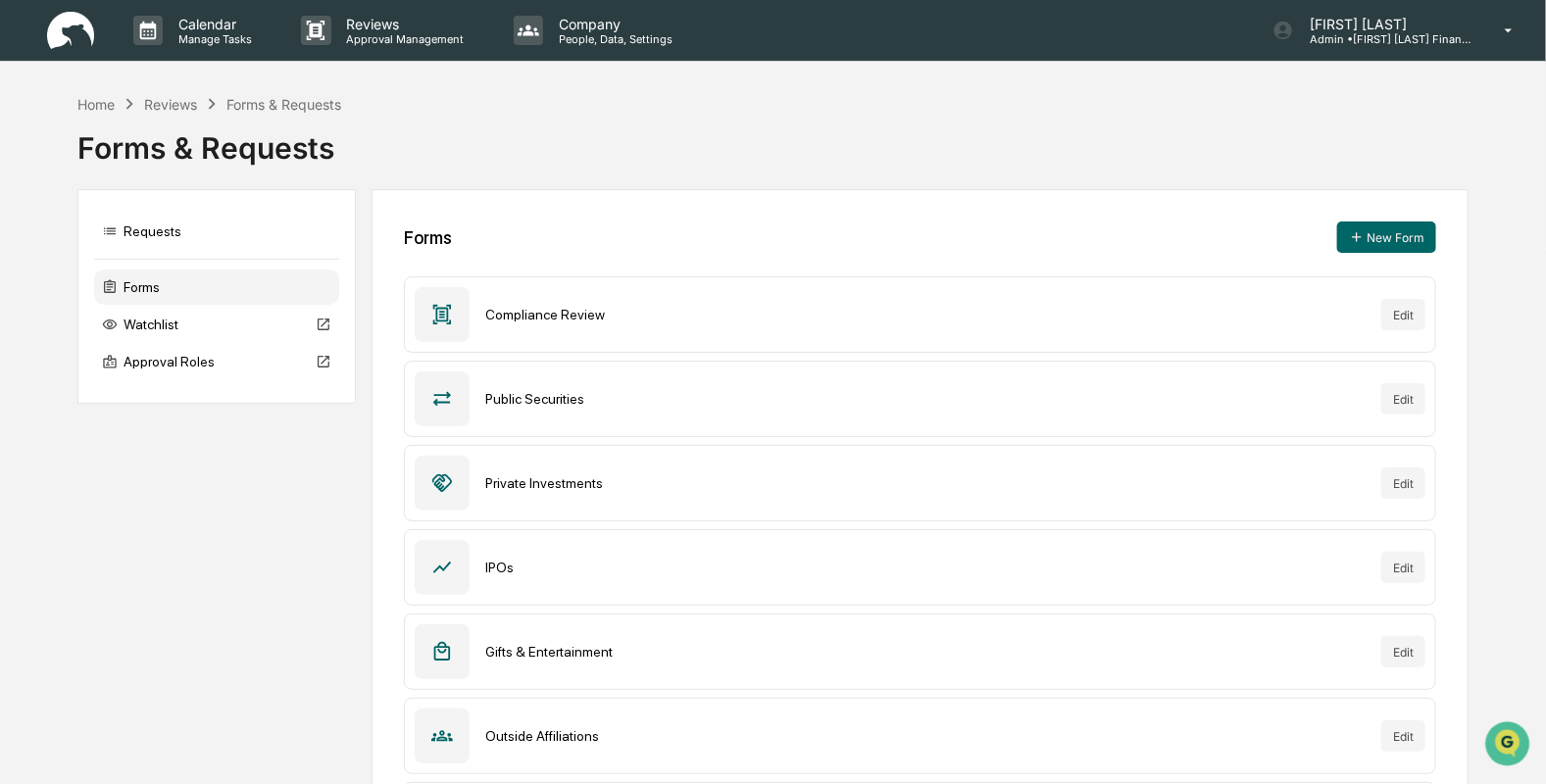 click at bounding box center [442, 315] 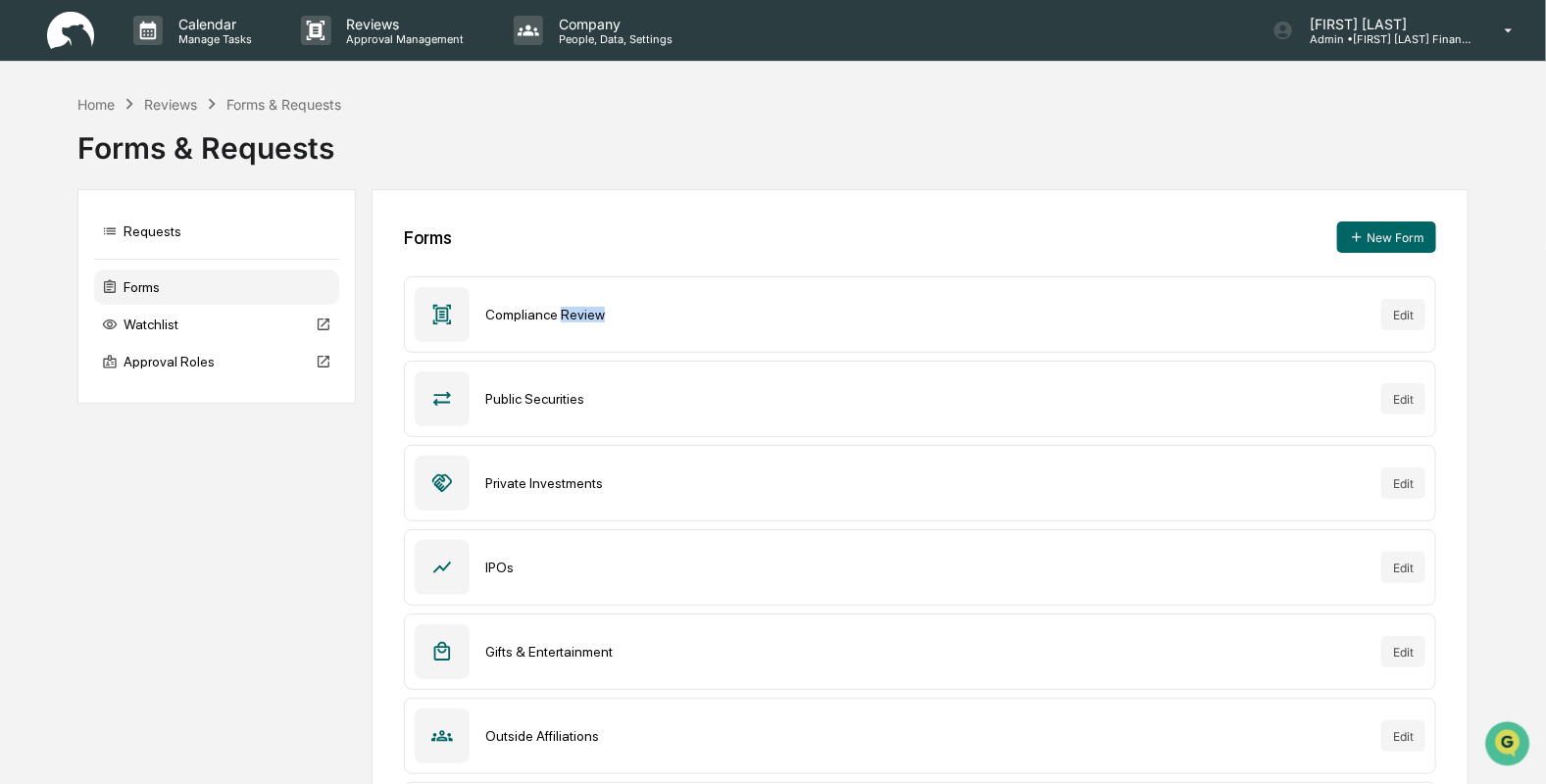 click on "Compliance Review" at bounding box center [925, 315] 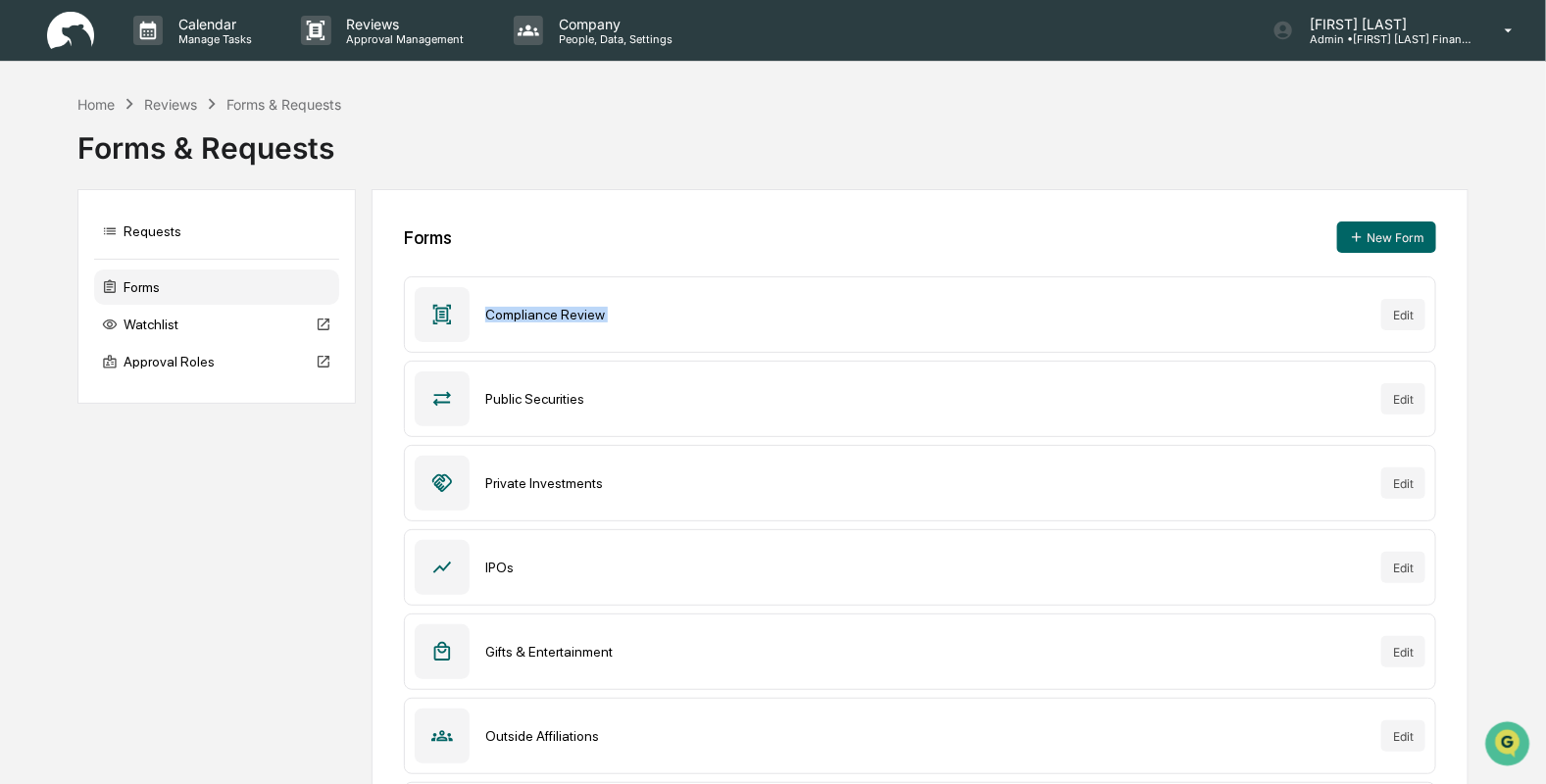 click on "Compliance Review" at bounding box center [925, 315] 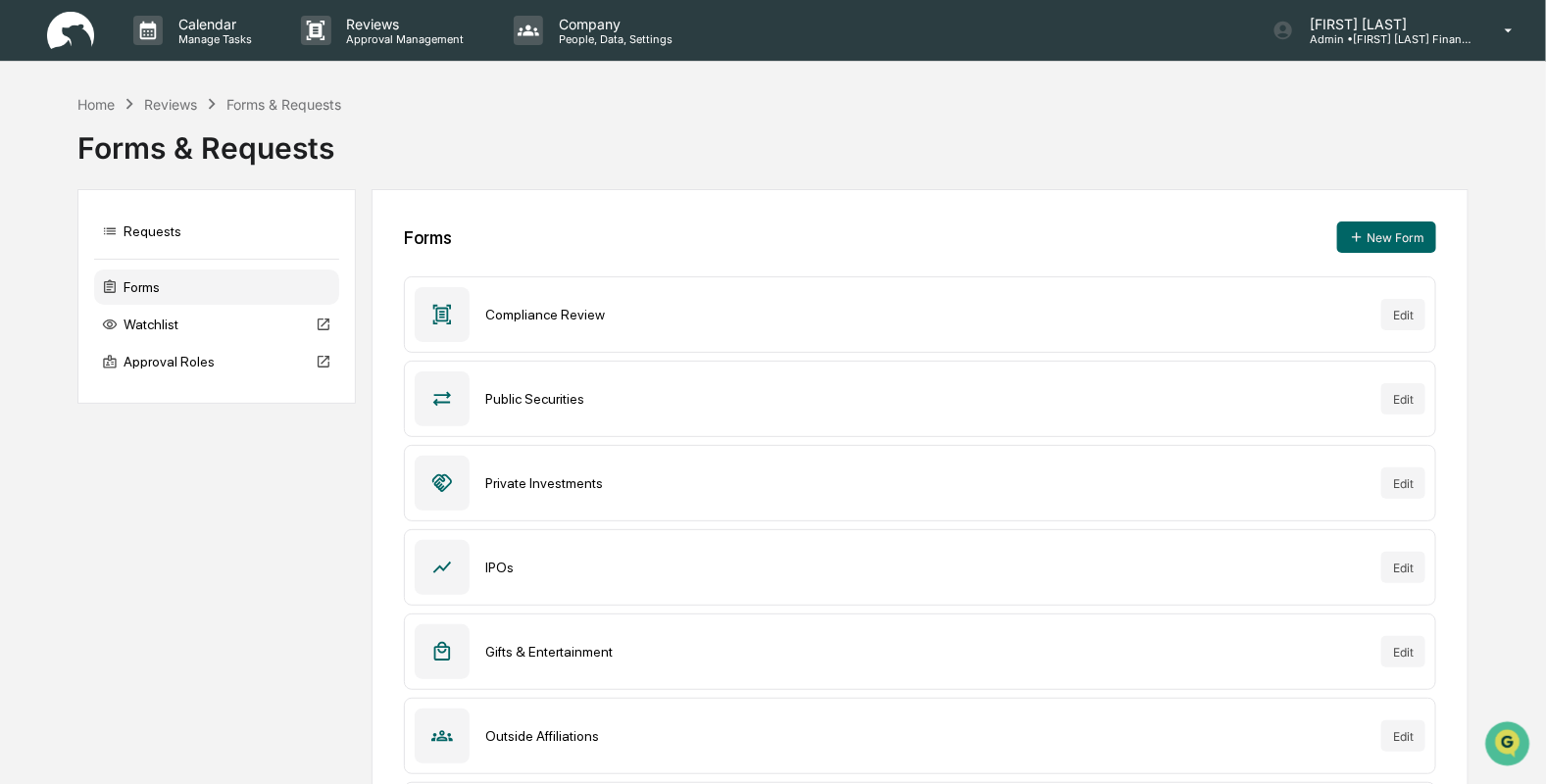 click on "Requests Forms Watchlist Approval Roles Forms New Form Compliance Review Edit Public Securities Edit Private Investments Edit IPOs Edit Gifts & Entertainment Edit Outside Affiliations Edit Political Contributions Edit Terminated Account Notification and Review Edit IRA Rollover and IRA Transfer Disclosure Approval Edit Untitled Edit" at bounding box center (773, 670) 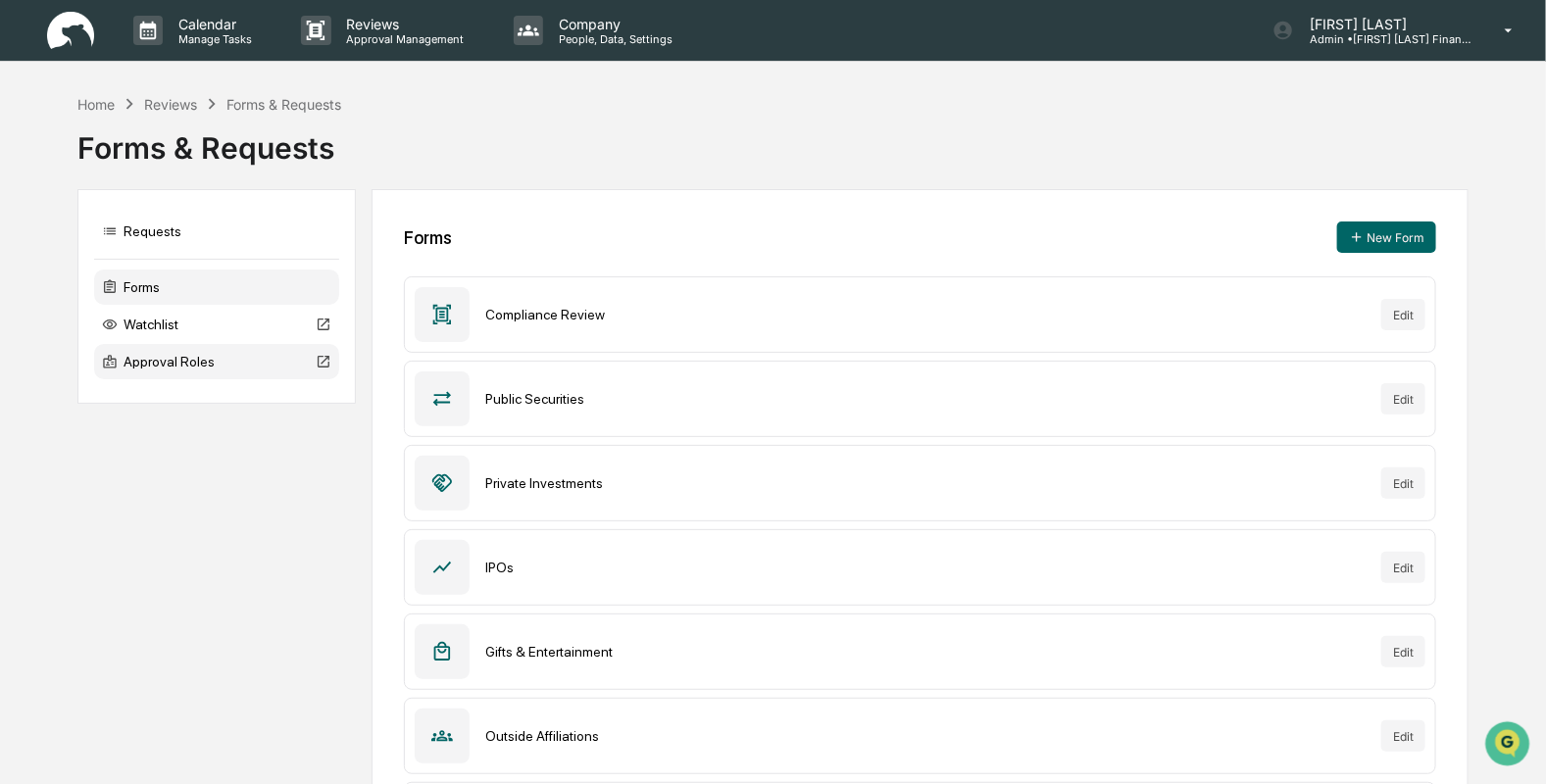 click on "Approval Roles" at bounding box center [217, 362] 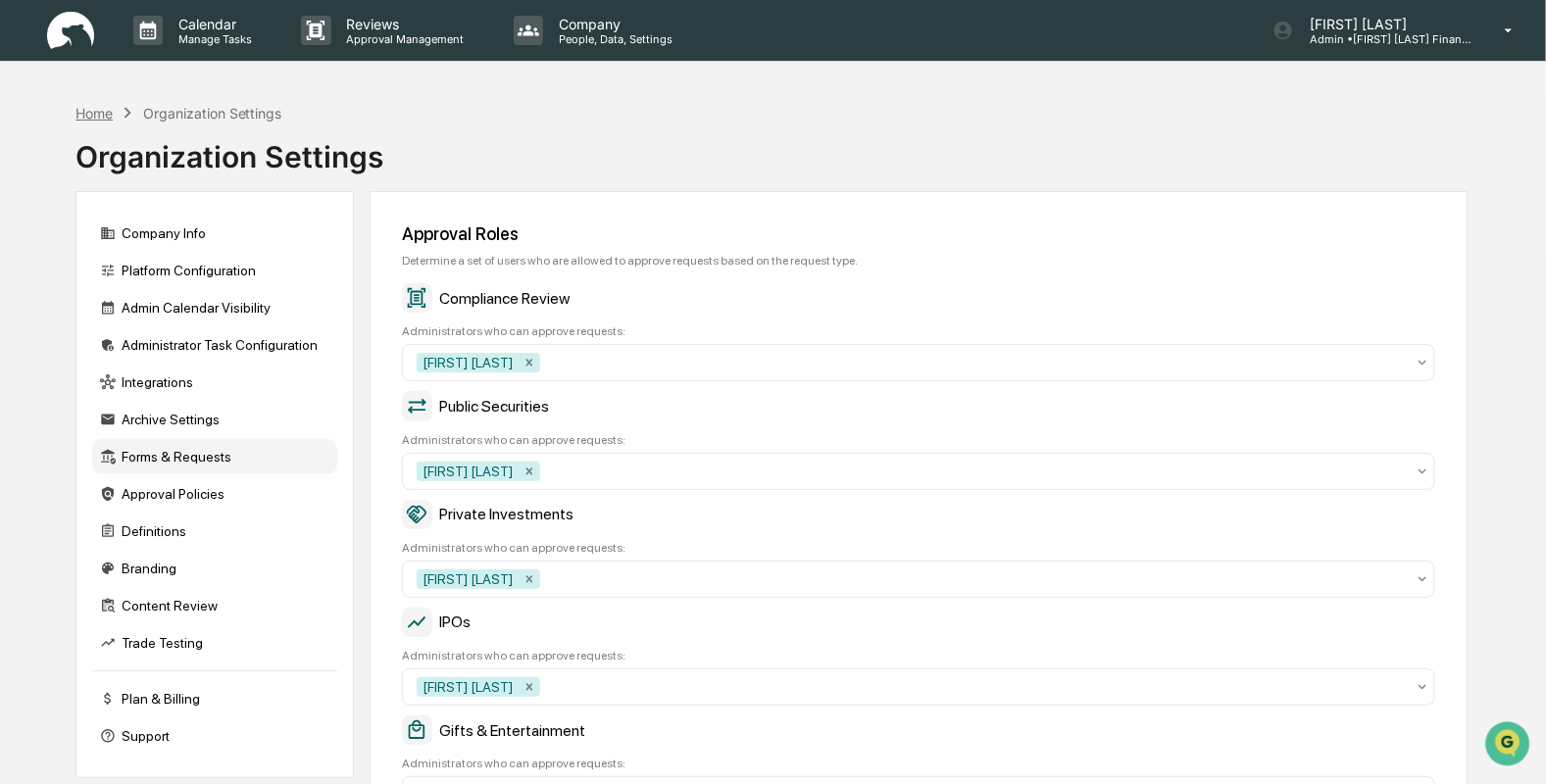 click on "Home" at bounding box center (94, 113) 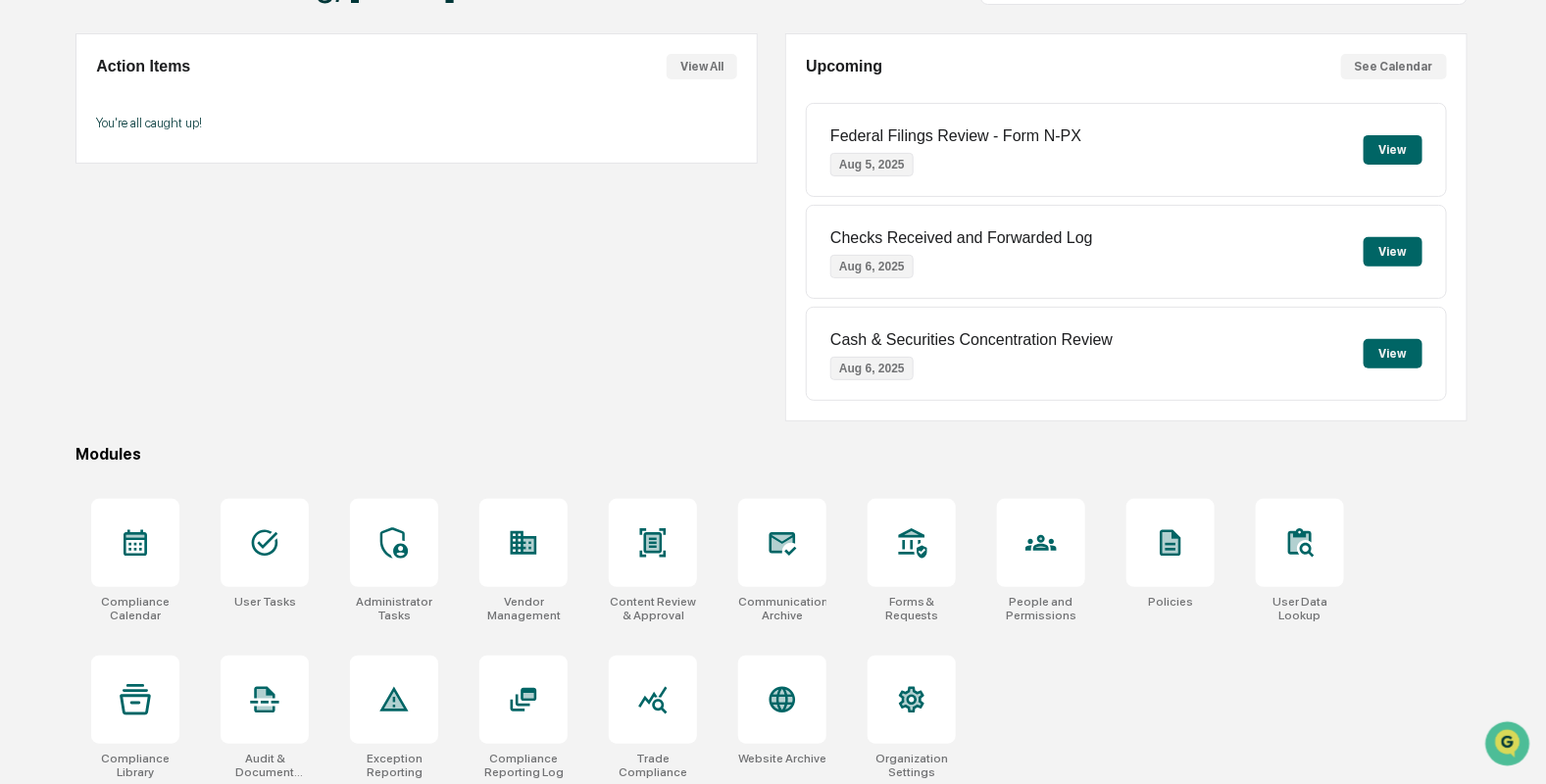scroll, scrollTop: 162, scrollLeft: 0, axis: vertical 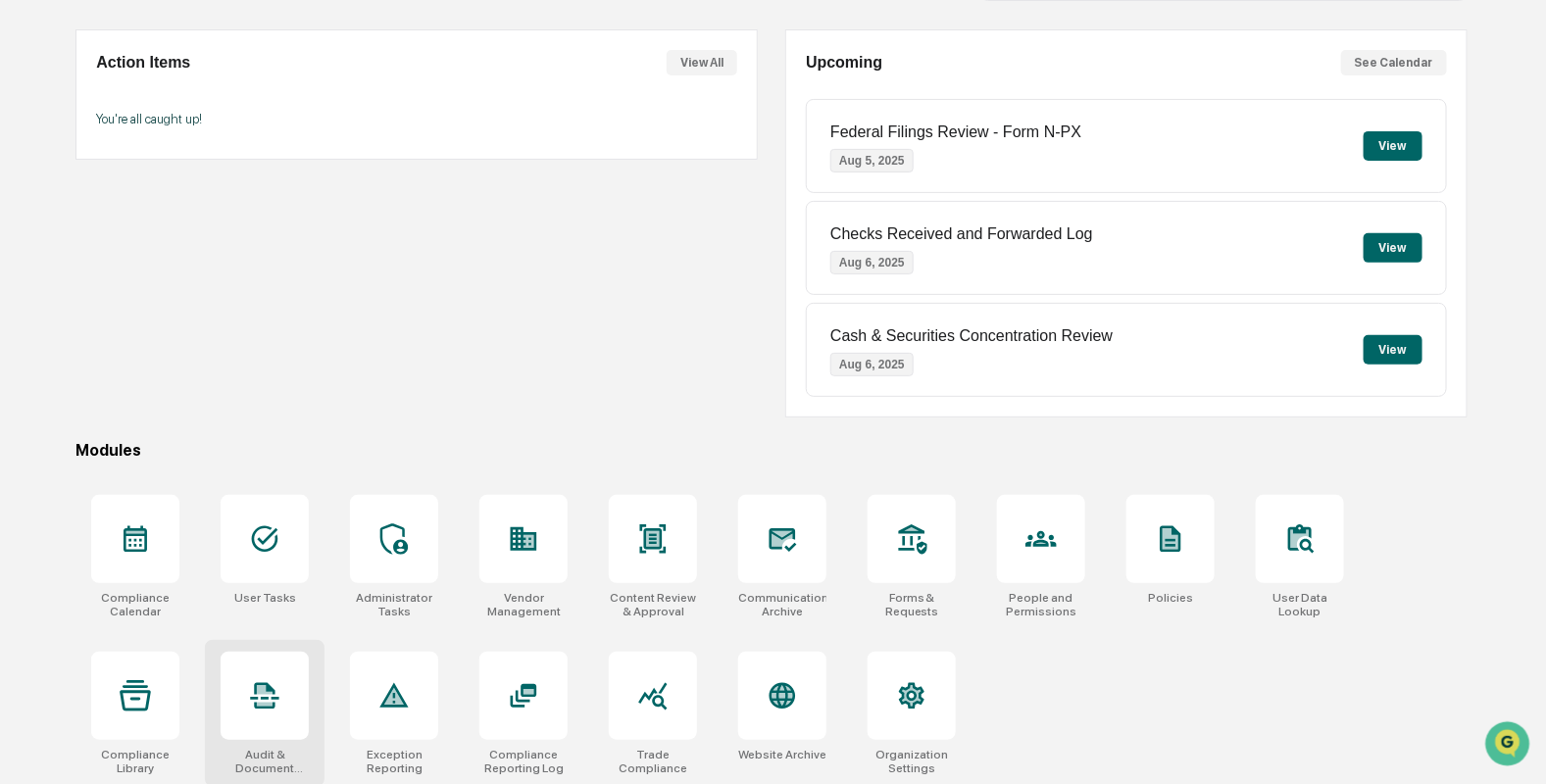 click 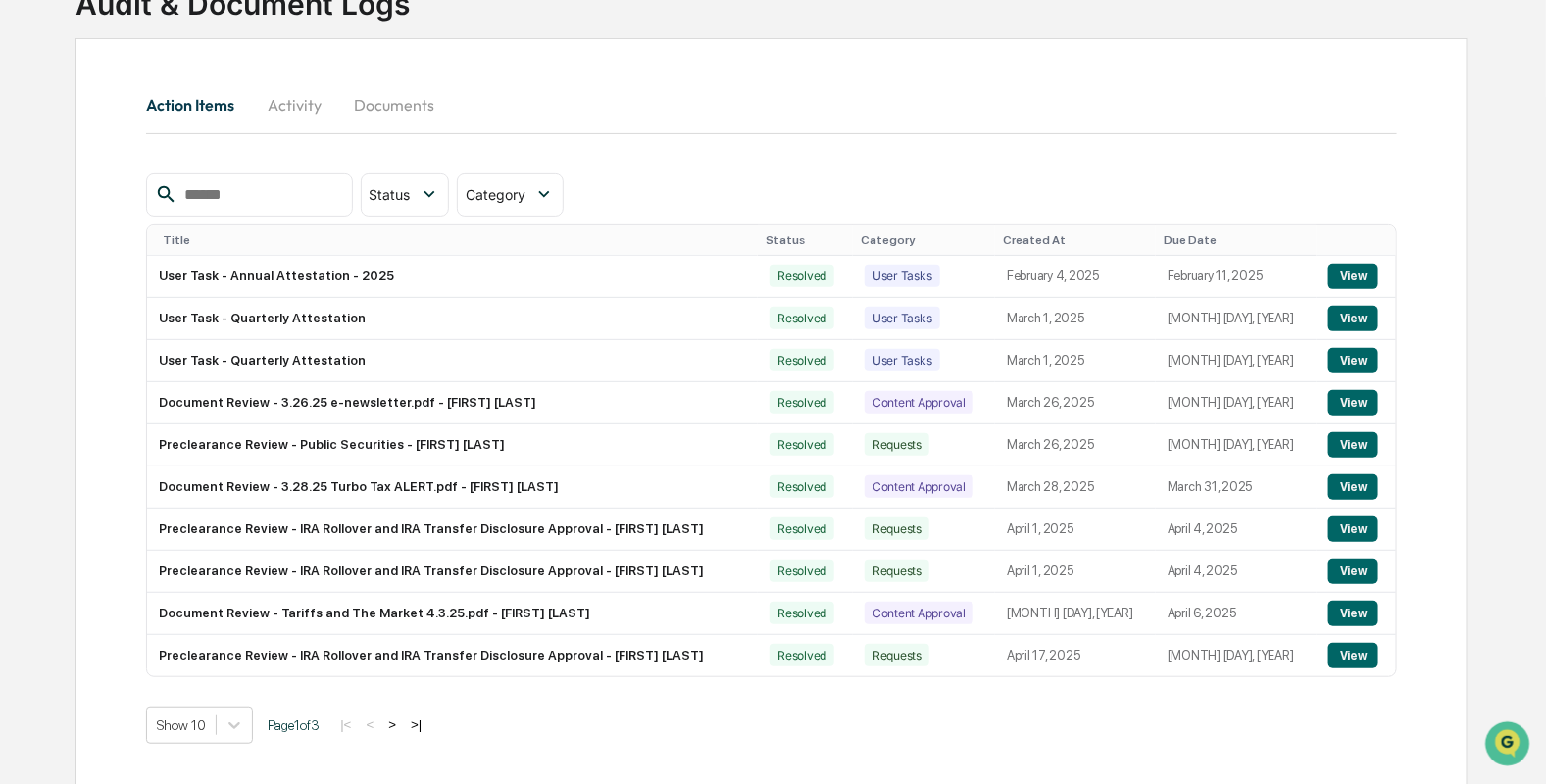 scroll, scrollTop: 0, scrollLeft: 0, axis: both 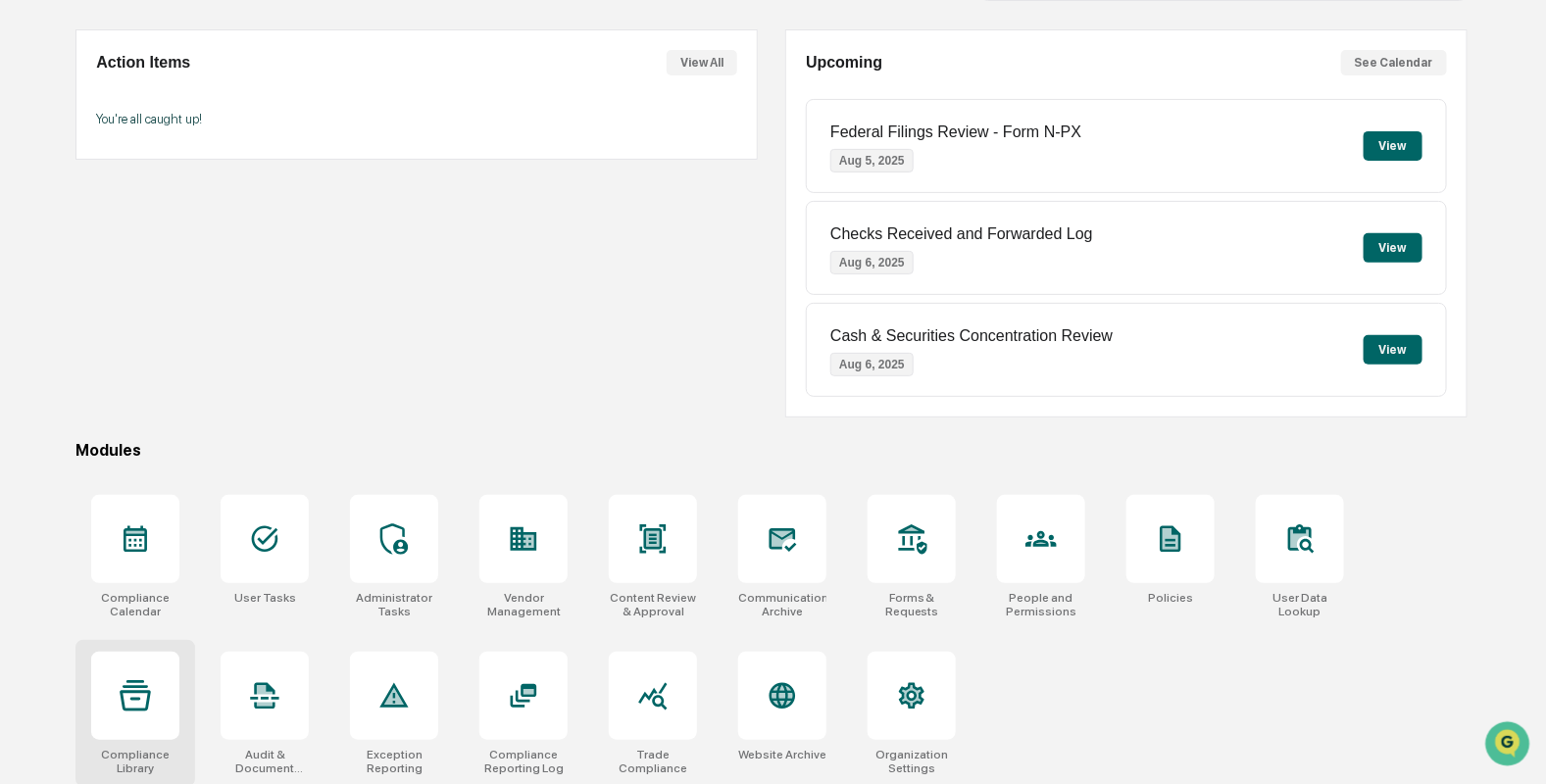 click at bounding box center [135, 696] 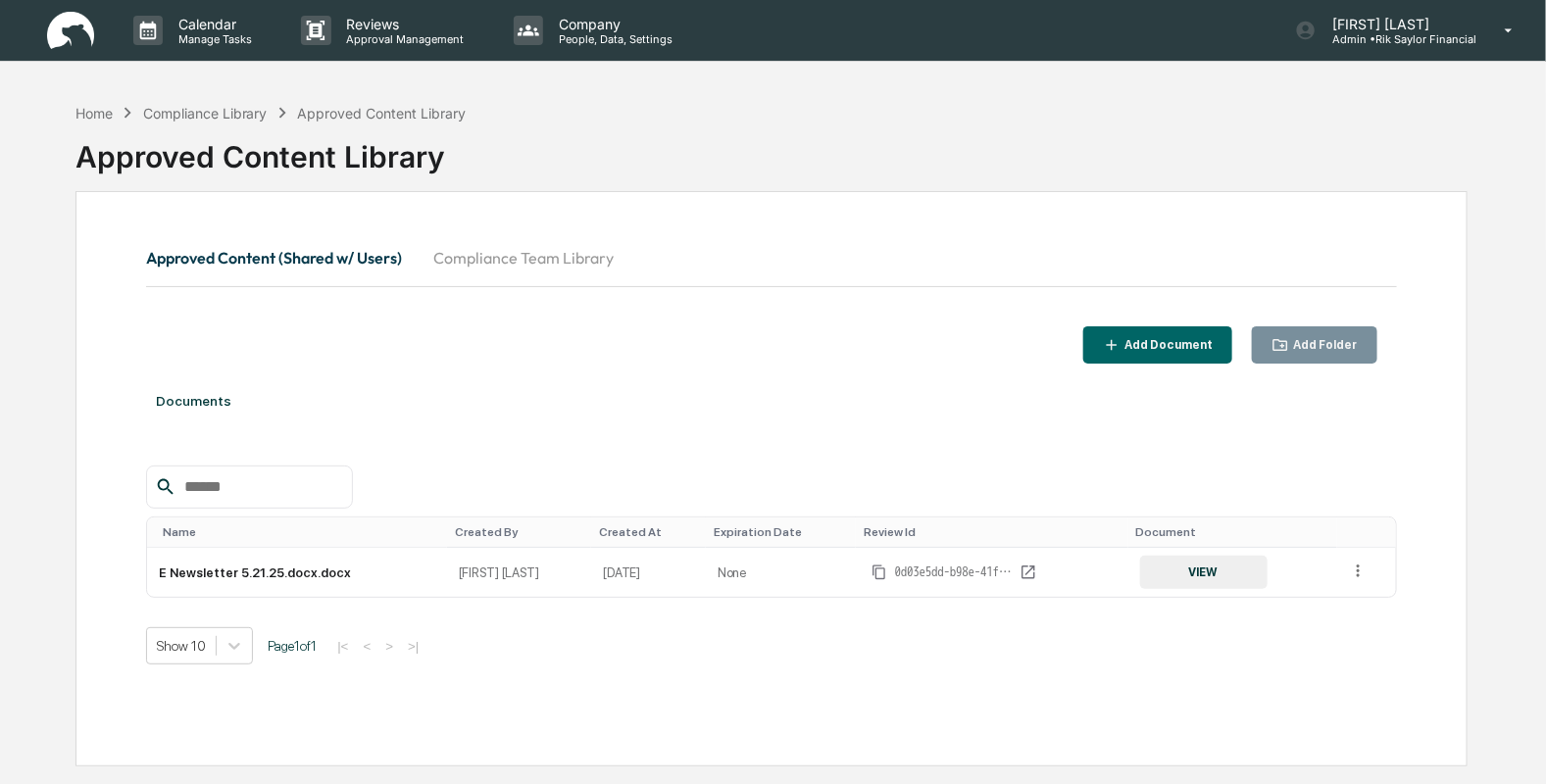 scroll, scrollTop: 0, scrollLeft: 0, axis: both 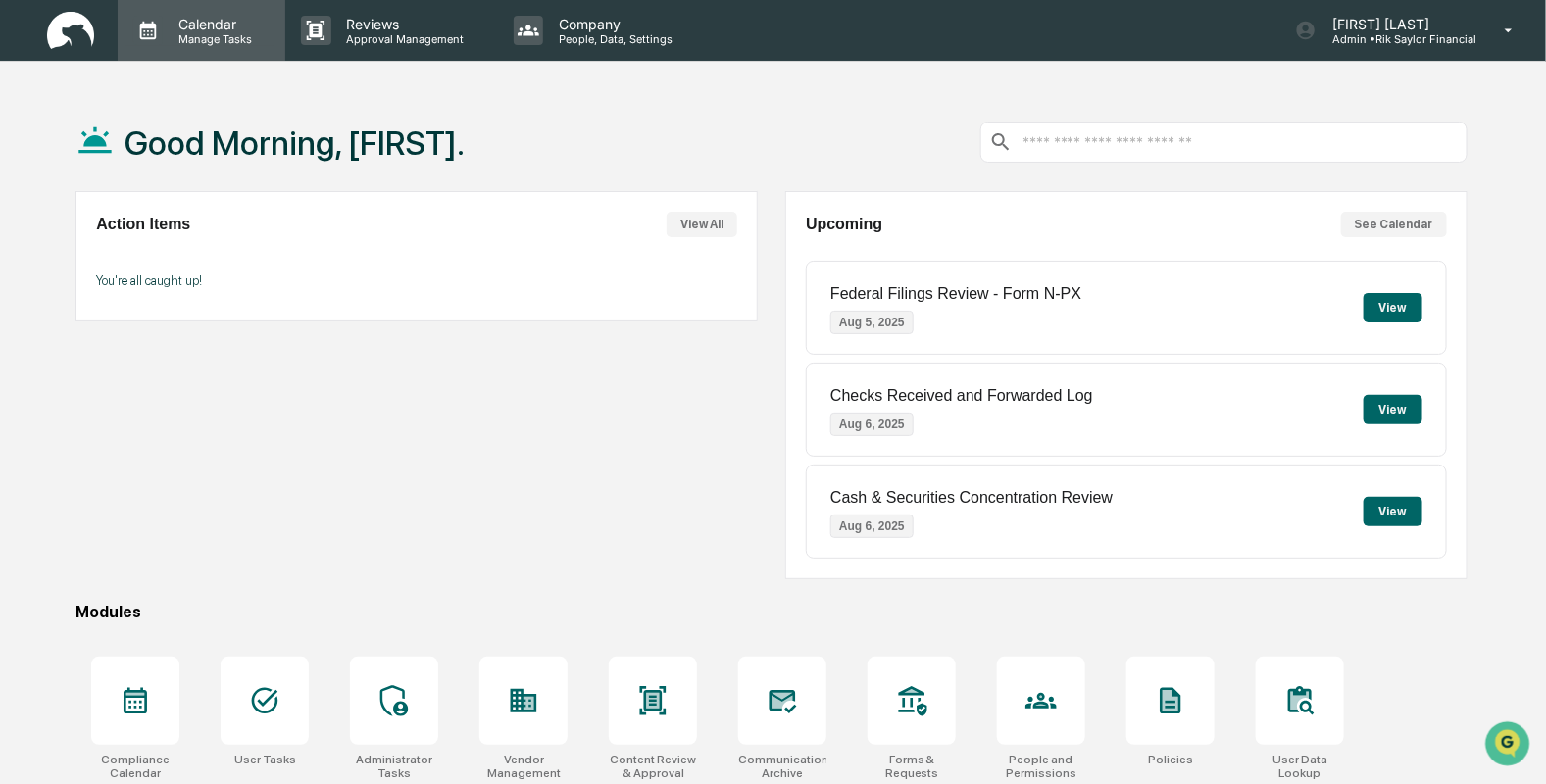click on "Manage Tasks" at bounding box center (212, 39) 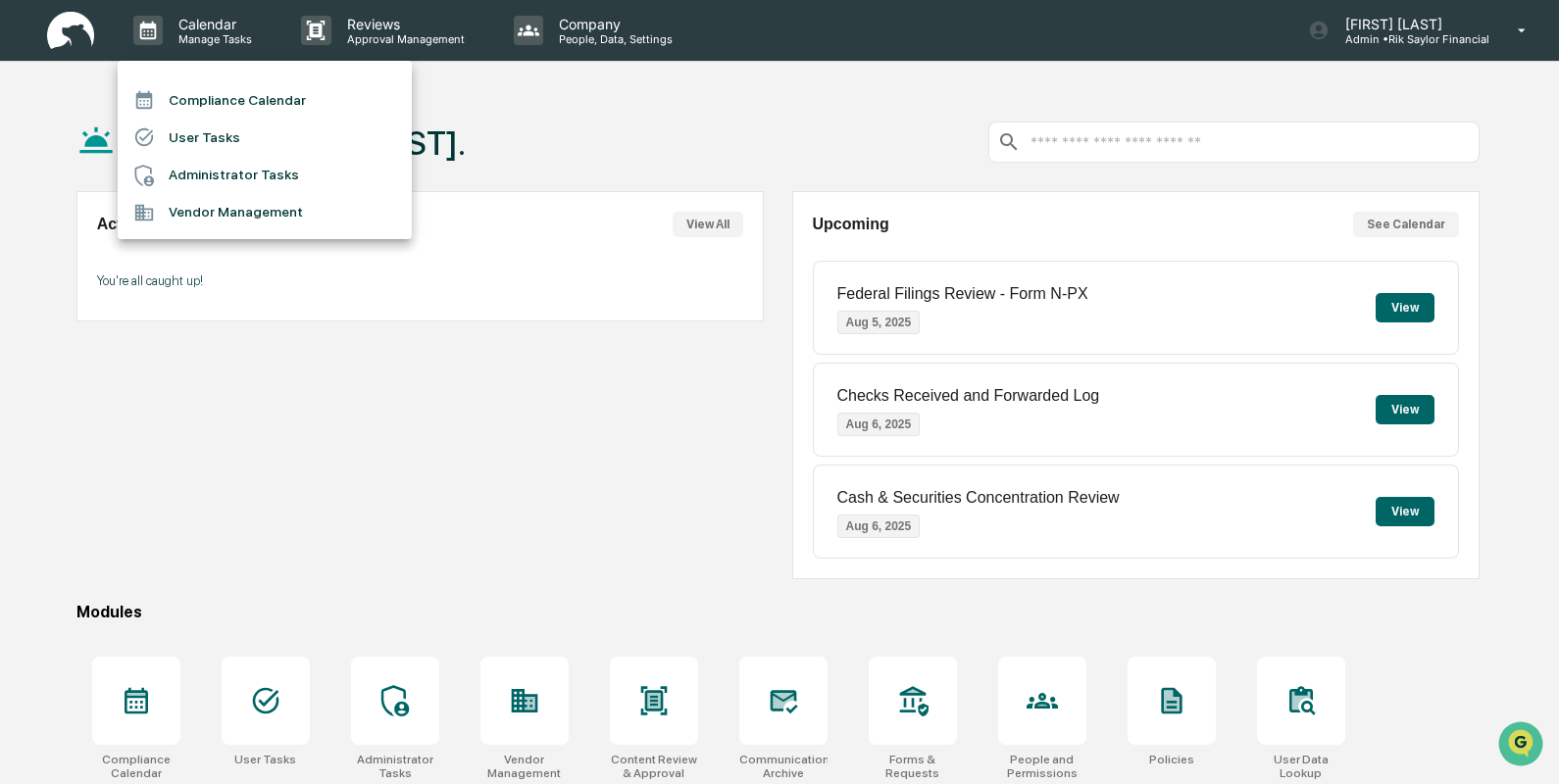 click on "Compliance Calendar" at bounding box center (265, 100) 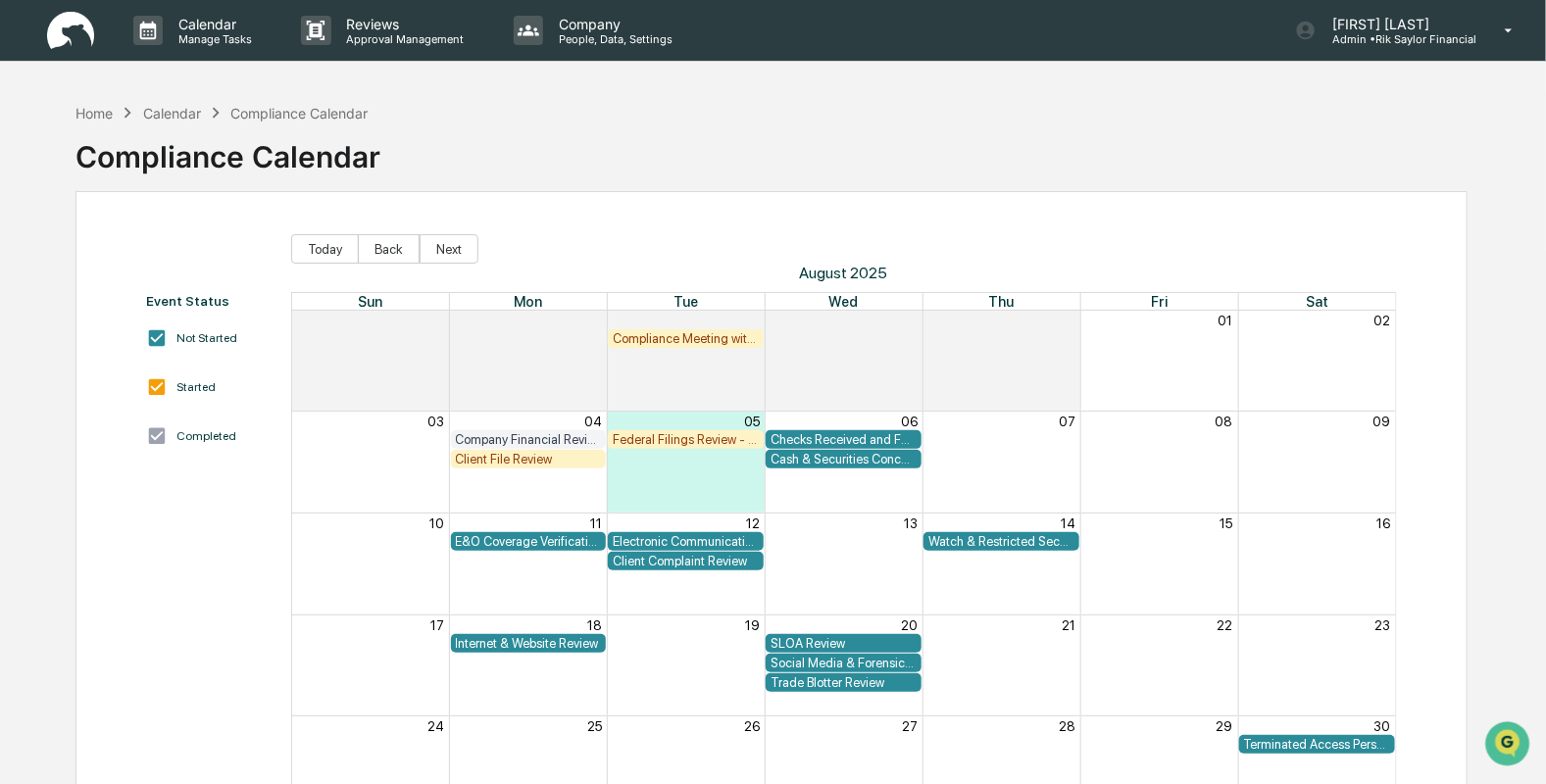 click on "Client File Review" at bounding box center [528, 459] 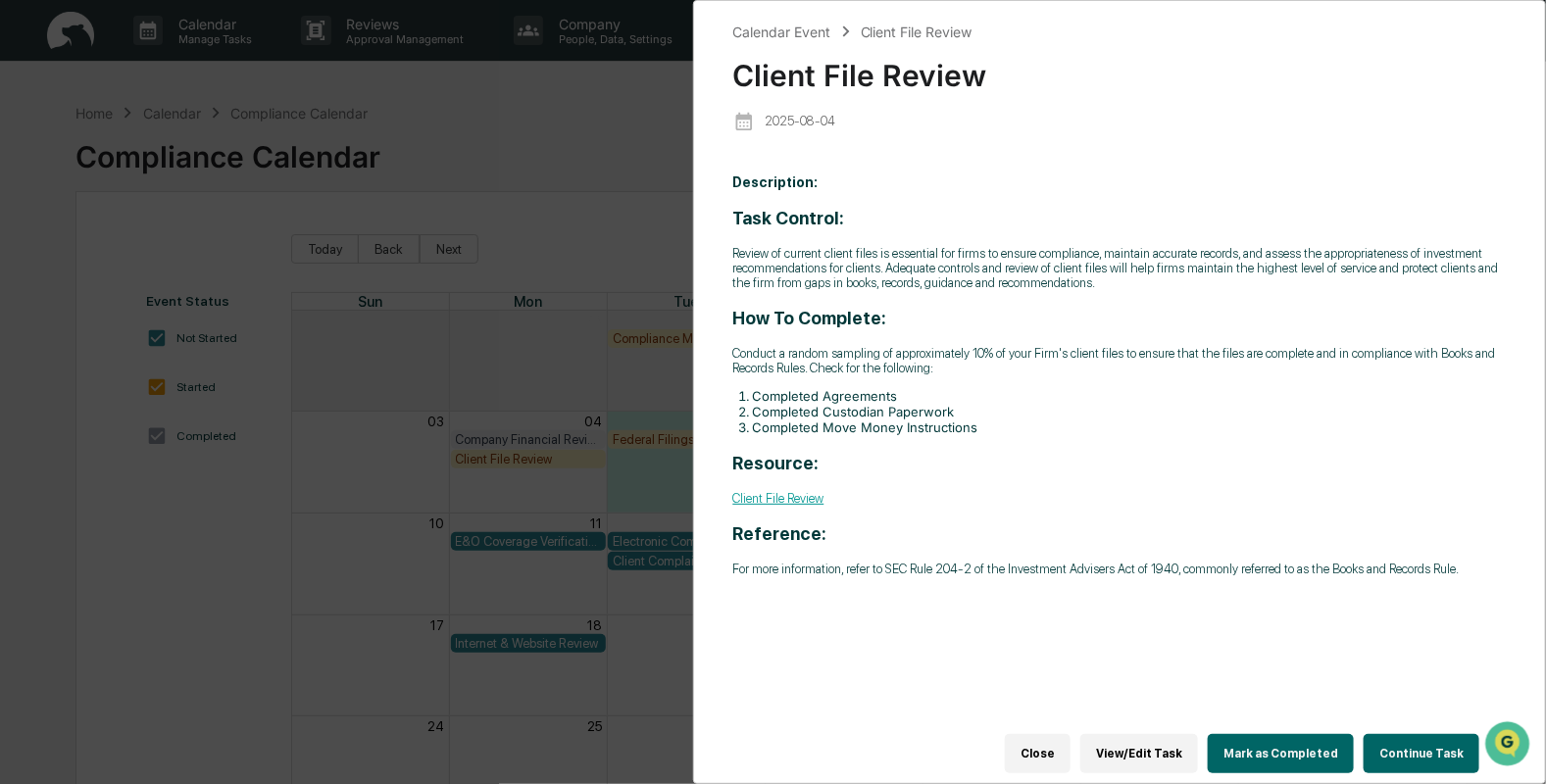 click on "Client File Review" at bounding box center [778, 498] 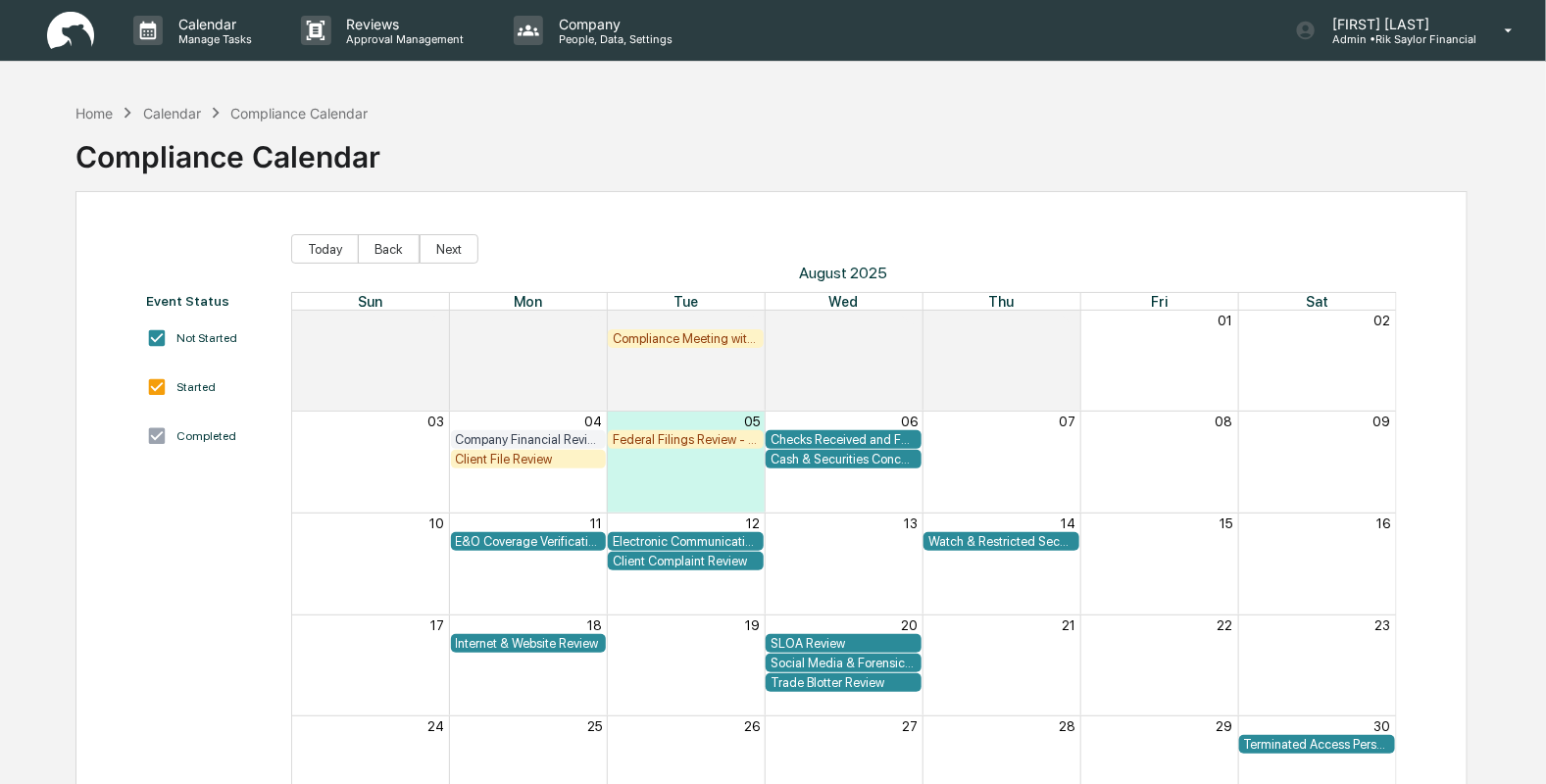 scroll, scrollTop: 0, scrollLeft: 0, axis: both 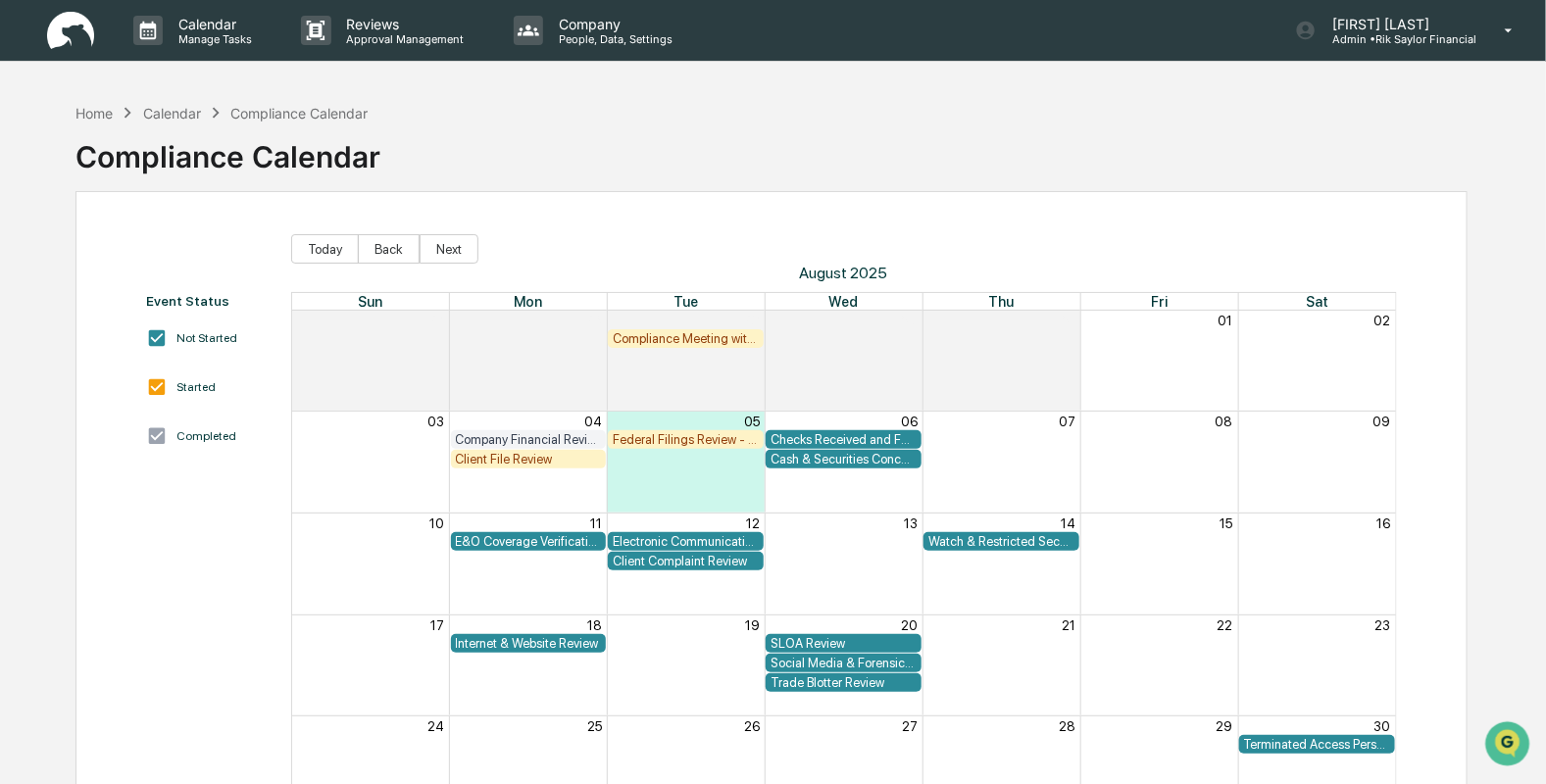 click on "Client File Review" at bounding box center [528, 459] 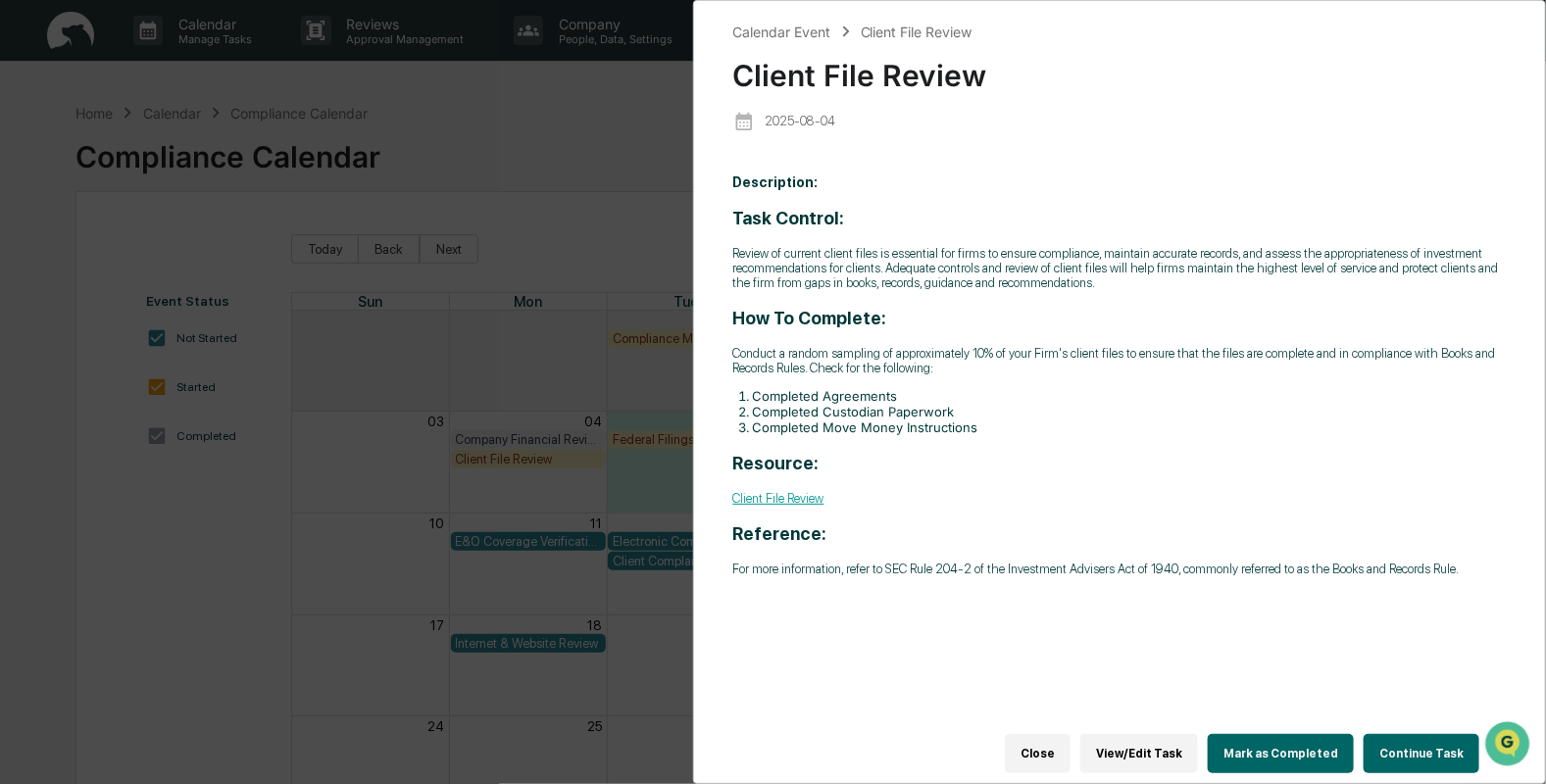 click on "Continue Task" at bounding box center [1421, 754] 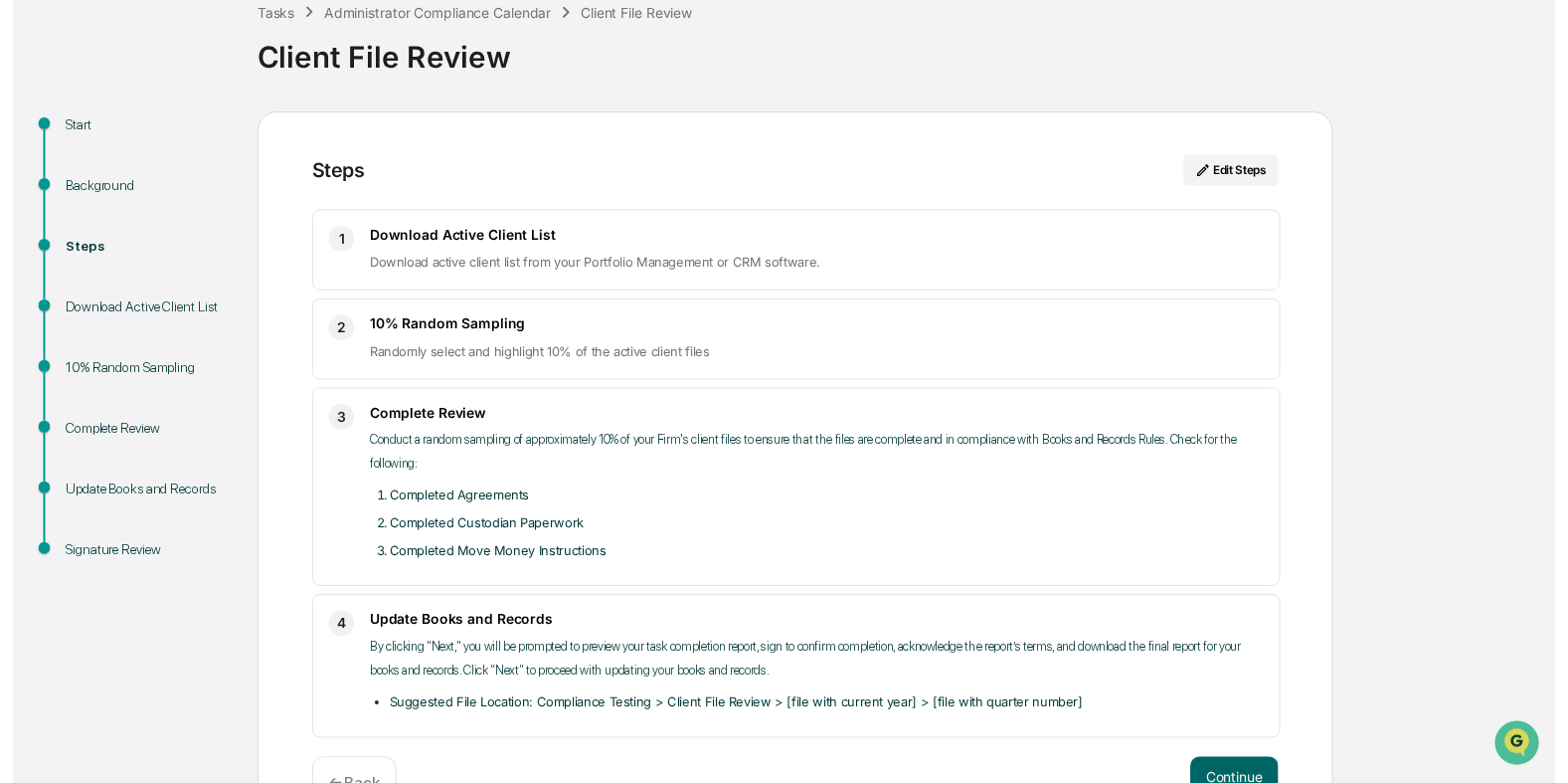 scroll, scrollTop: 181, scrollLeft: 0, axis: vertical 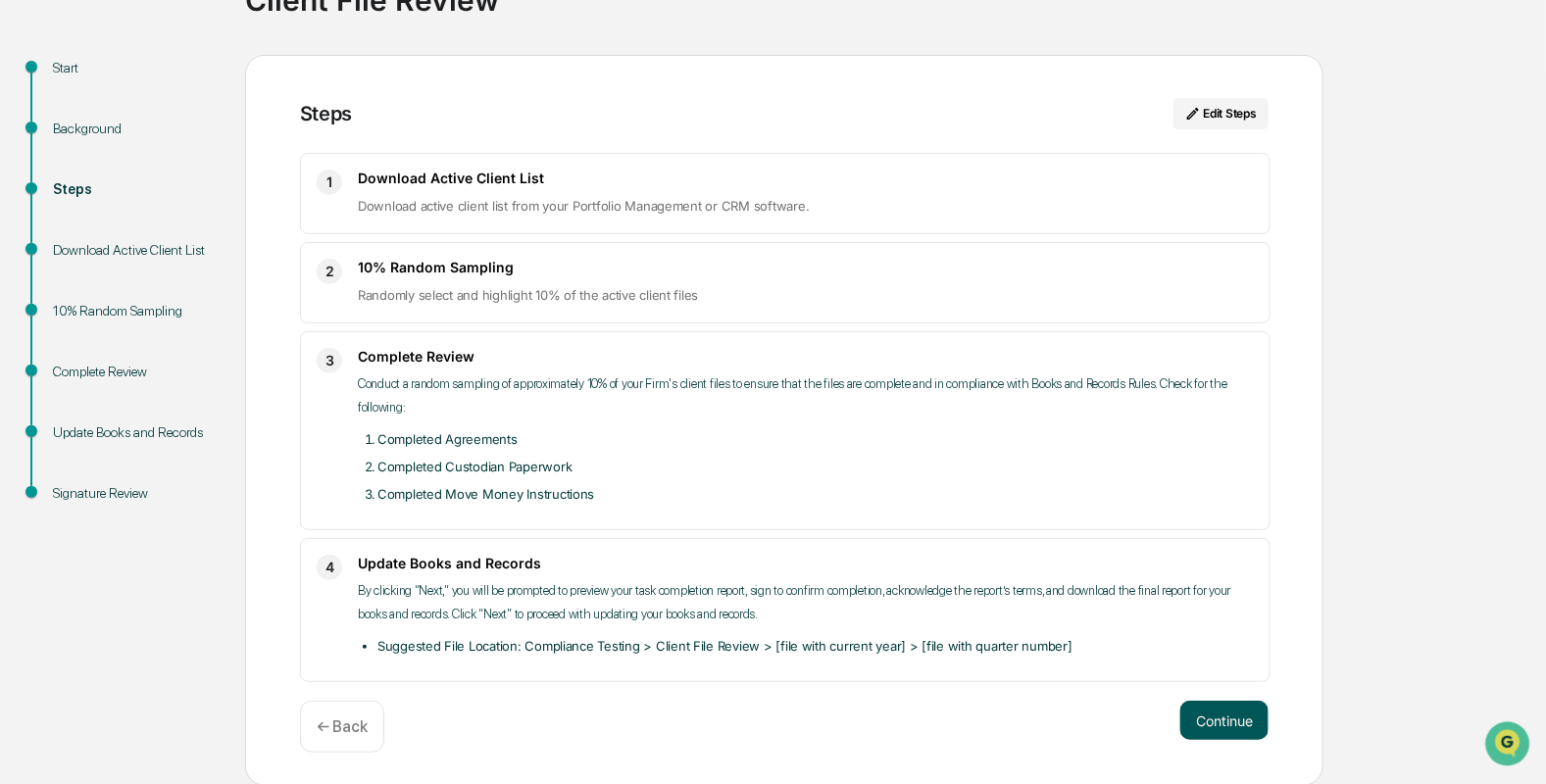 click on "Continue" at bounding box center [1224, 720] 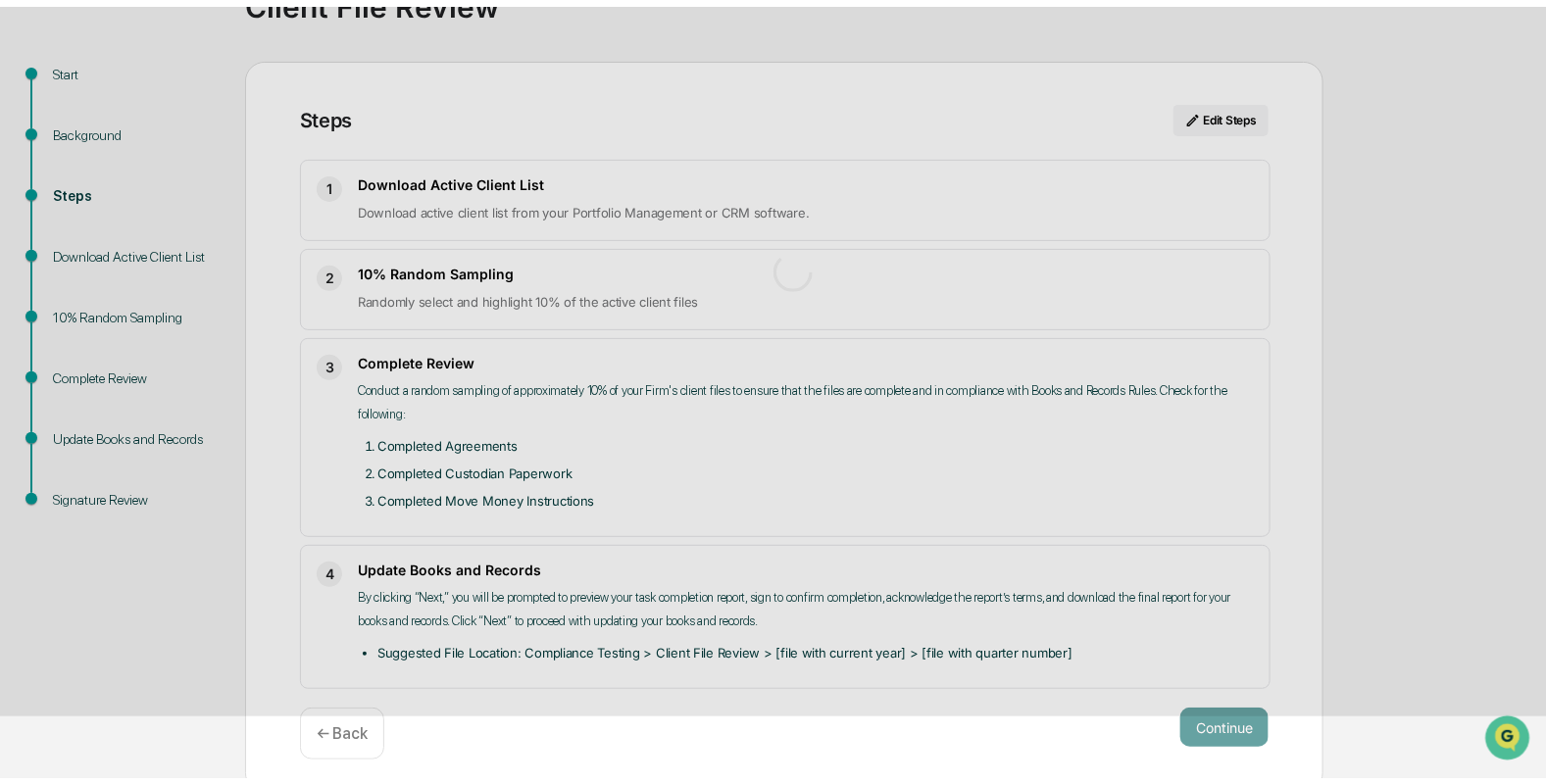 scroll, scrollTop: 15, scrollLeft: 0, axis: vertical 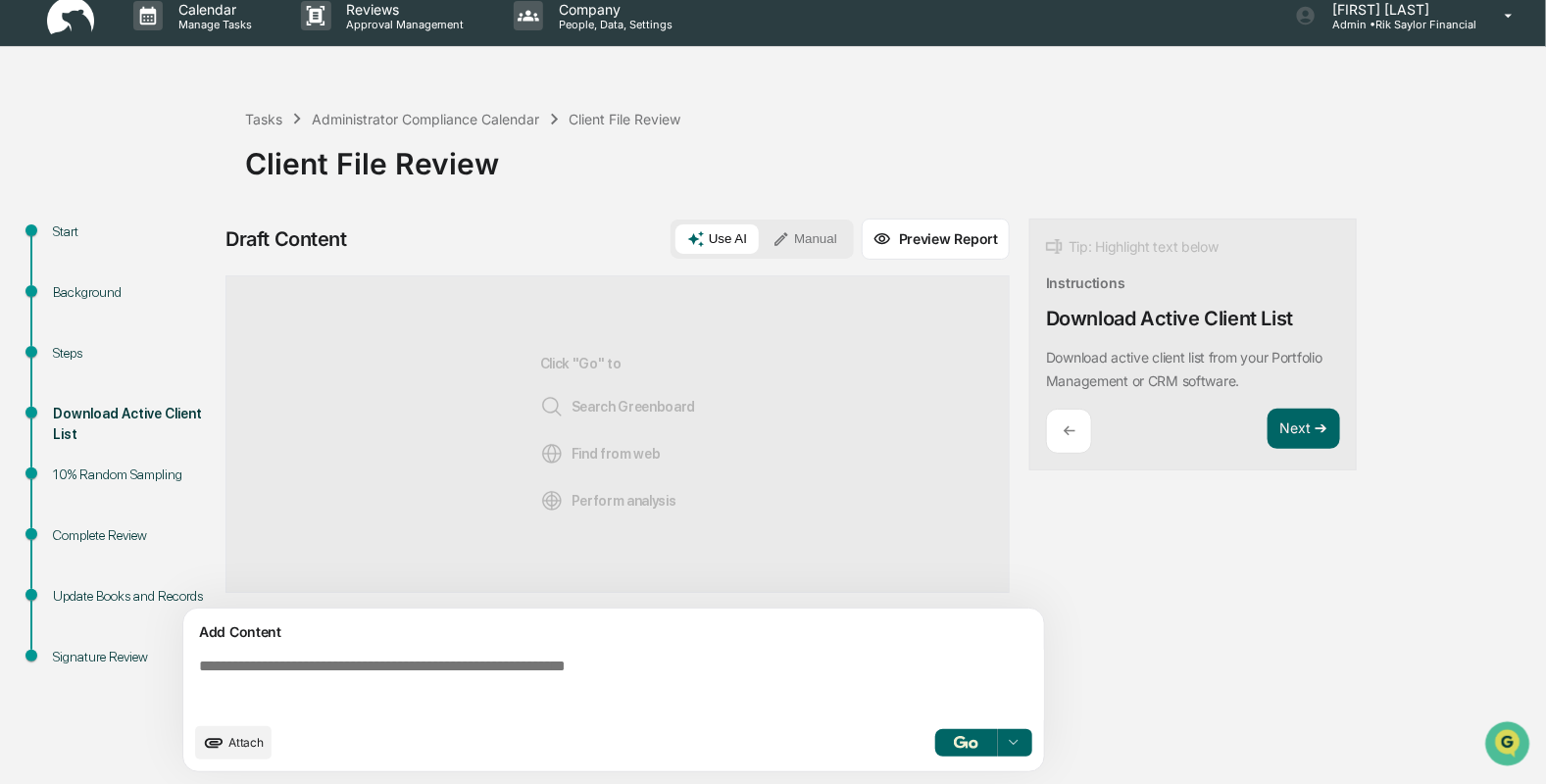 click on "Preview Report" at bounding box center [935, 239] 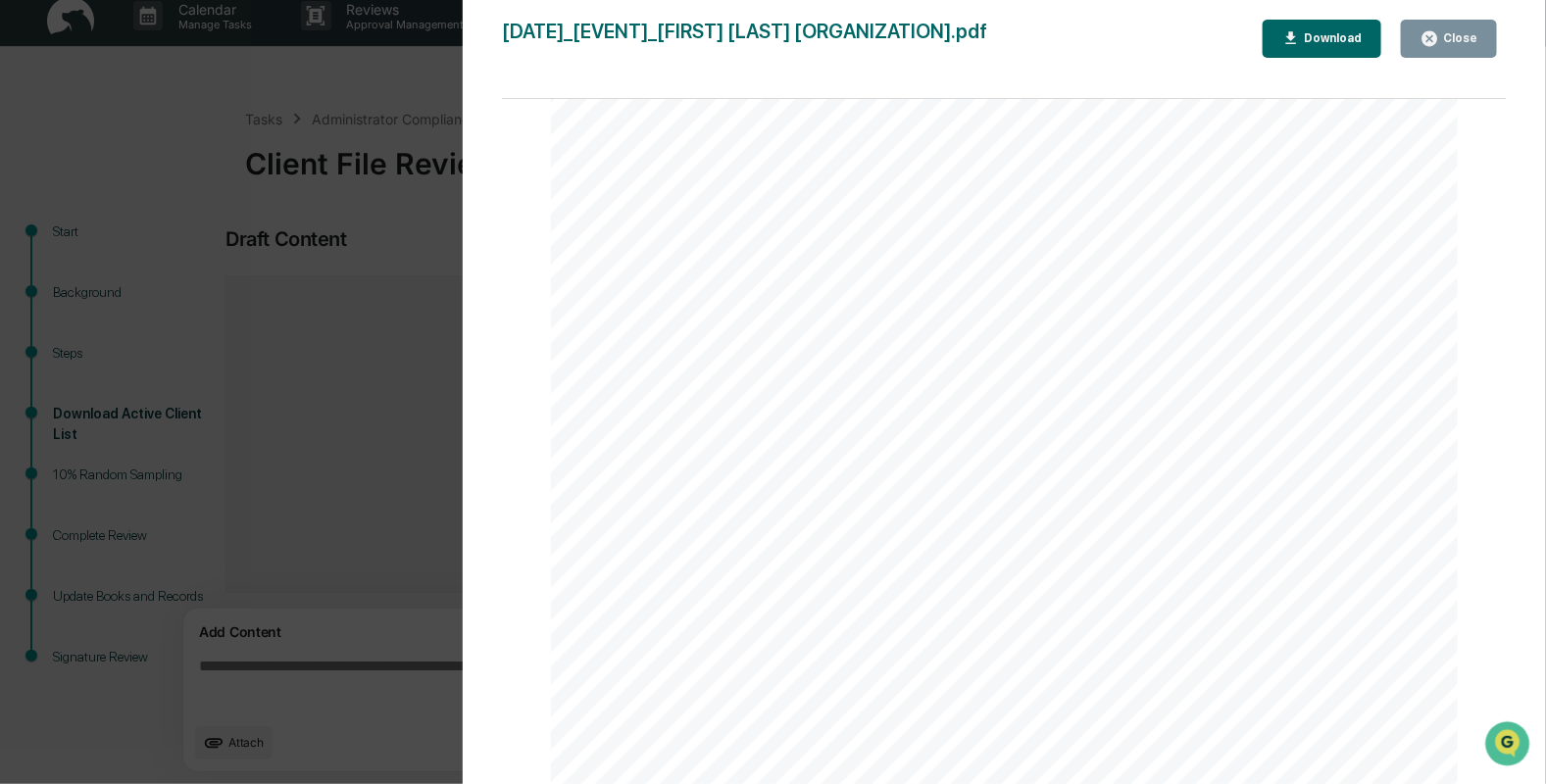 scroll, scrollTop: 1988, scrollLeft: 0, axis: vertical 